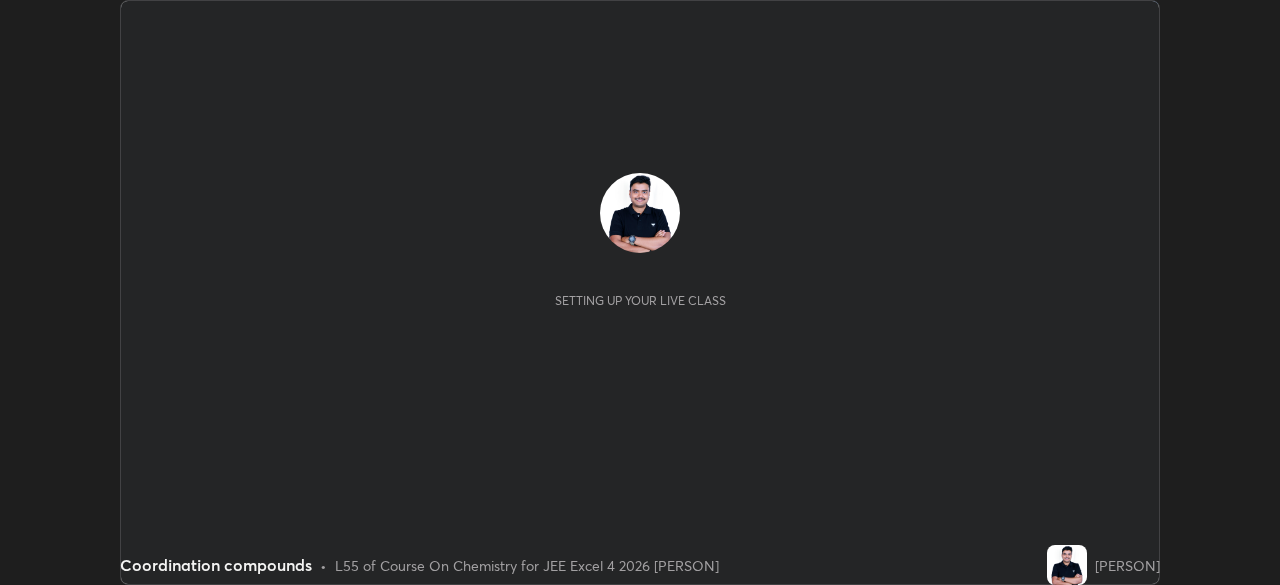 scroll, scrollTop: 0, scrollLeft: 0, axis: both 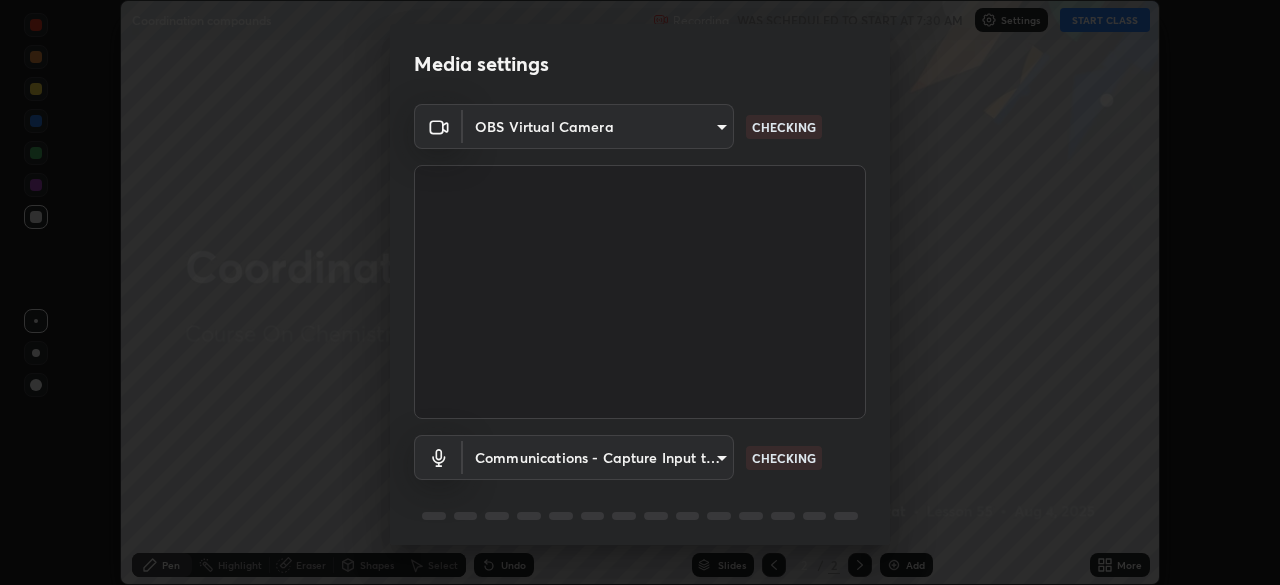 type on "3bea00eeac86fb66be6728b5c695c6c415261c56062ce64894d09a8807f83109" 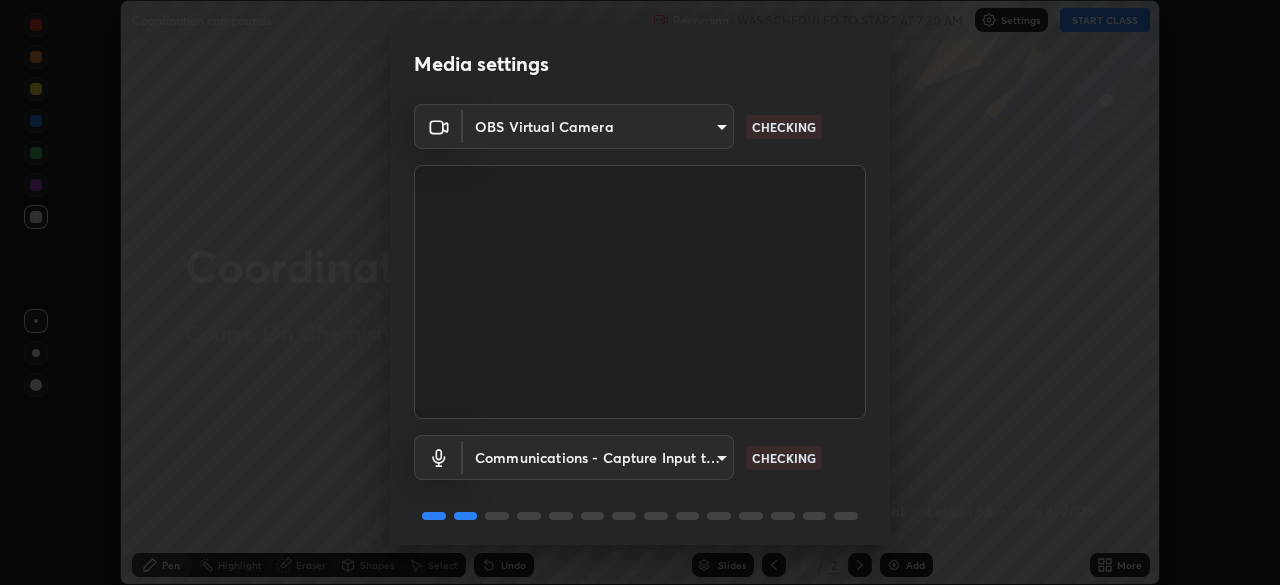 click on "Erase all Coordination compounds Recording WAS SCHEDULED TO START AT  7:30 AM Settings START CLASS Setting up your live class Coordination compounds • L55 of Course On Chemistry for JEE Excel 4 2026 [PERSON] Pen Highlight Eraser Shapes Select Undo Slides 2 / 2 Add More No doubts shared Encourage your learners to ask a doubt for better clarity Report an issue Reason for reporting Buffering Chat not working Audio - Video sync issue Educator video quality low ​ Attach an image Report Media settings OBS Virtual Camera [HASH] CHECKING Communications - Capture Input terminal (Digital Array MIC) communications CHECKING 1 / 5 Next" at bounding box center [640, 292] 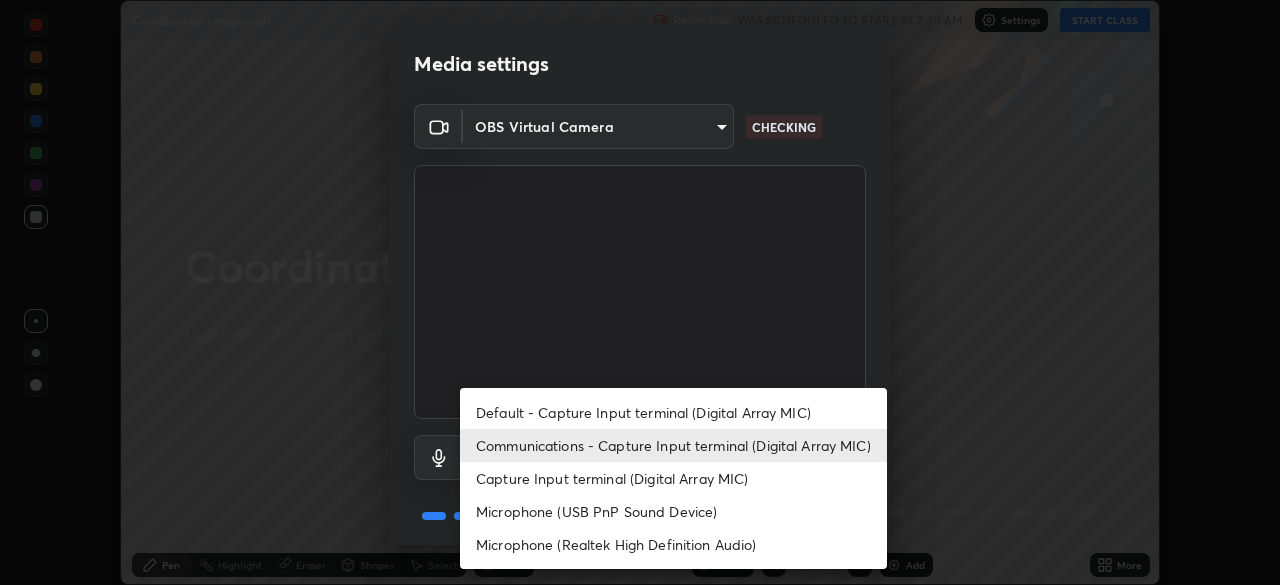 click on "Default - Capture Input terminal (Digital Array MIC)" at bounding box center (673, 412) 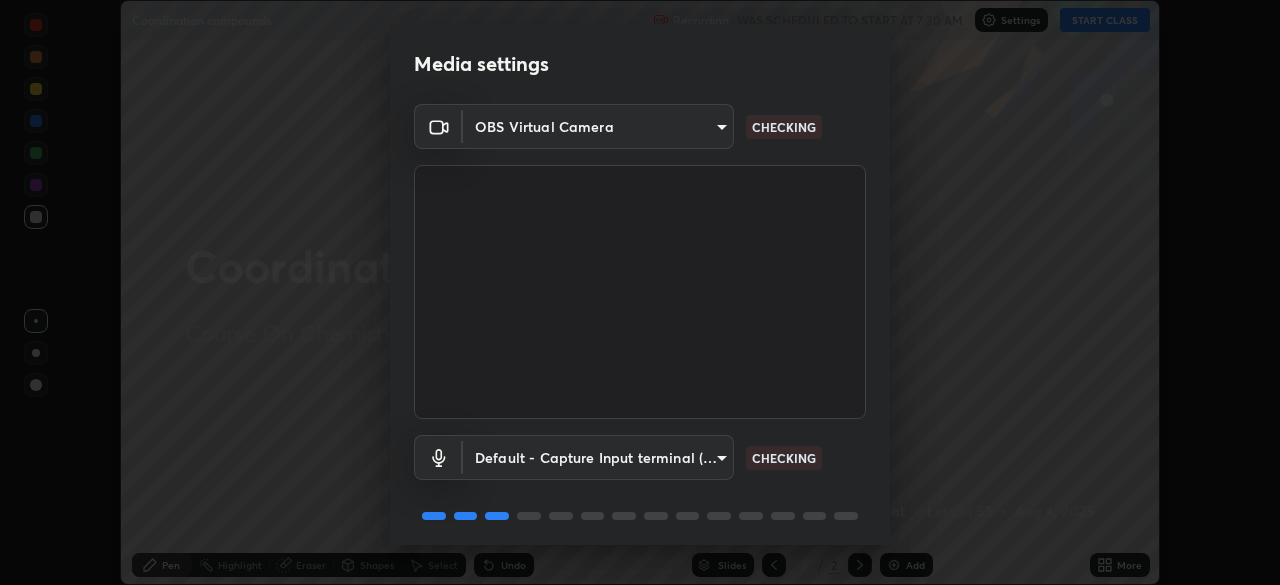 click on "Erase all Coordination compounds Recording WAS SCHEDULED TO START AT  7:30 AM Settings START CLASS Setting up your live class Coordination compounds • L55 of Course On Chemistry for JEE Excel 4 2026 [PERSON] Pen Highlight Eraser Shapes Select Undo Slides 2 / 2 Add More No doubts shared Encourage your learners to ask a doubt for better clarity Report an issue Reason for reporting Buffering Chat not working Audio - Video sync issue Educator video quality low ​ Attach an image Report Media settings OBS Virtual Camera [HASH] CHECKING Default - Capture Input terminal (Digital Array MIC) default CHECKING 1 / 5 Next" at bounding box center (640, 292) 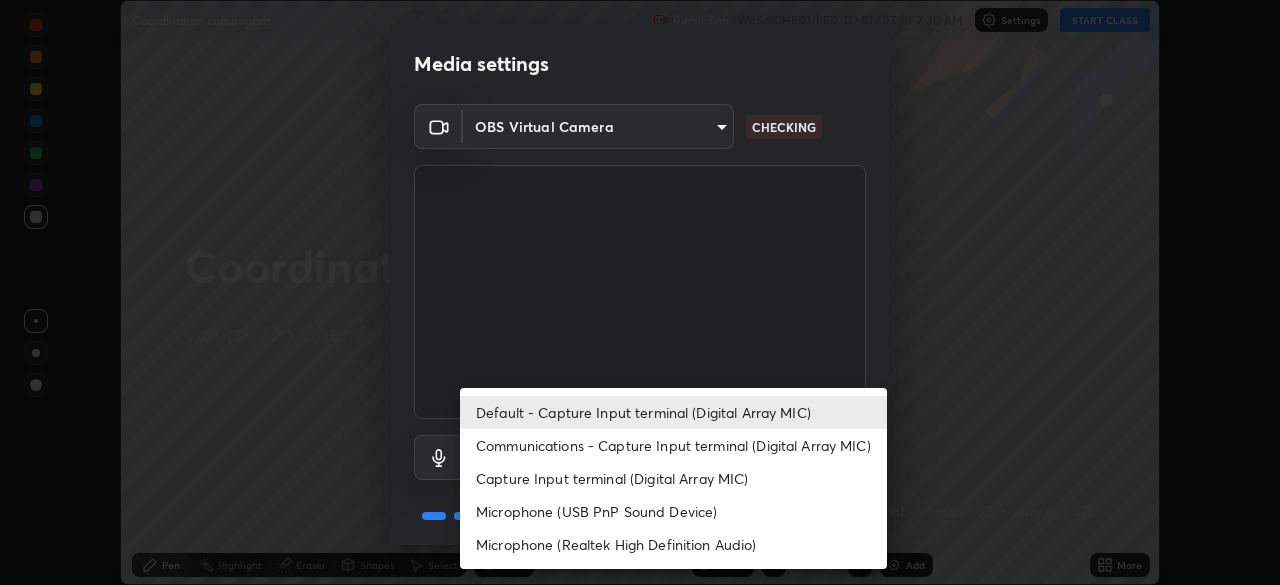 click on "Communications - Capture Input terminal (Digital Array MIC)" at bounding box center [673, 445] 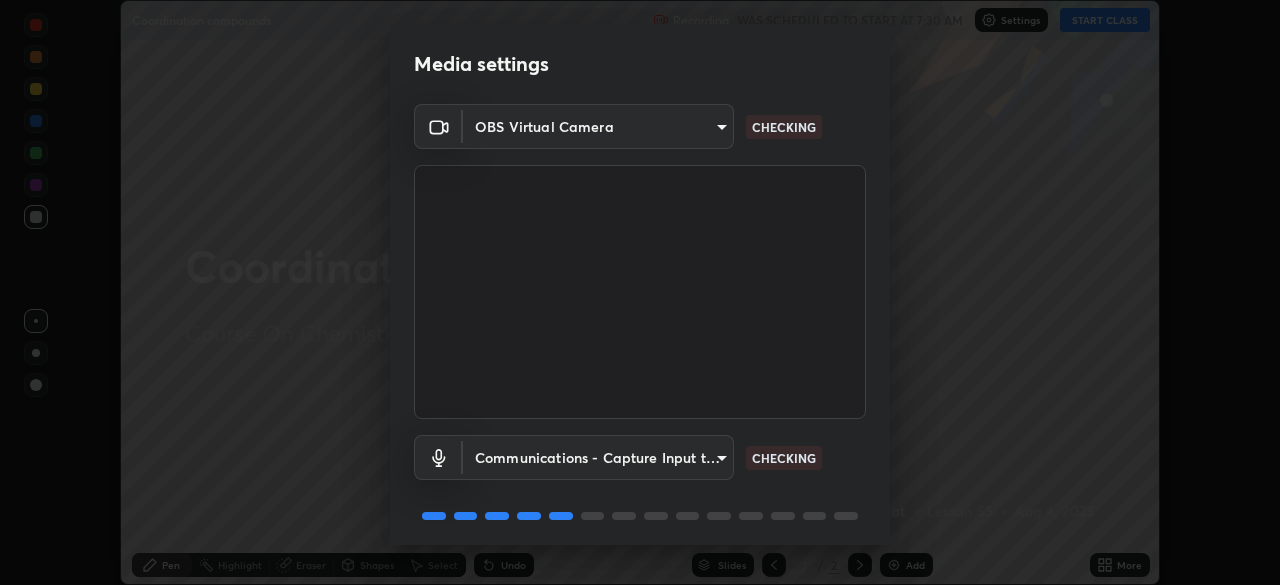 scroll, scrollTop: 71, scrollLeft: 0, axis: vertical 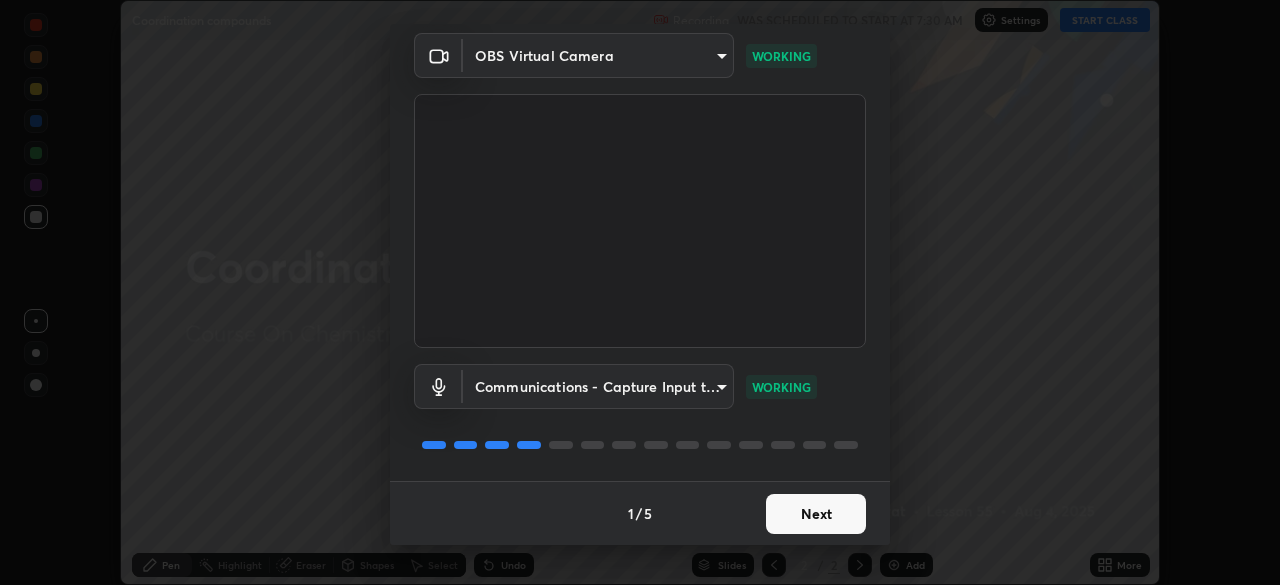 click on "Next" at bounding box center [816, 514] 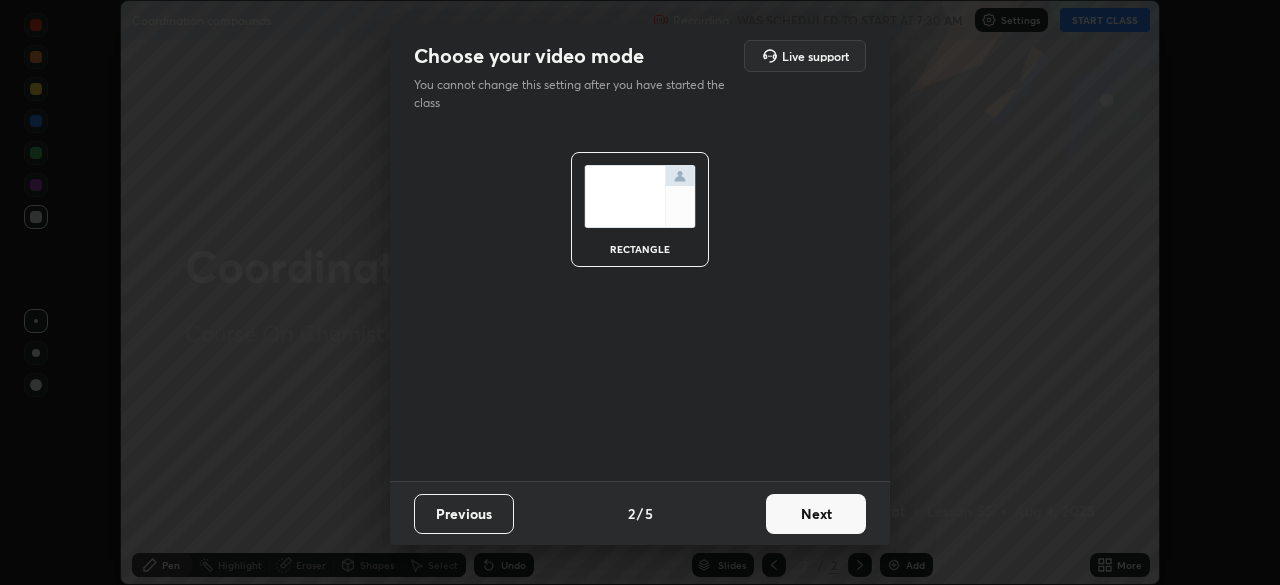 scroll, scrollTop: 0, scrollLeft: 0, axis: both 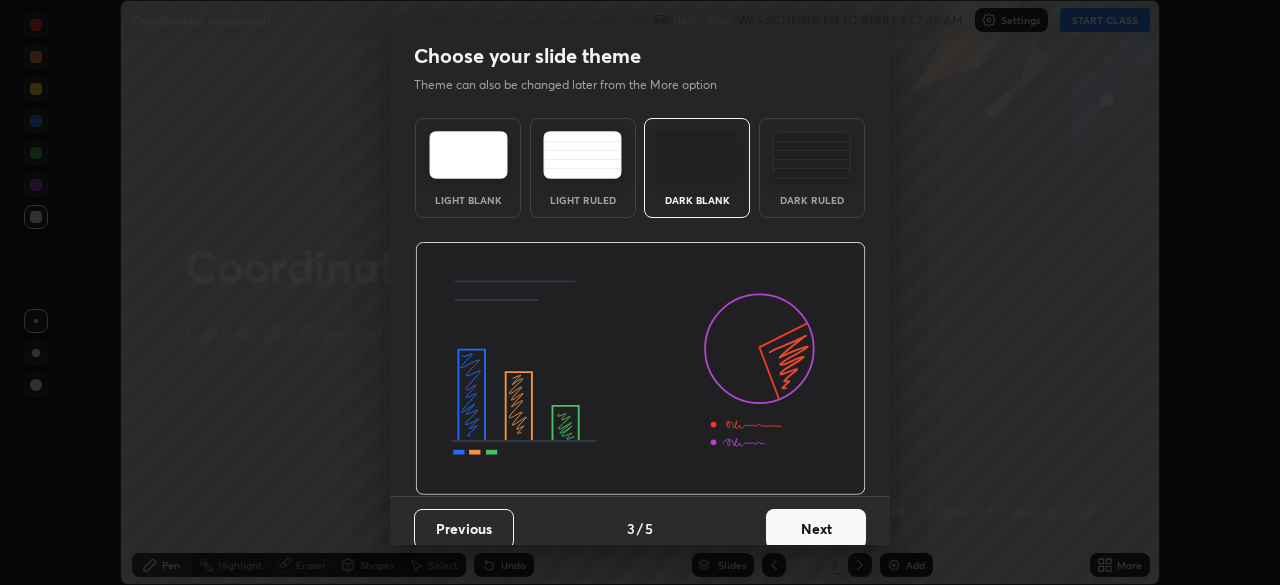 click on "Next" at bounding box center (816, 529) 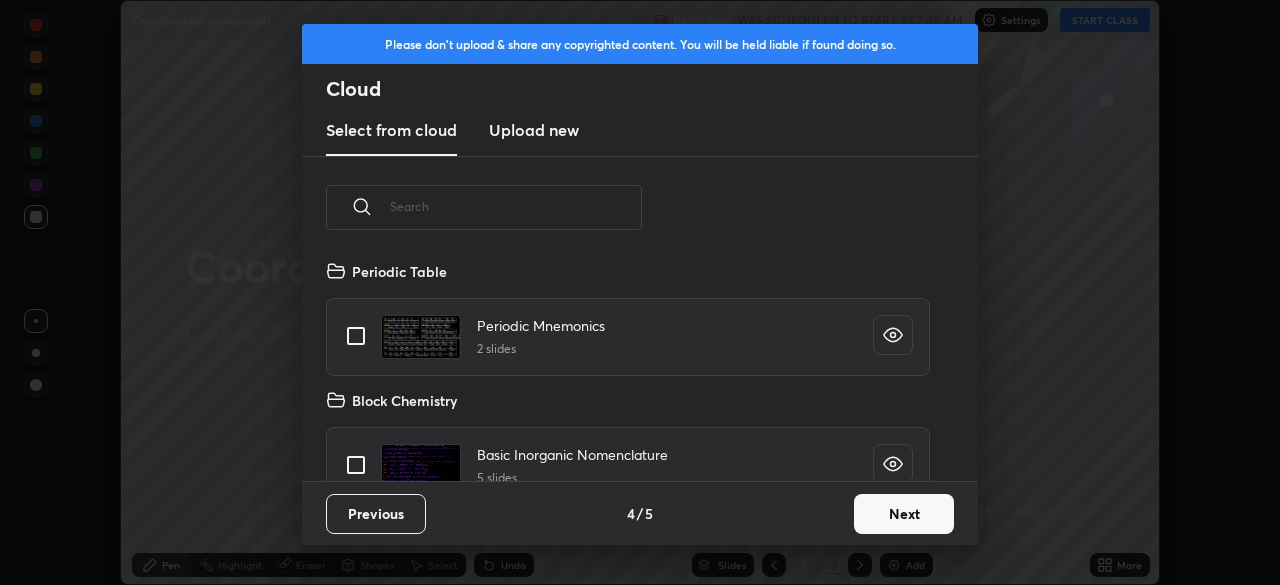 click on "Next" at bounding box center (904, 514) 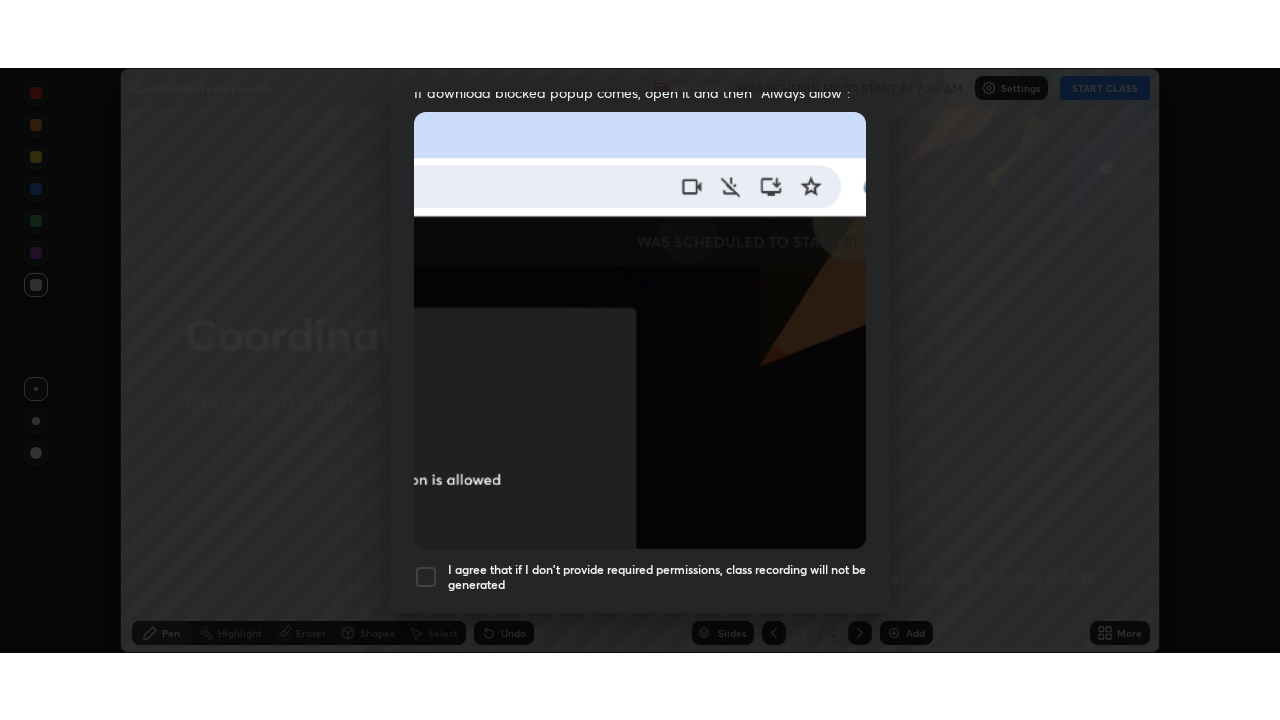 scroll, scrollTop: 479, scrollLeft: 0, axis: vertical 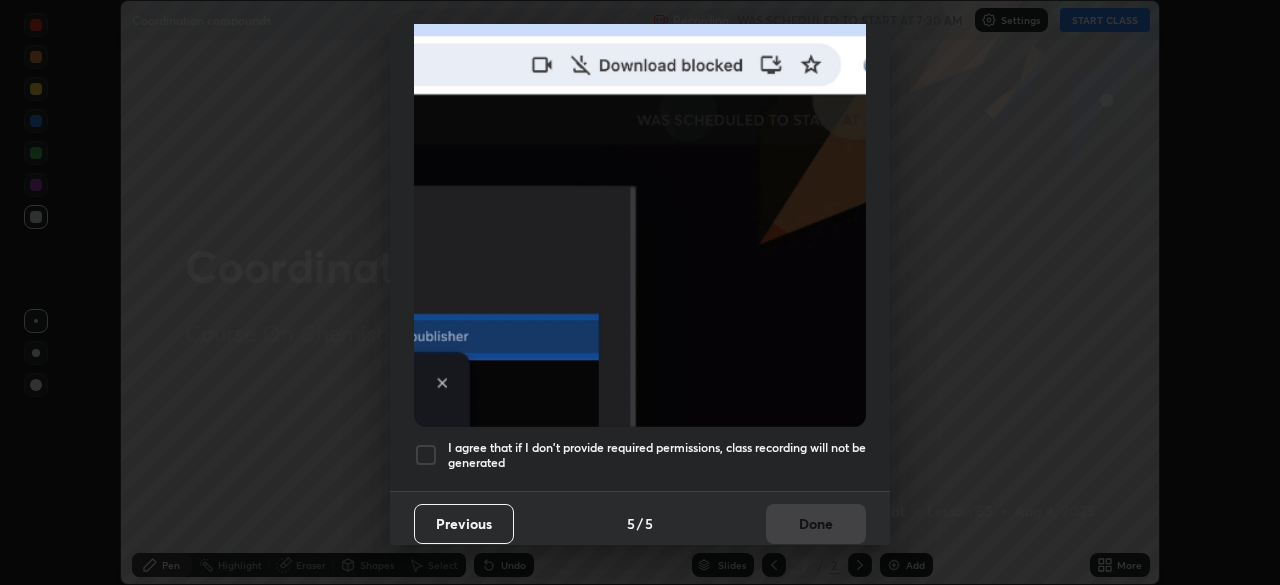 click on "I agree that if I don't provide required permissions, class recording will not be generated" at bounding box center [657, 455] 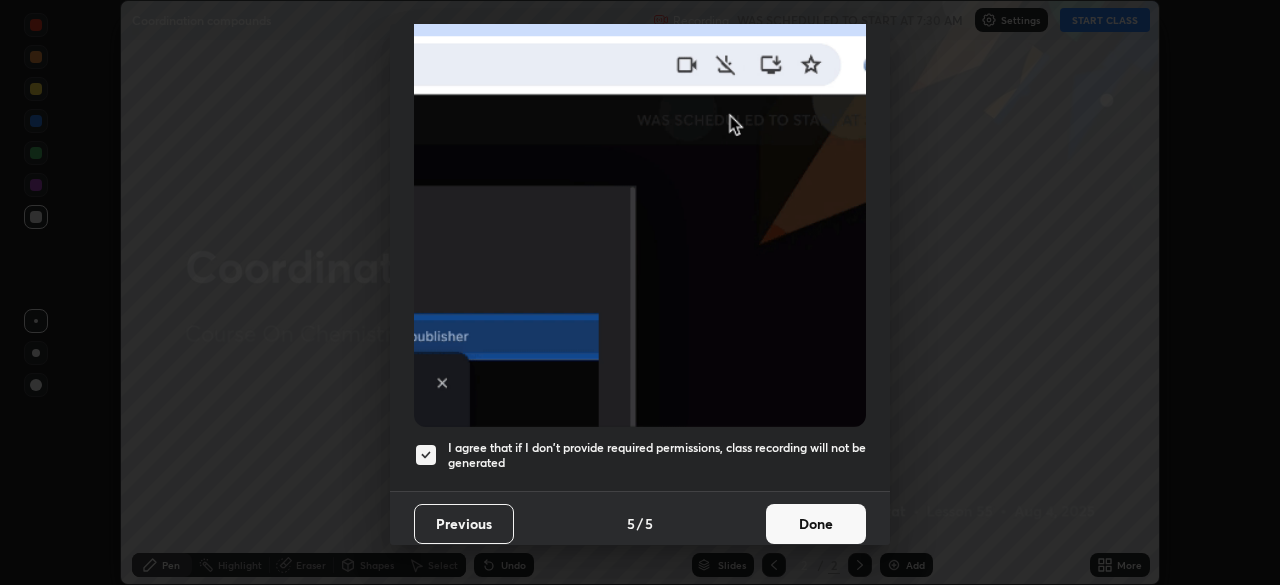 click on "Done" at bounding box center [816, 524] 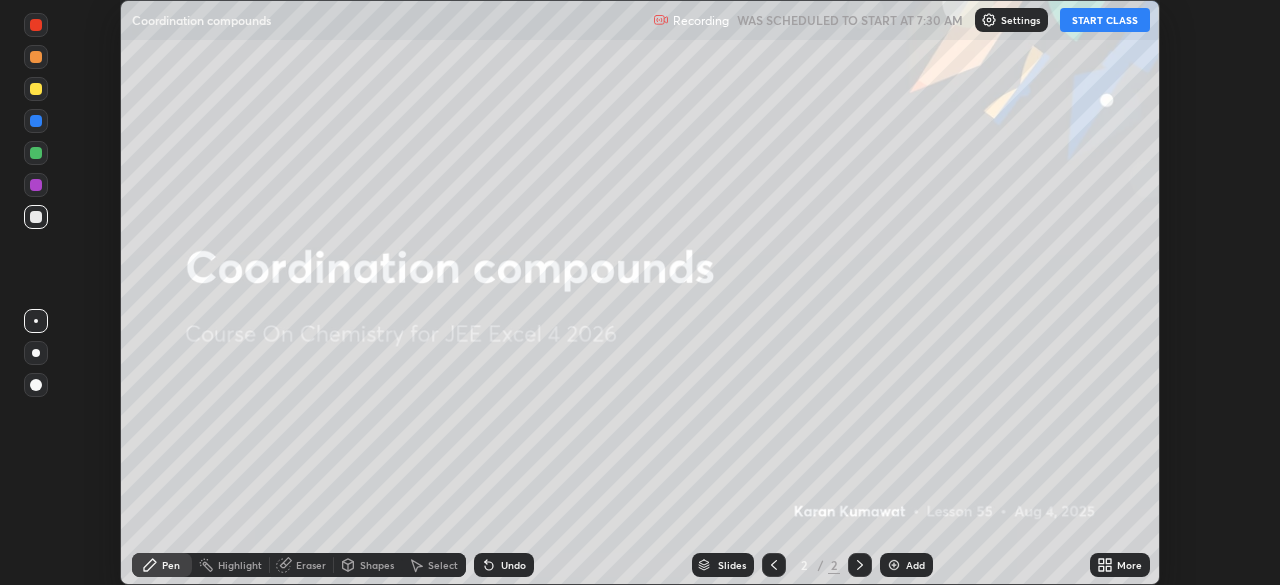 click 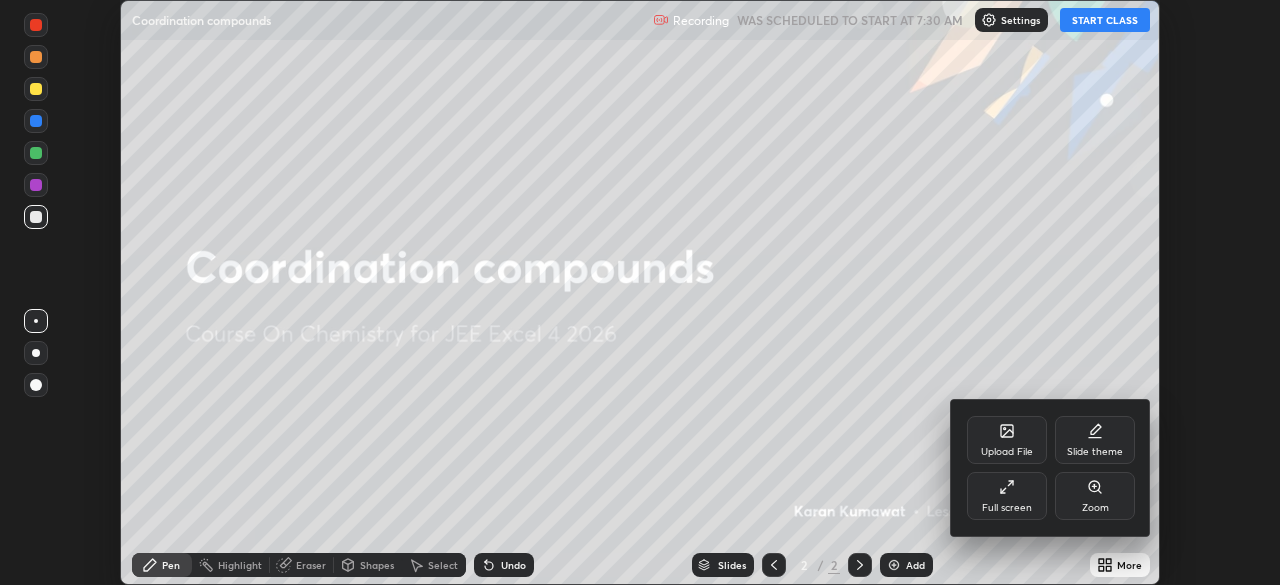 click on "Full screen" at bounding box center (1007, 508) 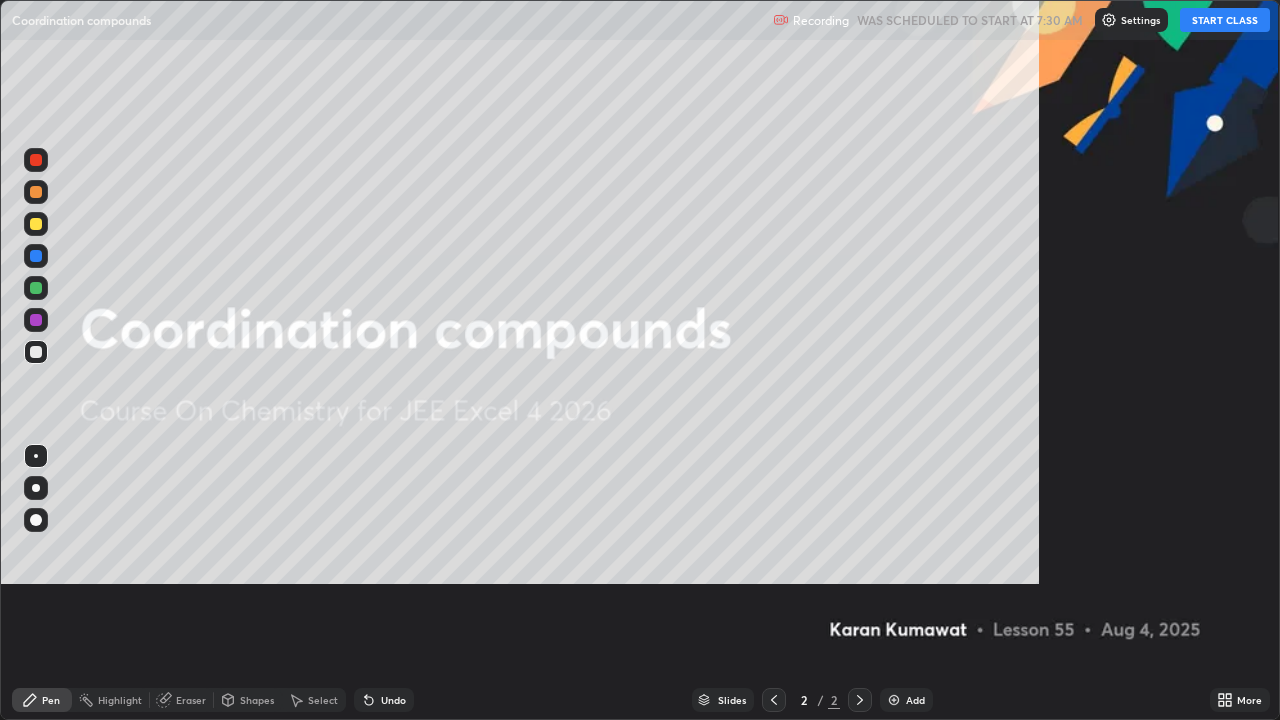 scroll, scrollTop: 99280, scrollLeft: 98720, axis: both 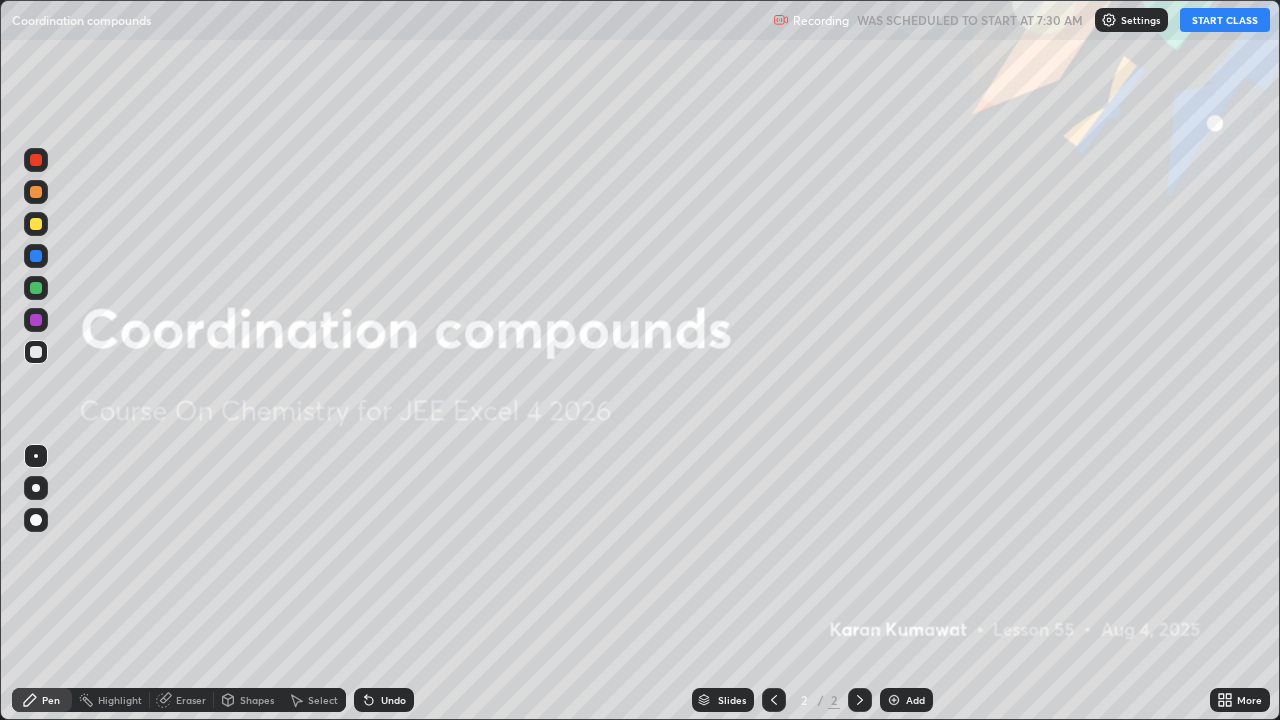 click on "START CLASS" at bounding box center (1225, 20) 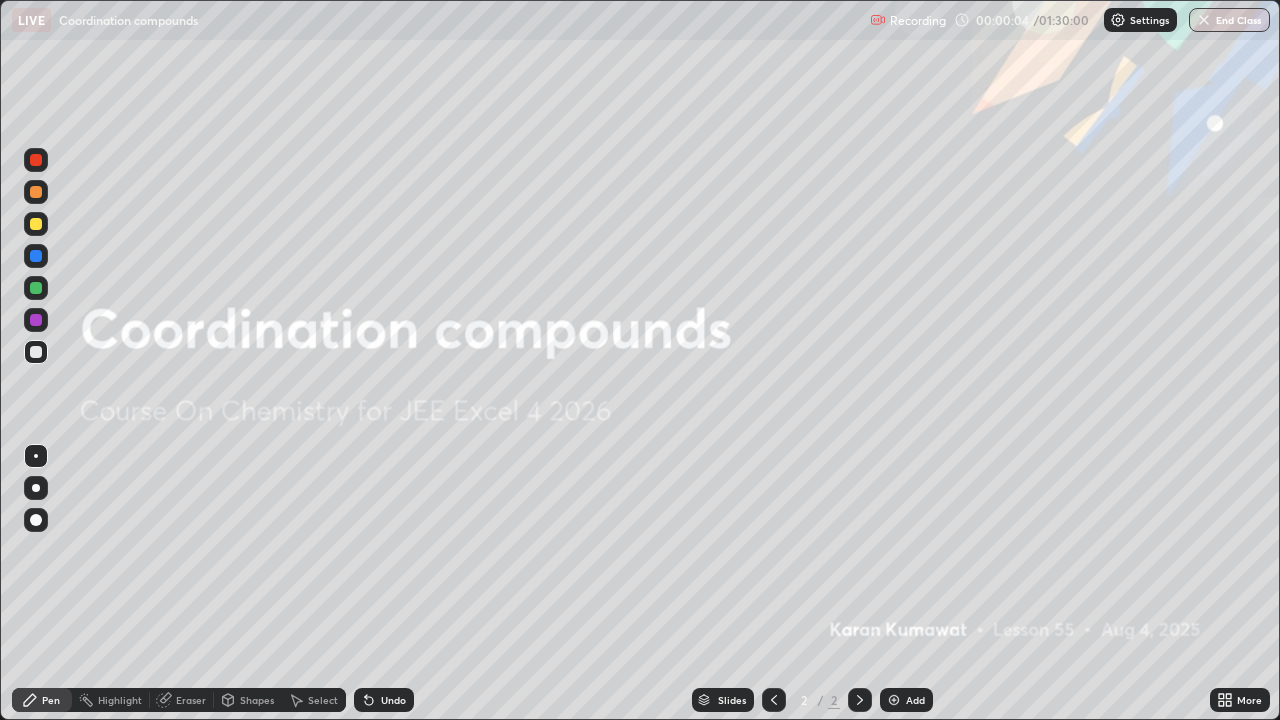 click at bounding box center (36, 488) 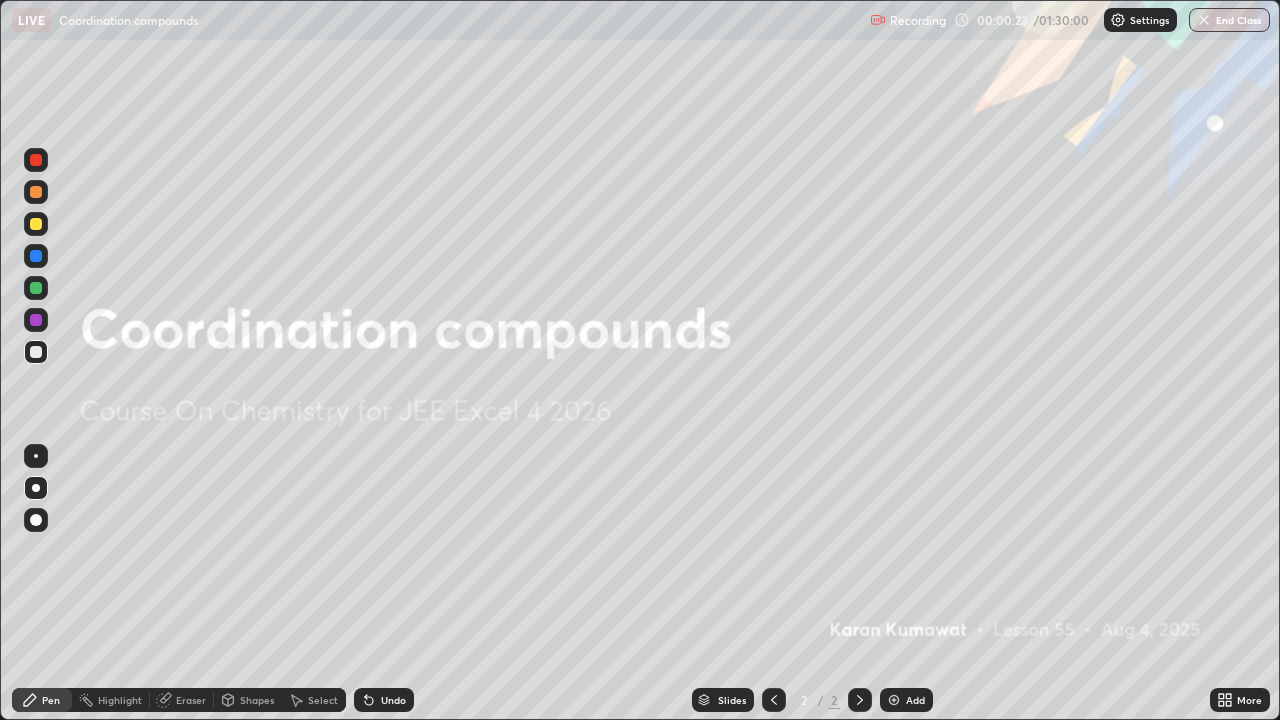 click at bounding box center (36, 352) 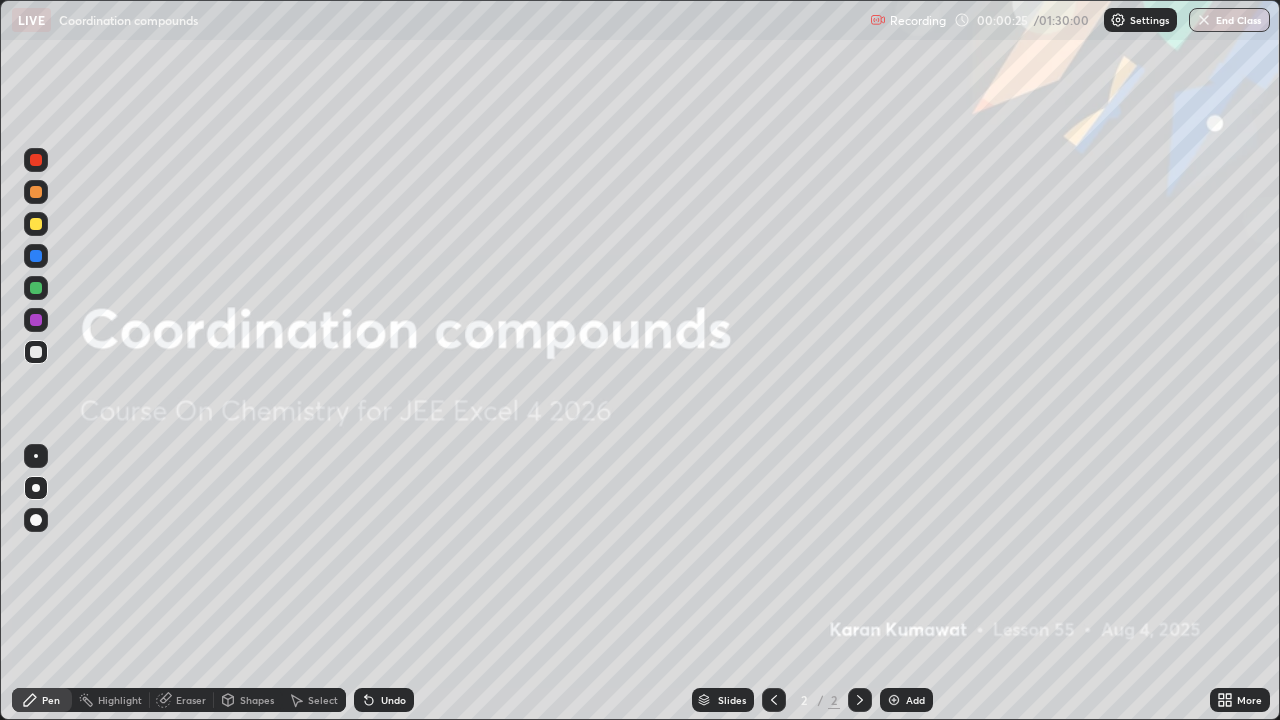 click on "Add" at bounding box center [906, 700] 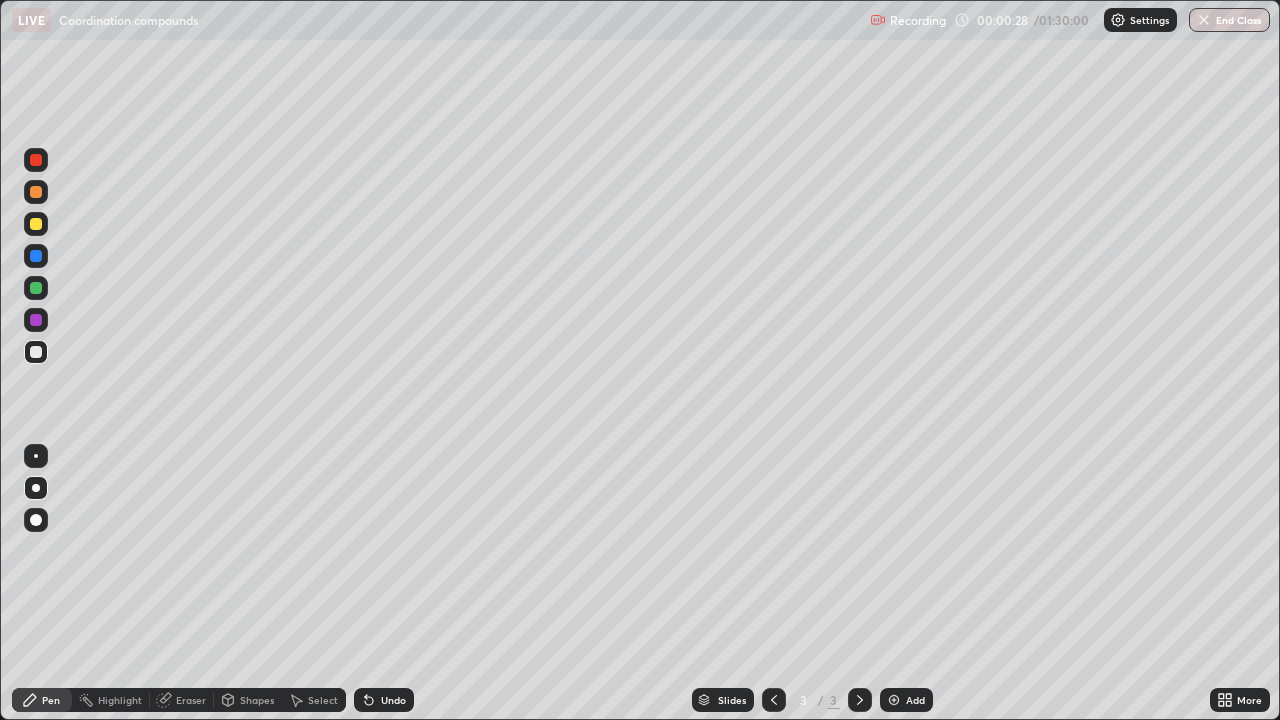 click at bounding box center [36, 224] 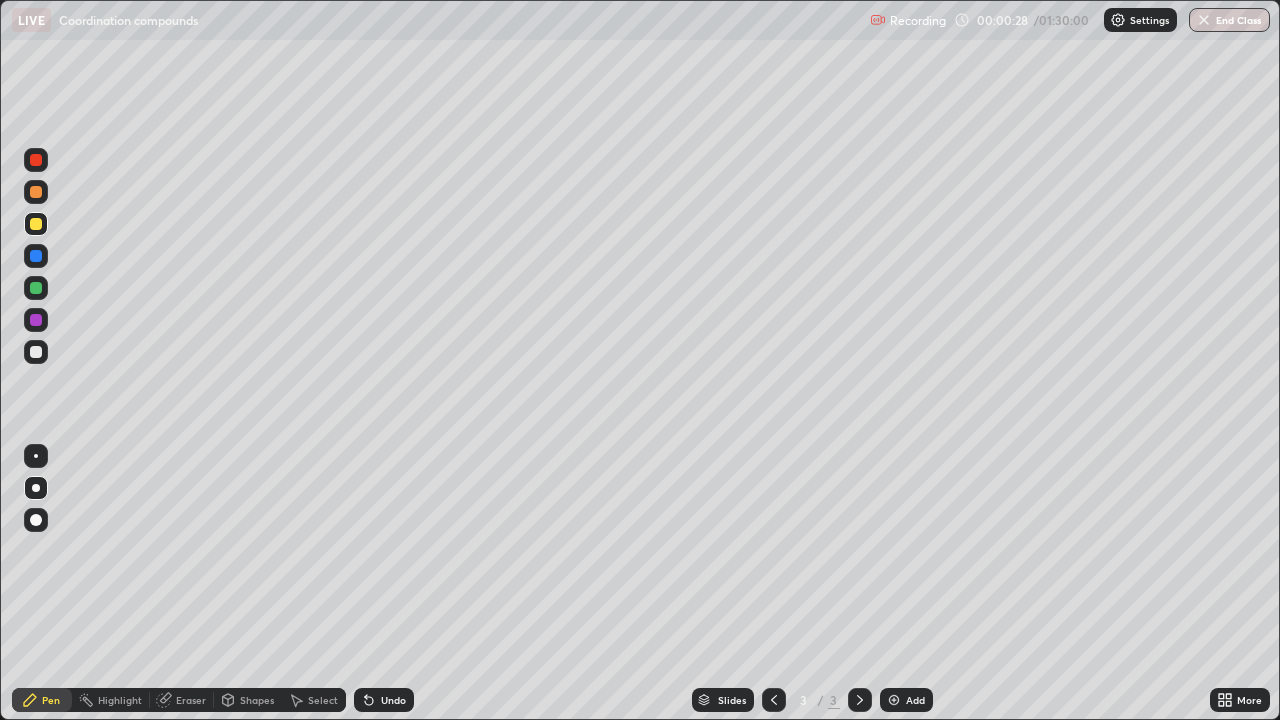 click at bounding box center (36, 224) 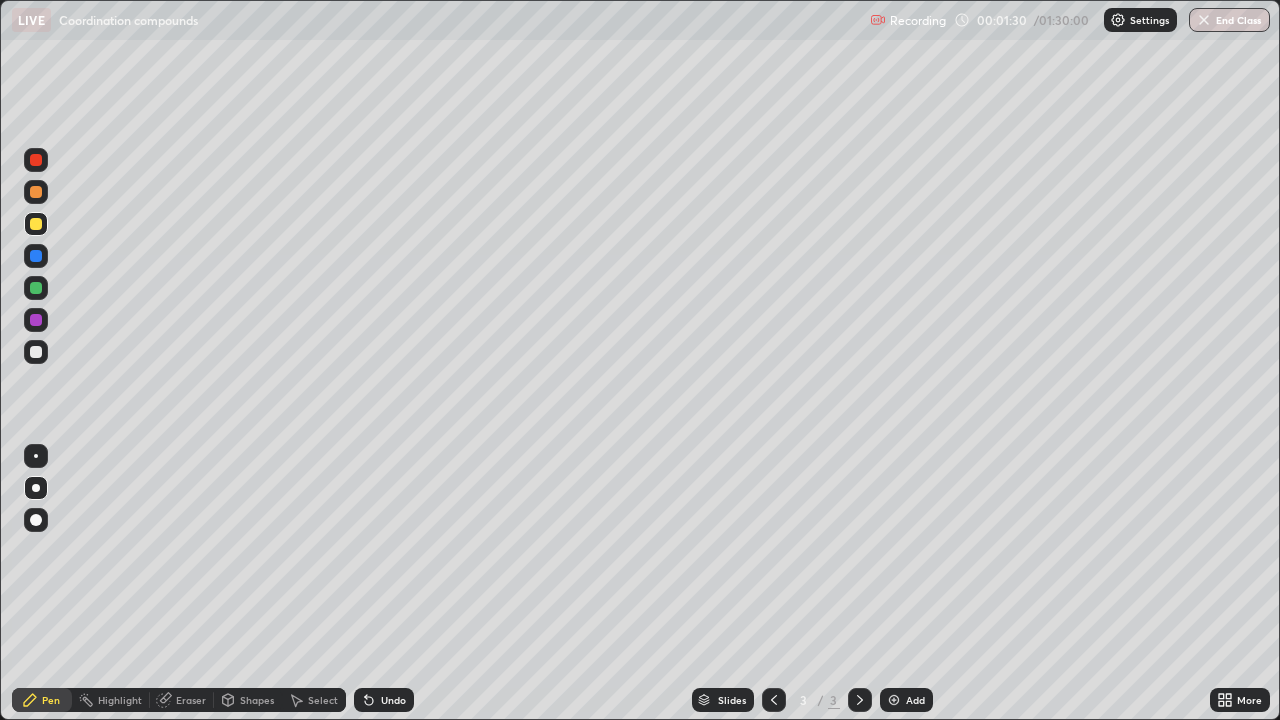 click at bounding box center [36, 352] 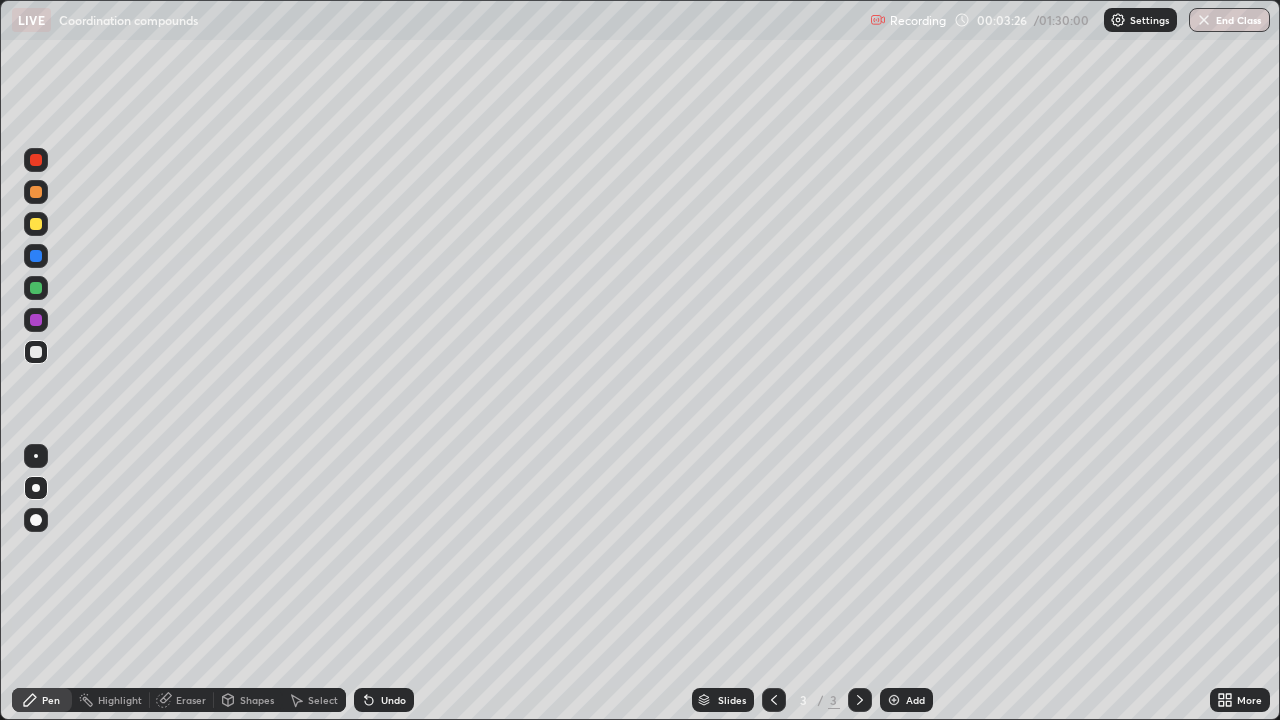 click at bounding box center (36, 224) 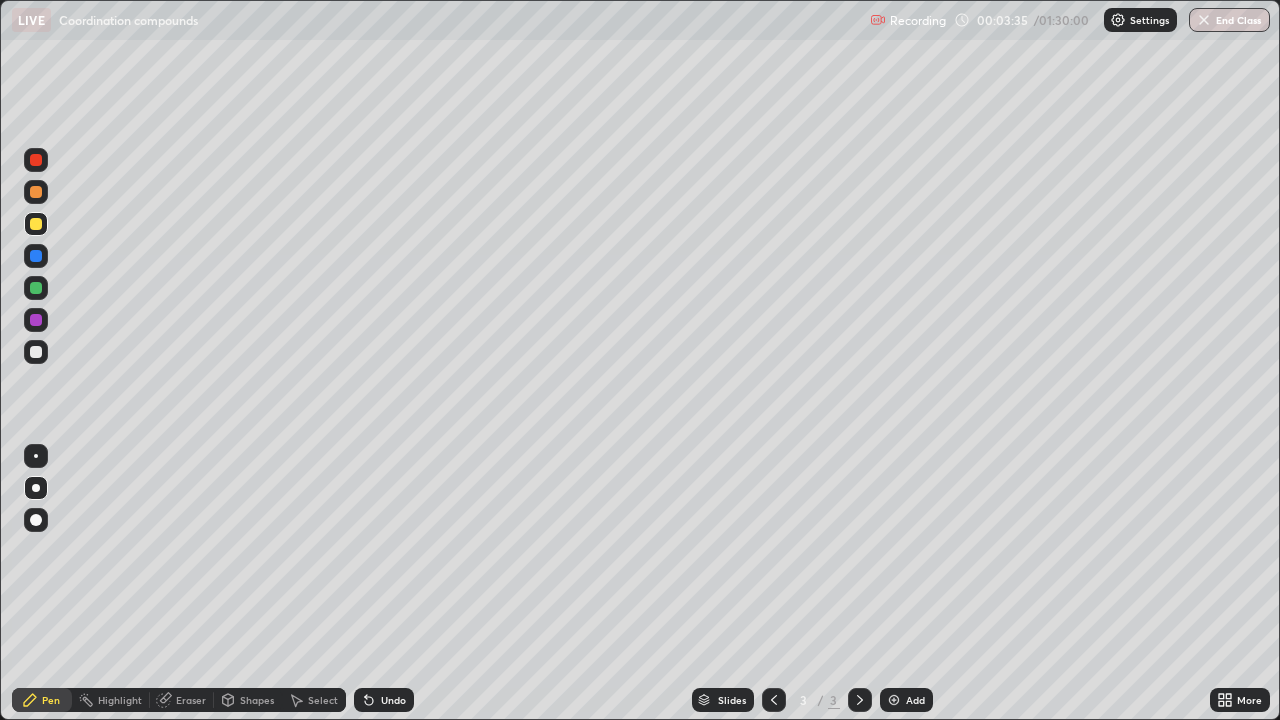 click on "Undo" at bounding box center (393, 700) 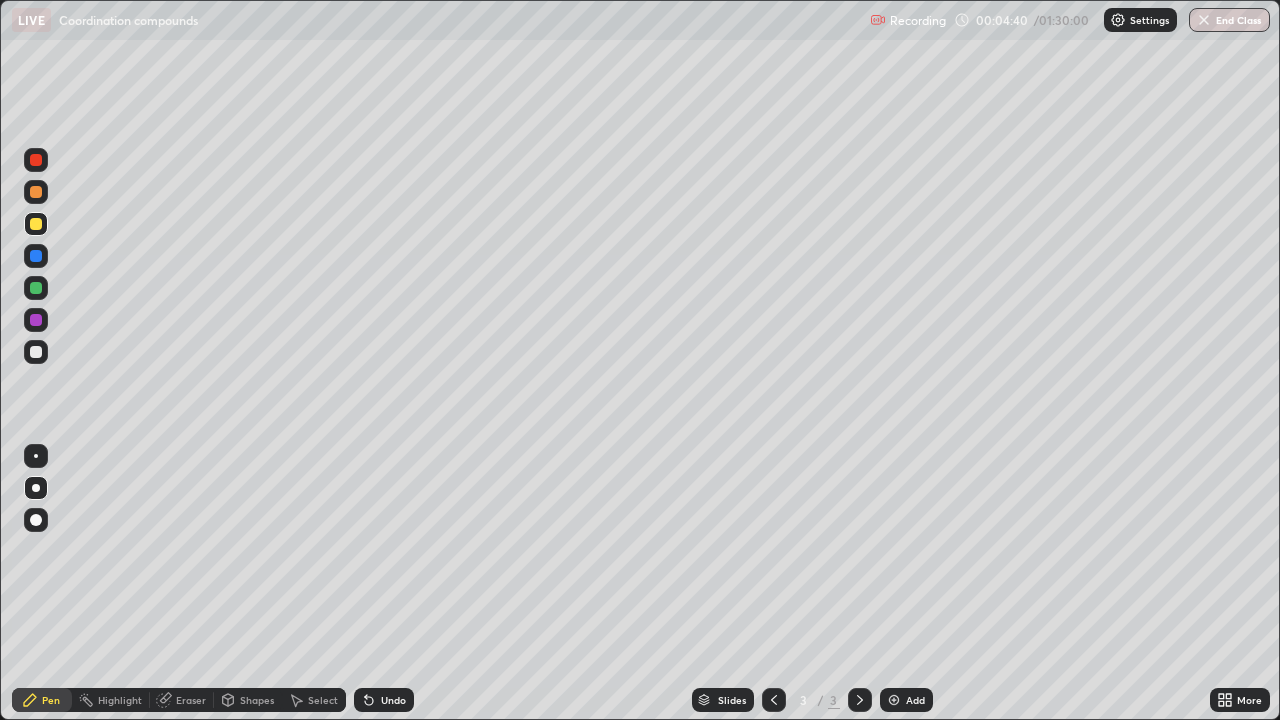 click at bounding box center (36, 352) 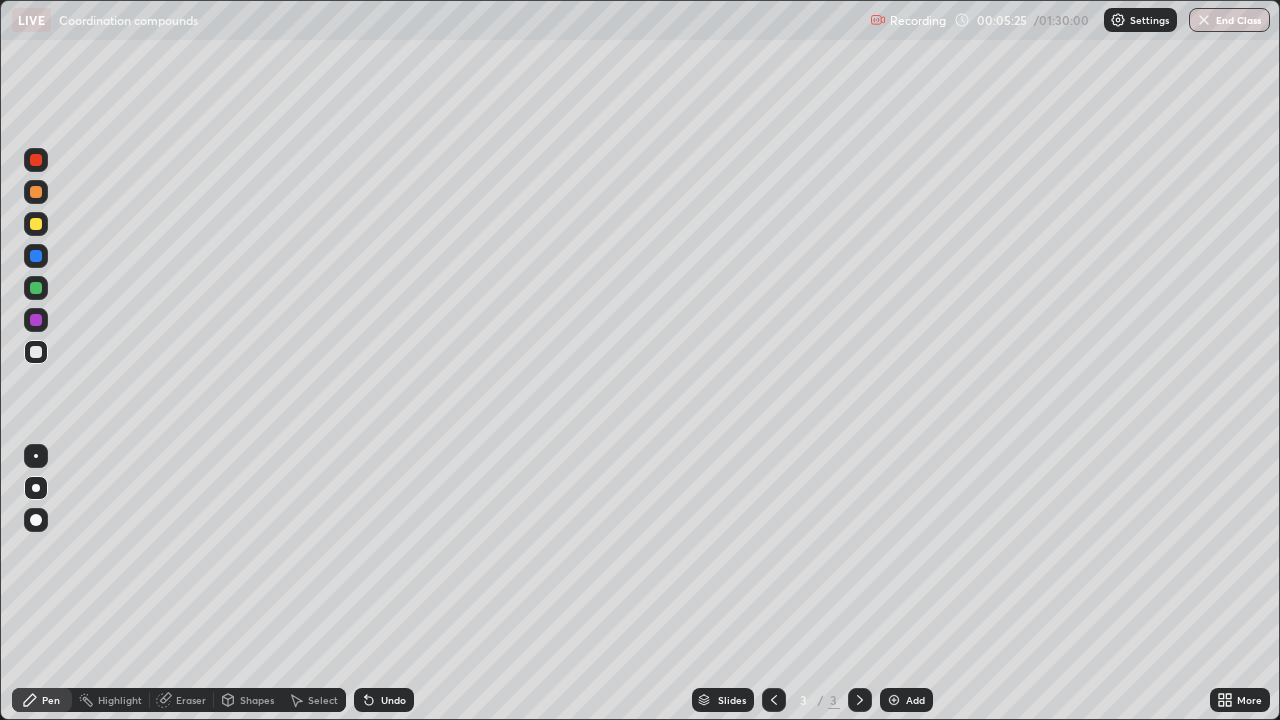 click on "Add" at bounding box center [915, 700] 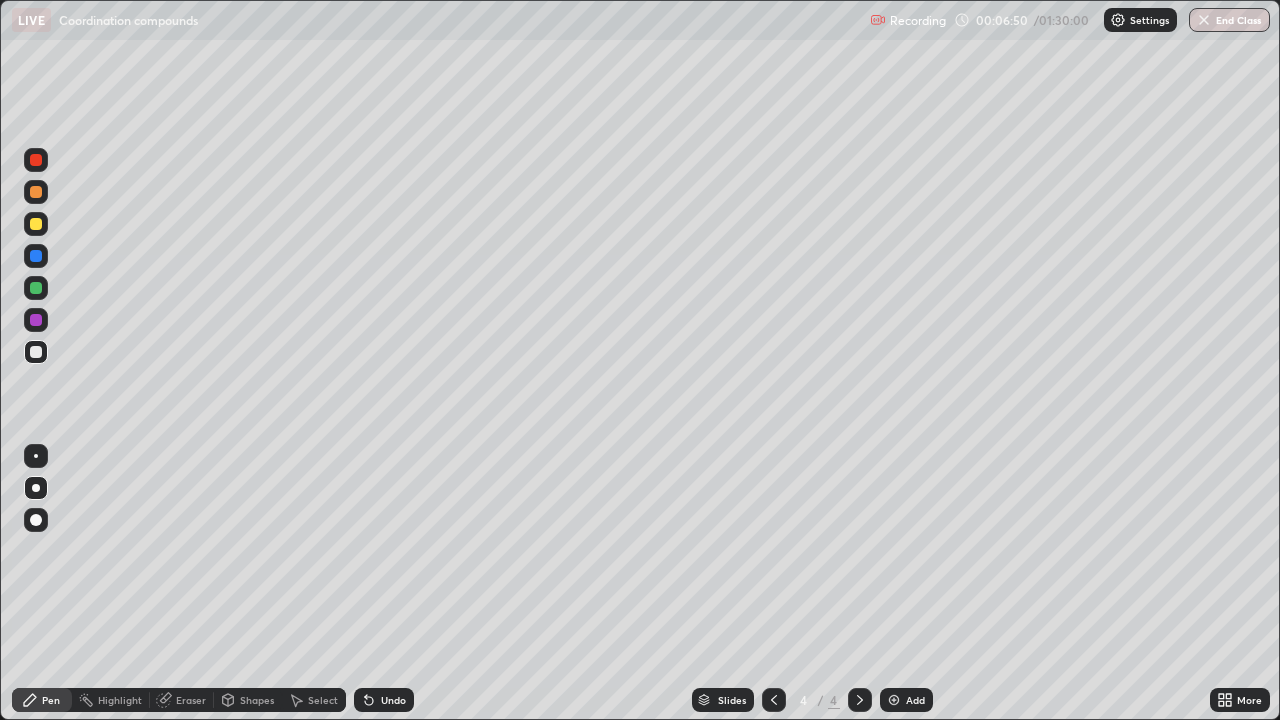click 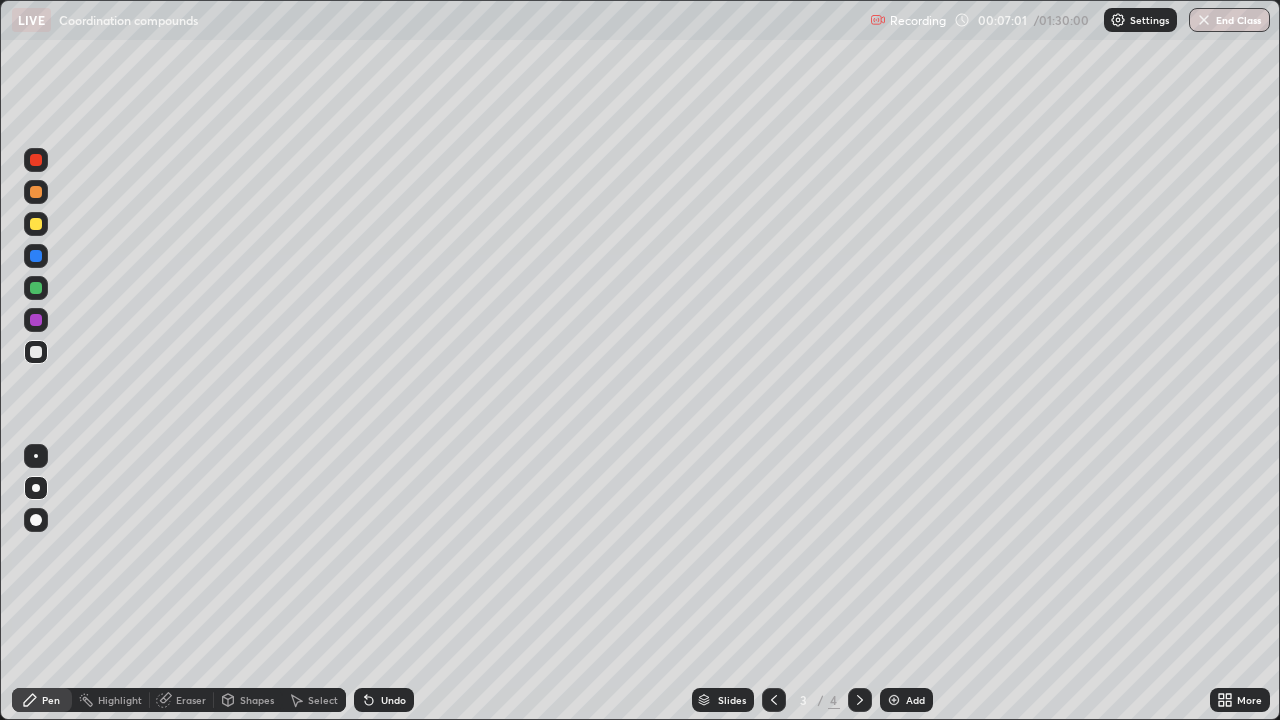 click 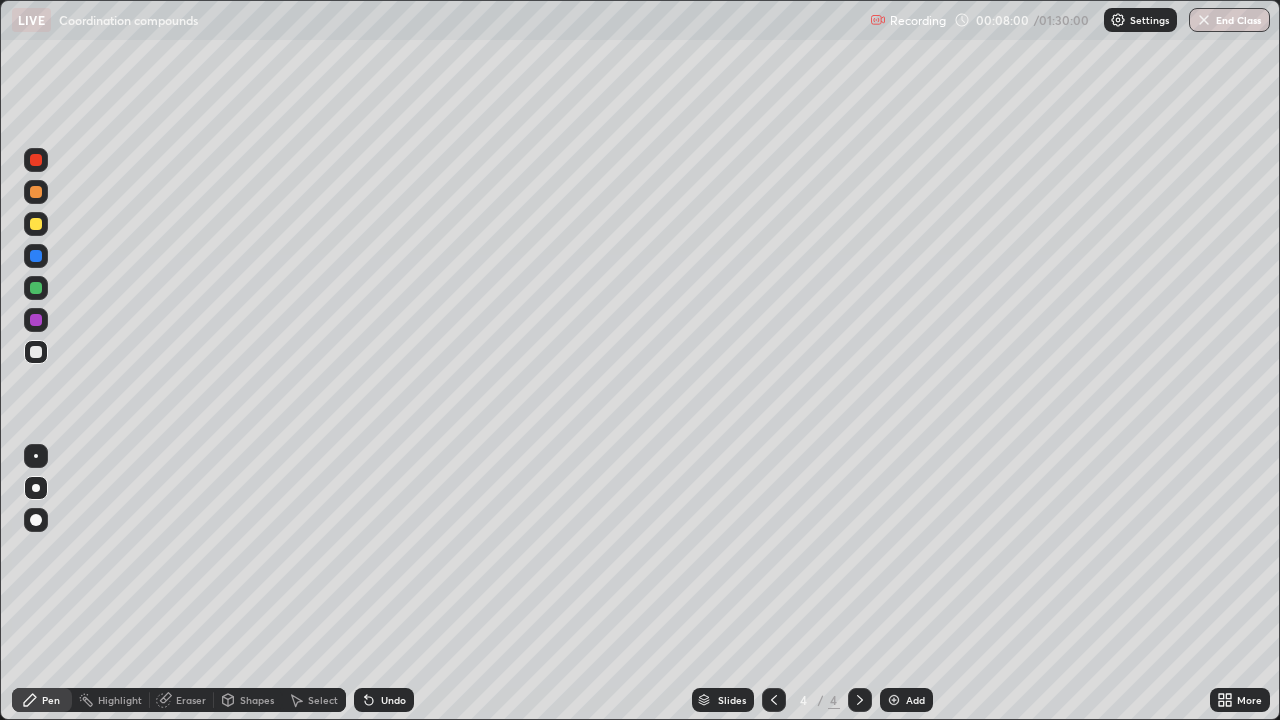 click at bounding box center (36, 352) 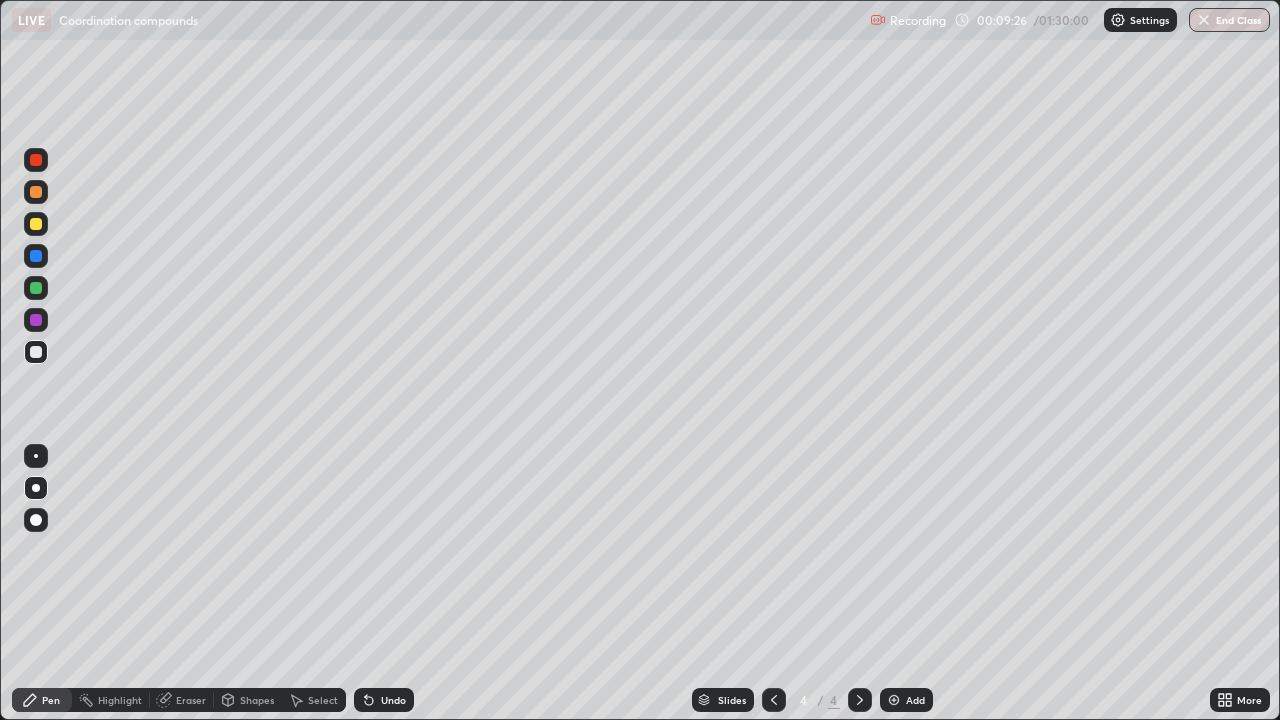 click at bounding box center [36, 224] 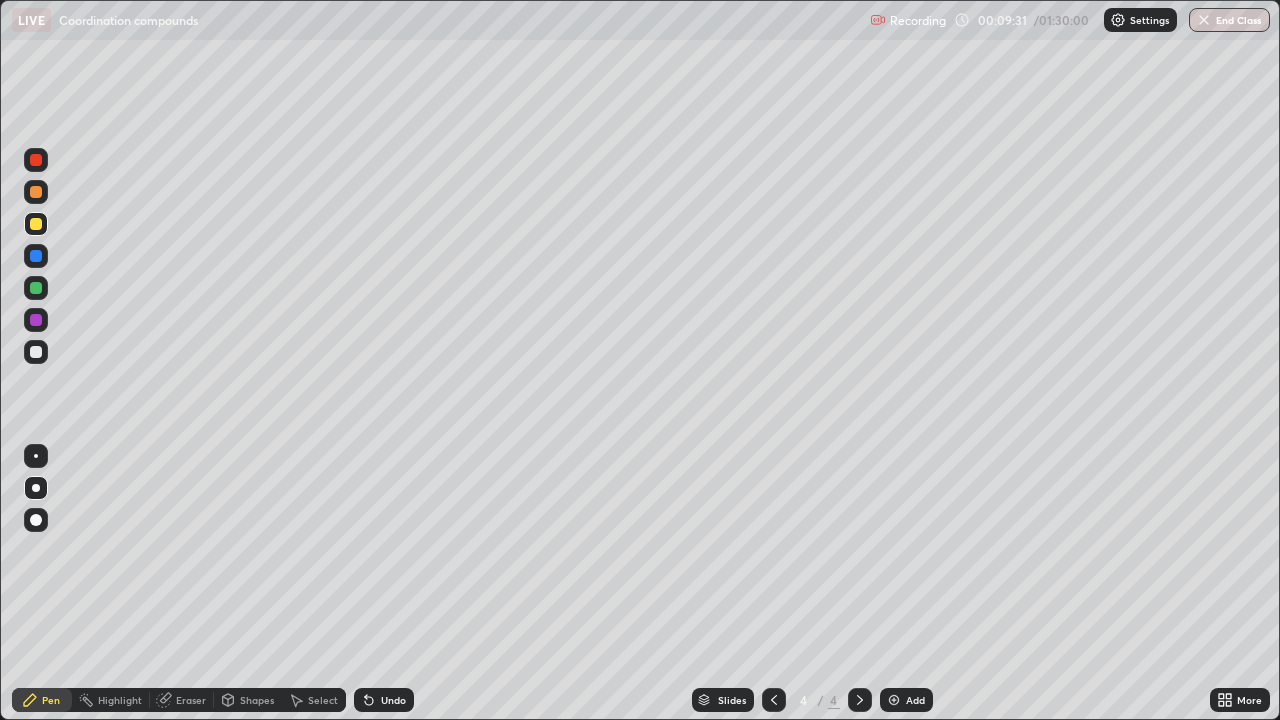 click at bounding box center [36, 352] 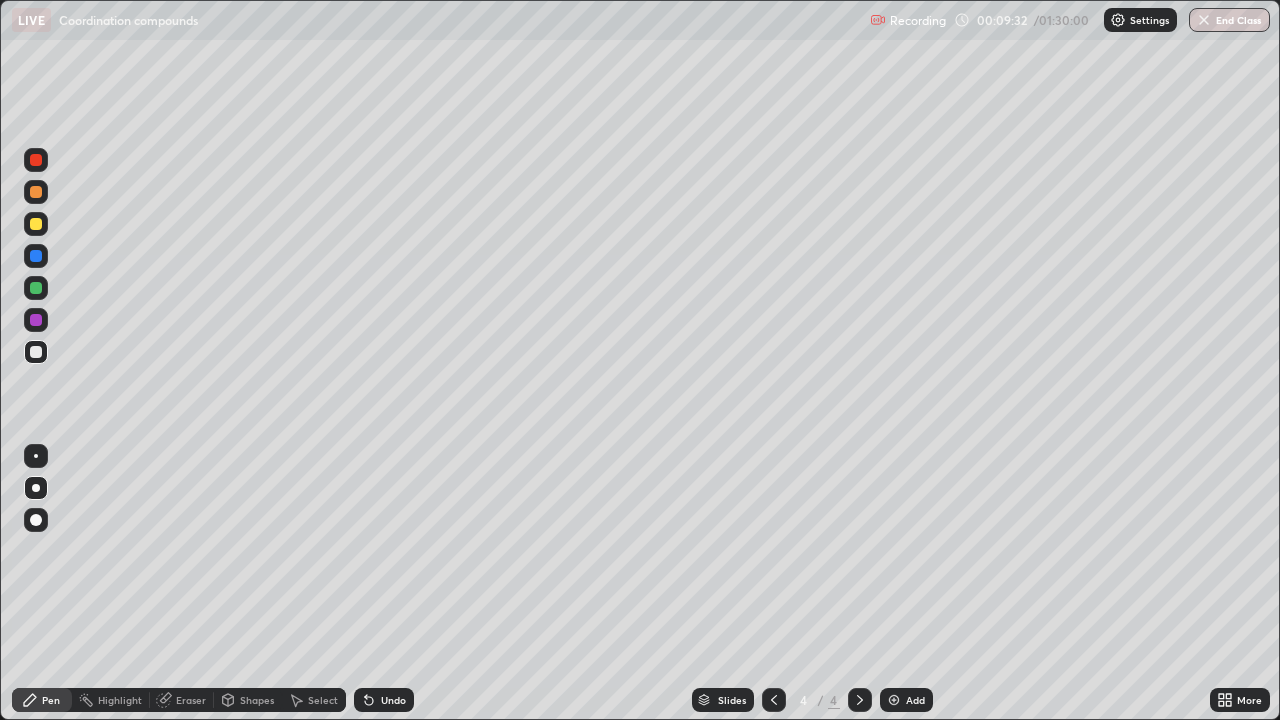 click at bounding box center [36, 352] 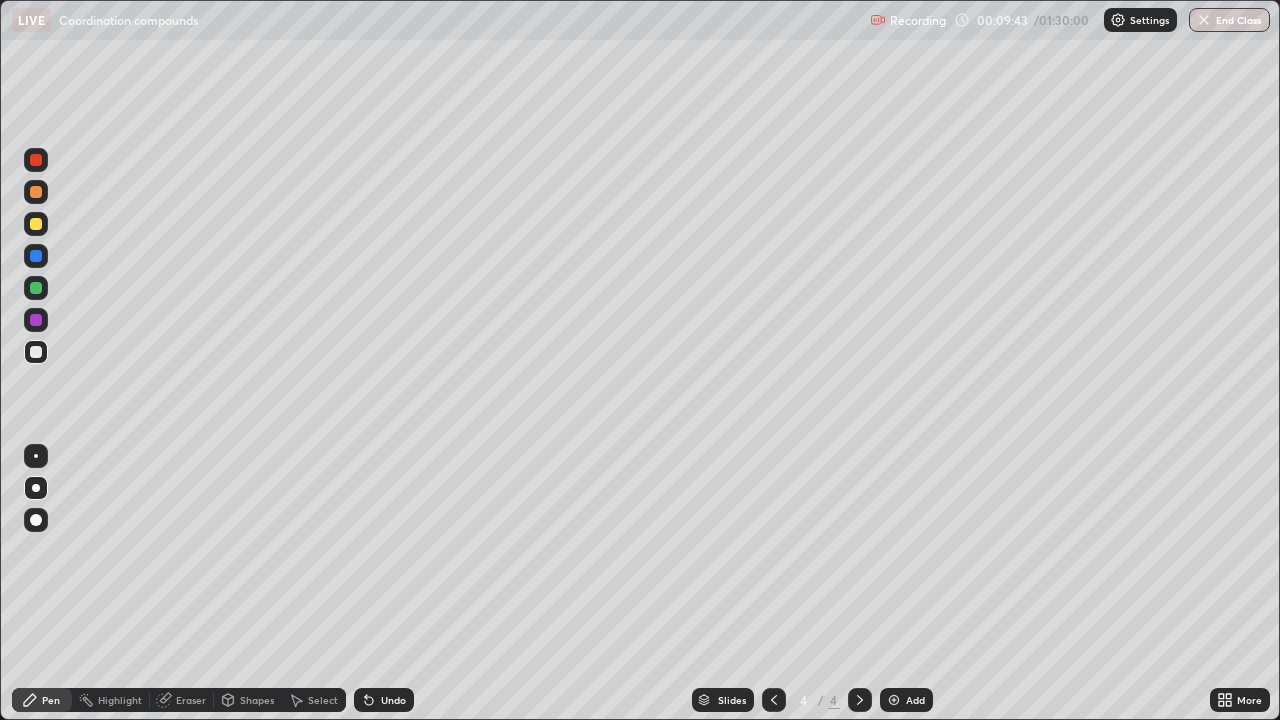 click at bounding box center (36, 224) 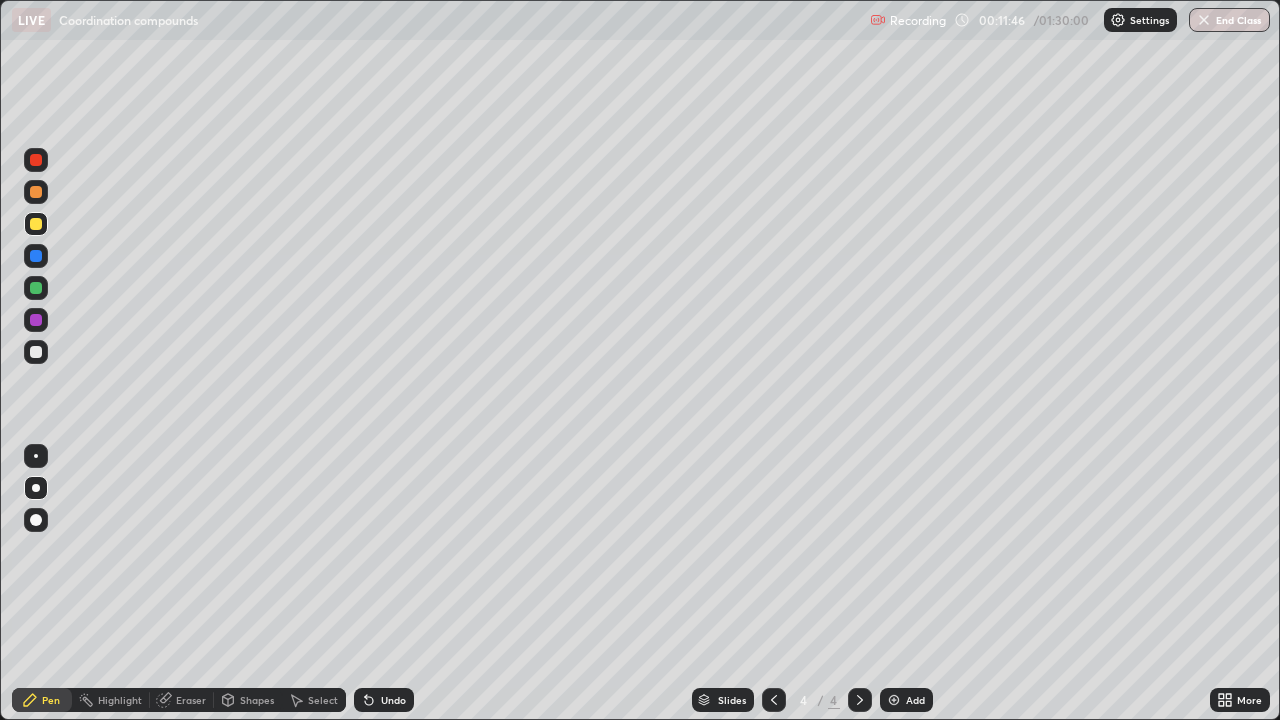 click on "Add" at bounding box center [915, 700] 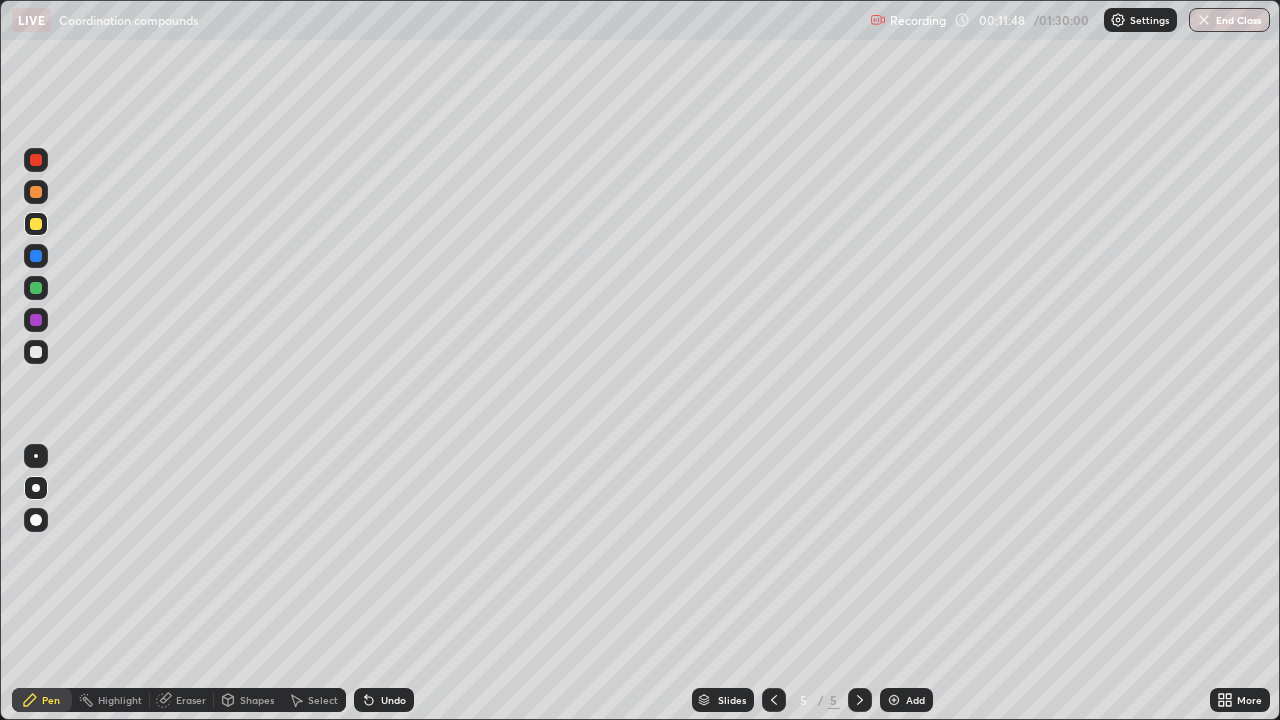 click at bounding box center (36, 192) 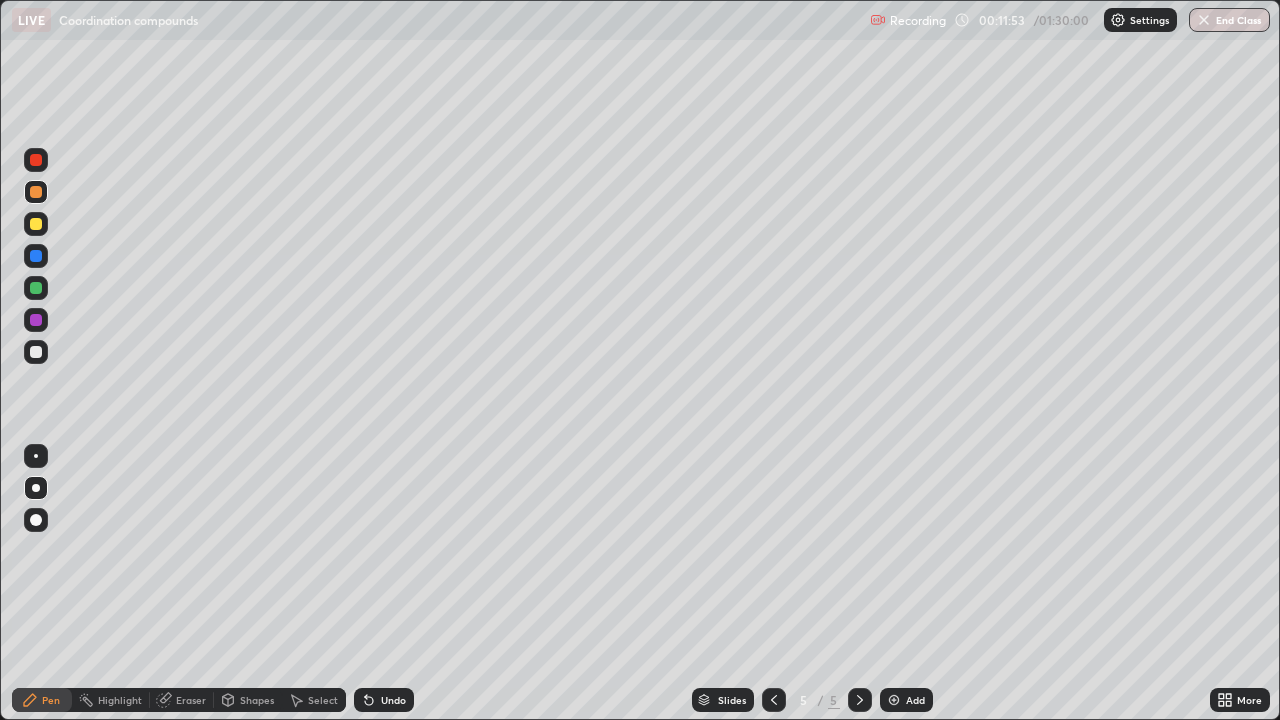 click at bounding box center (36, 352) 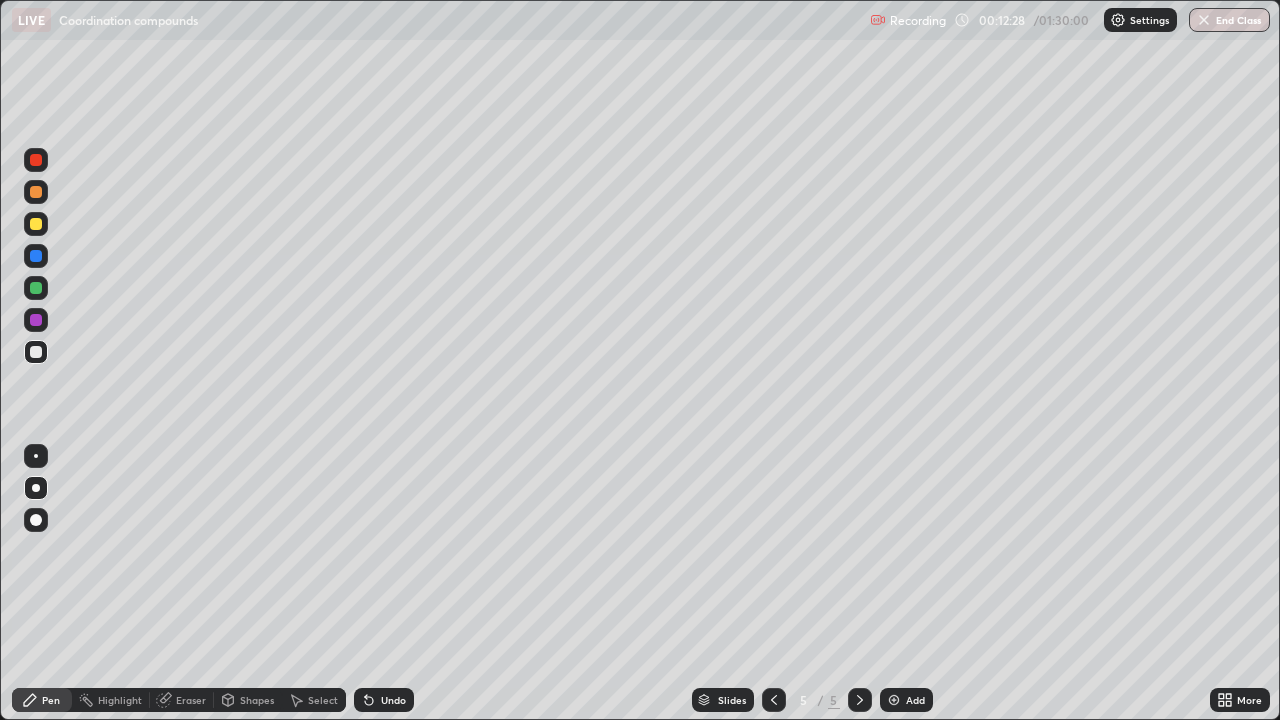 click at bounding box center [36, 352] 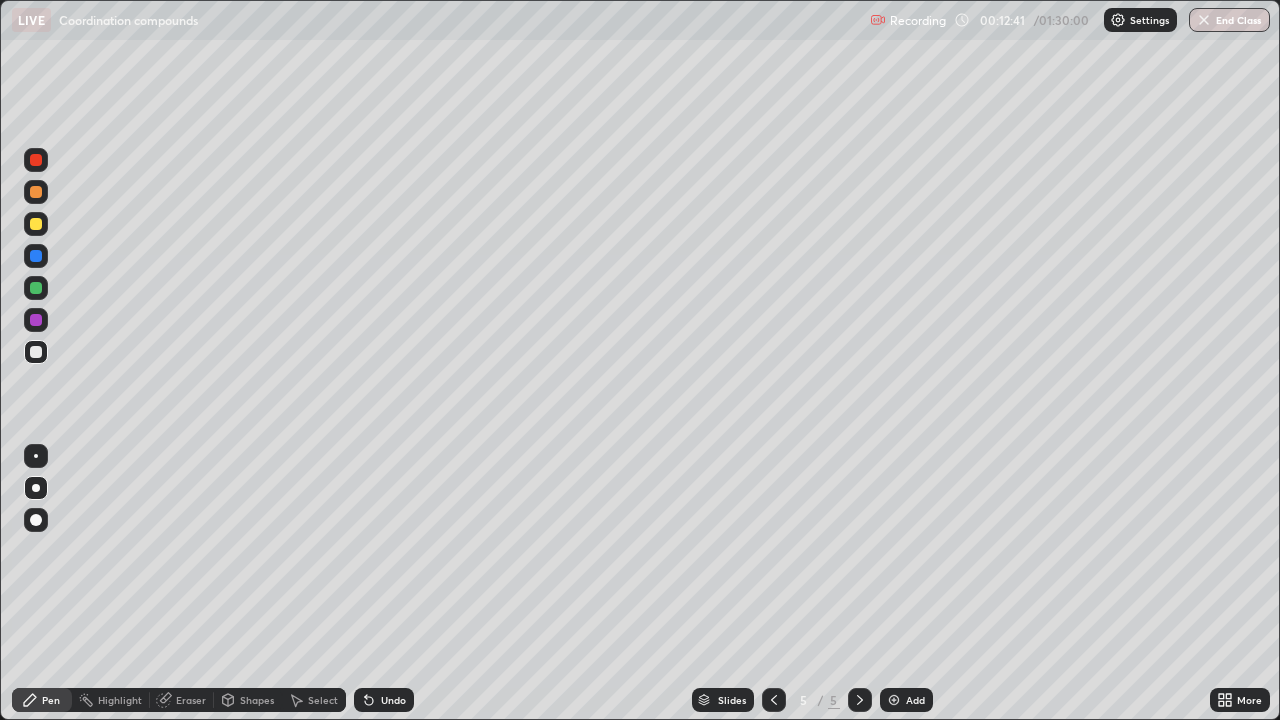 click at bounding box center [36, 352] 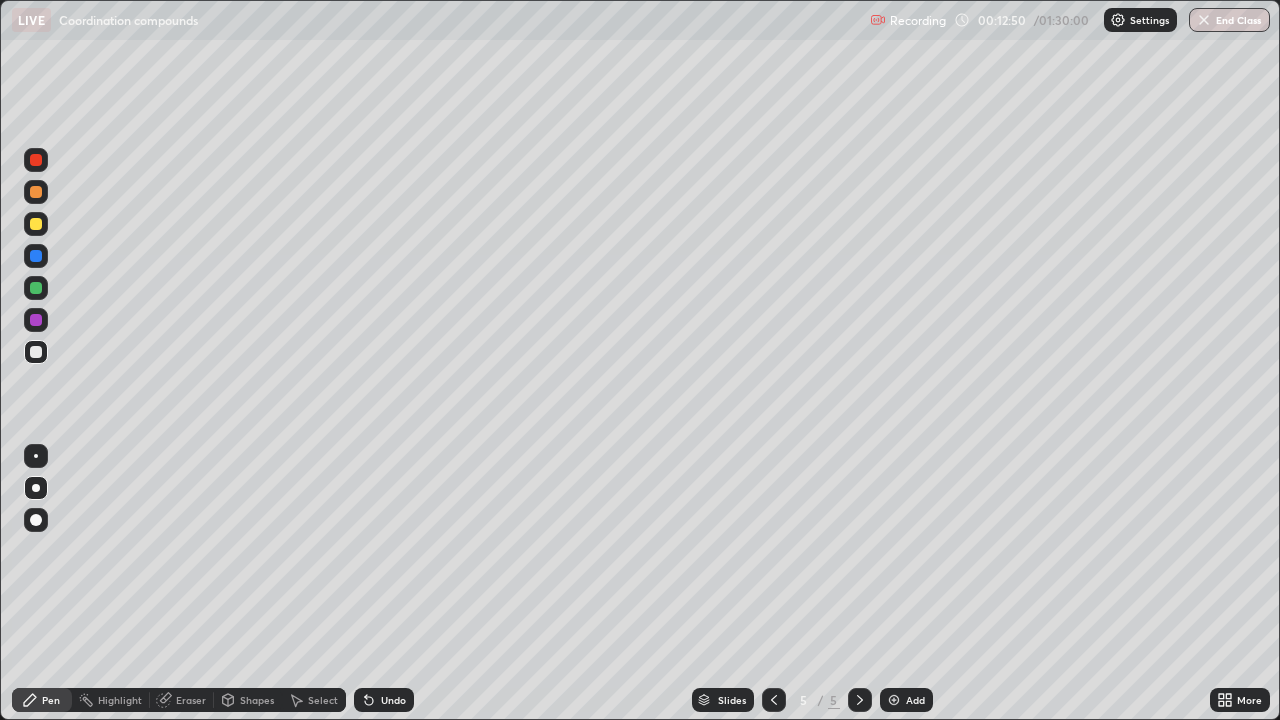 click at bounding box center [36, 192] 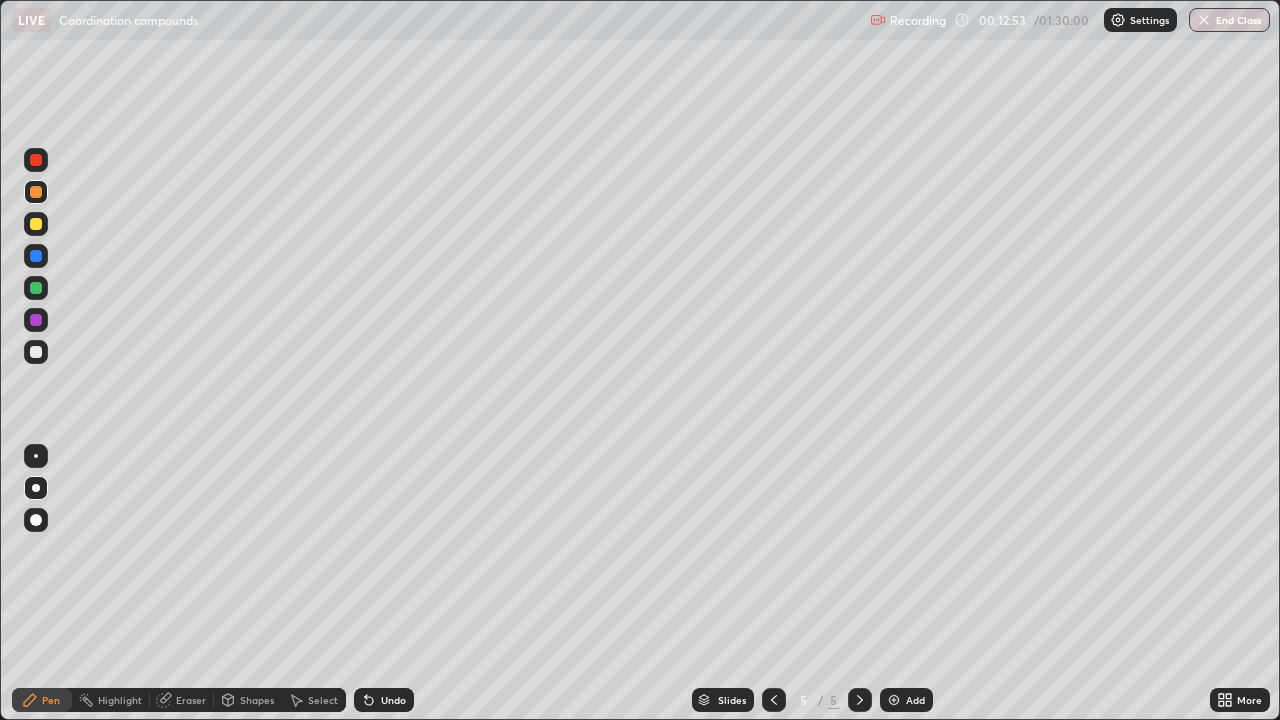 click on "Undo" at bounding box center [384, 700] 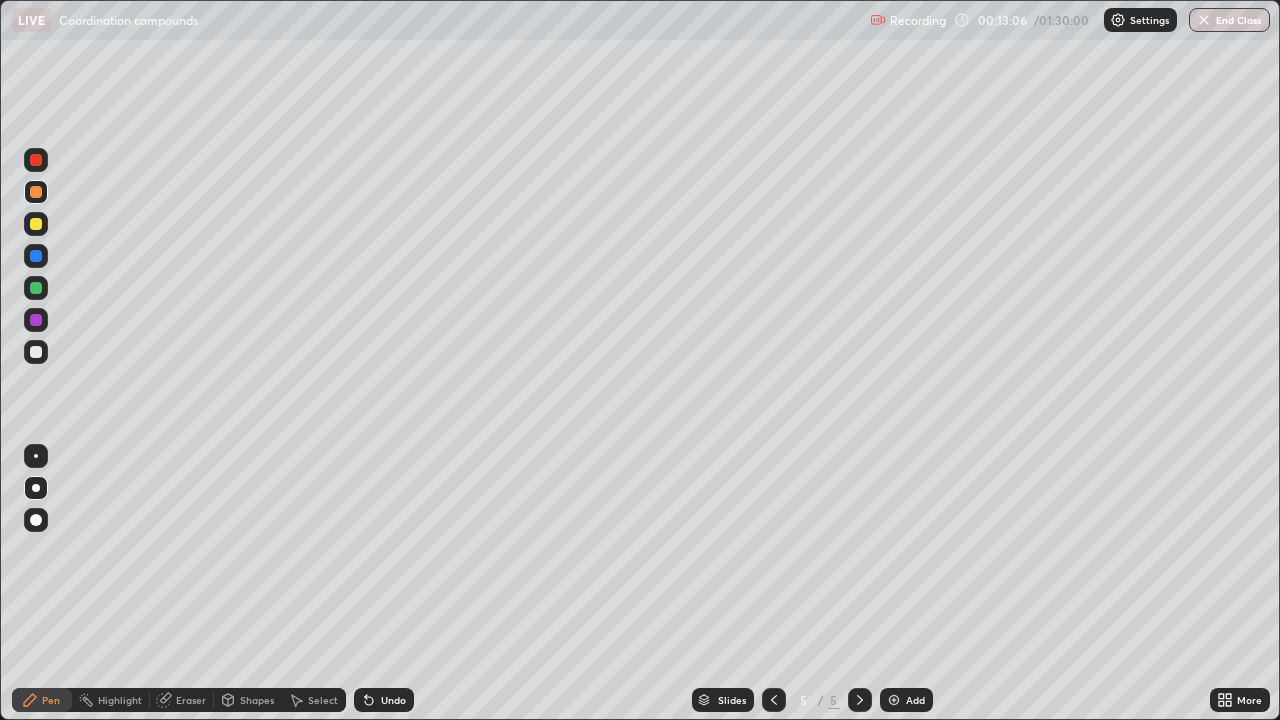 click at bounding box center [36, 352] 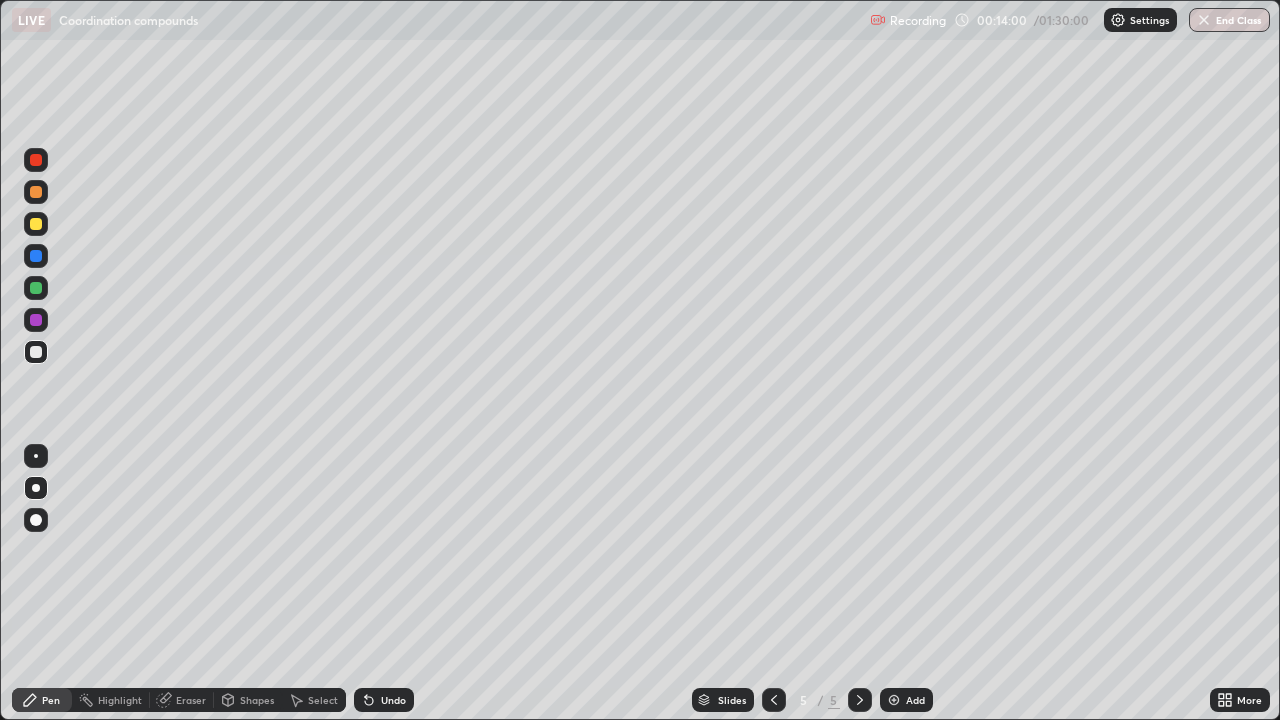 click at bounding box center (36, 352) 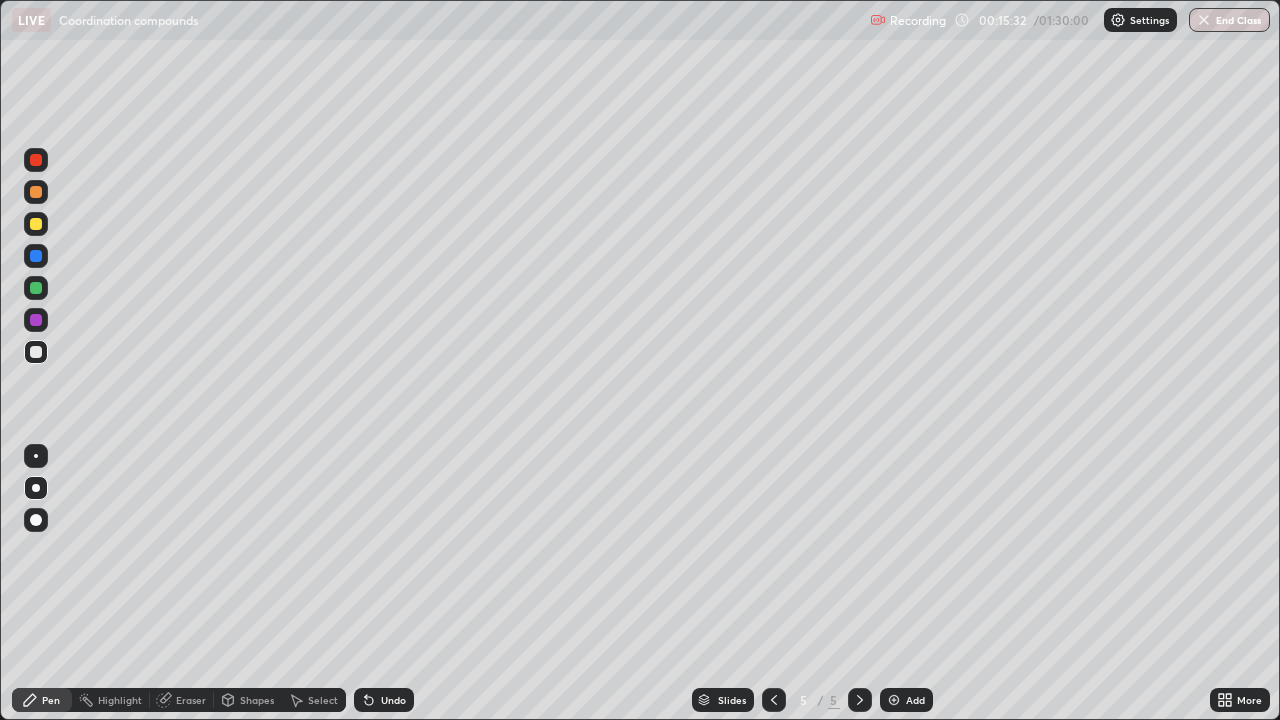 click on "Undo" at bounding box center [393, 700] 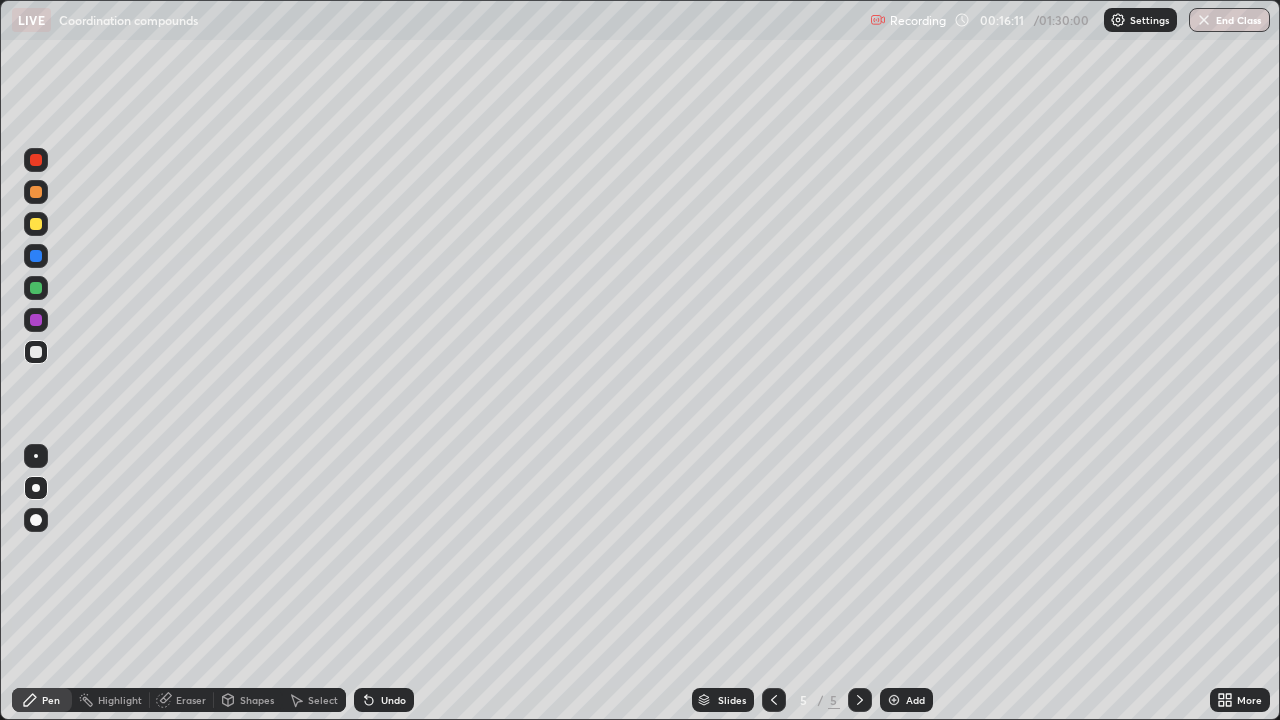 click 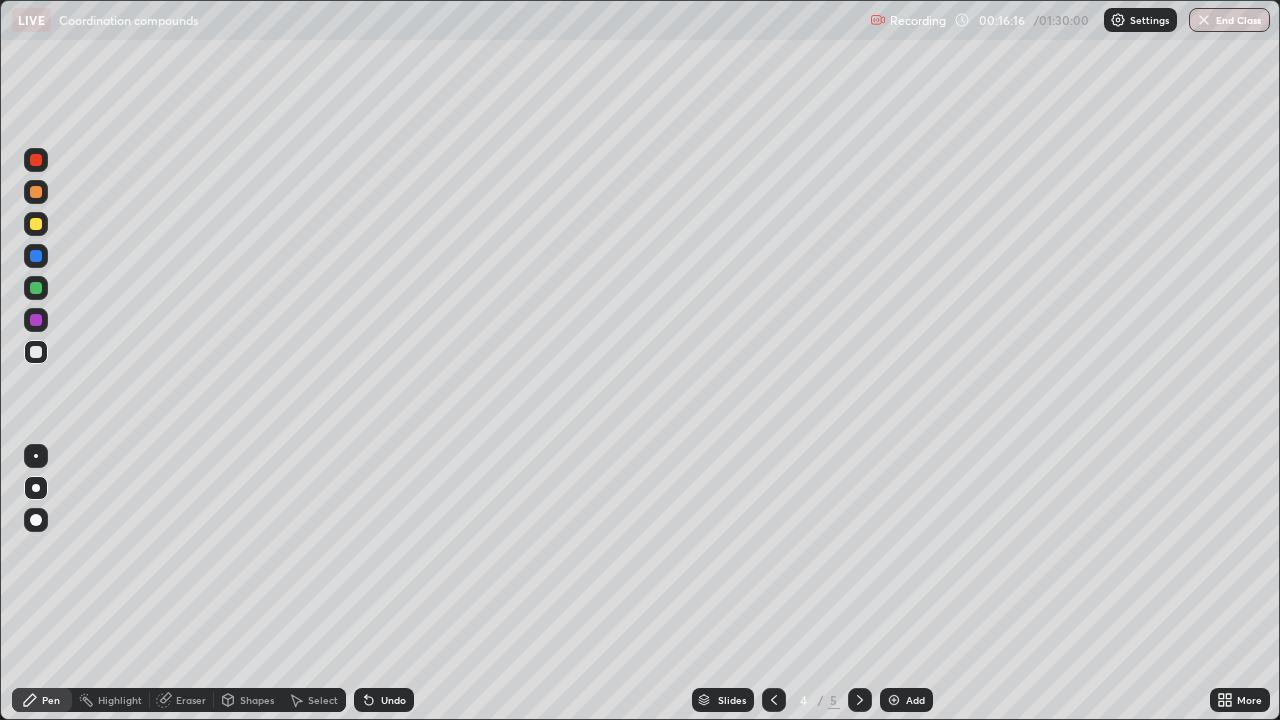 click 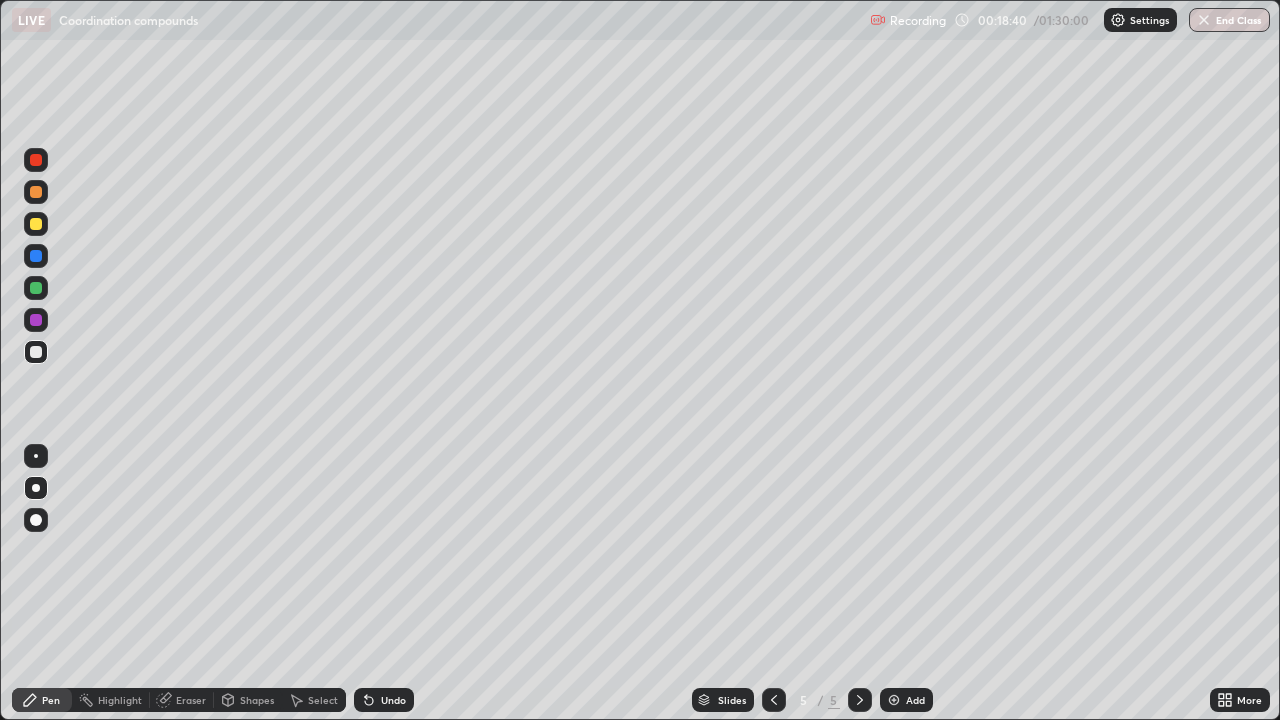 click on "Add" at bounding box center (906, 700) 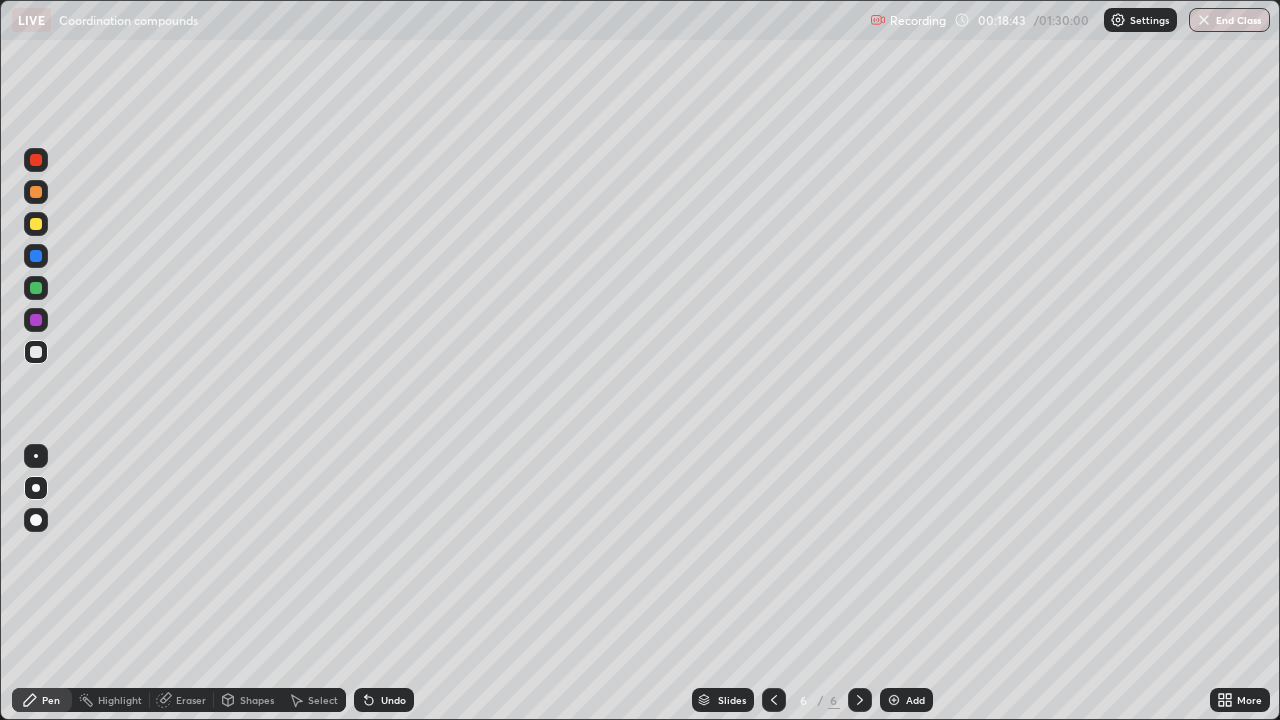 click at bounding box center (36, 160) 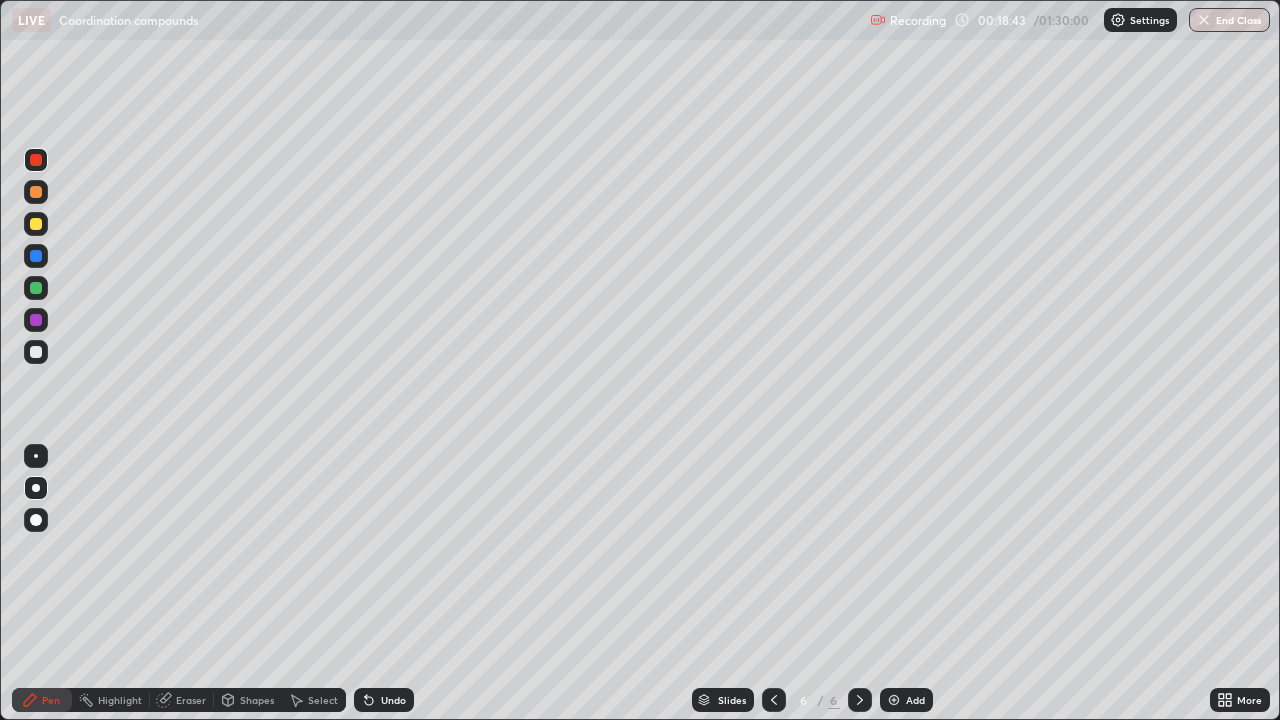 click at bounding box center [36, 160] 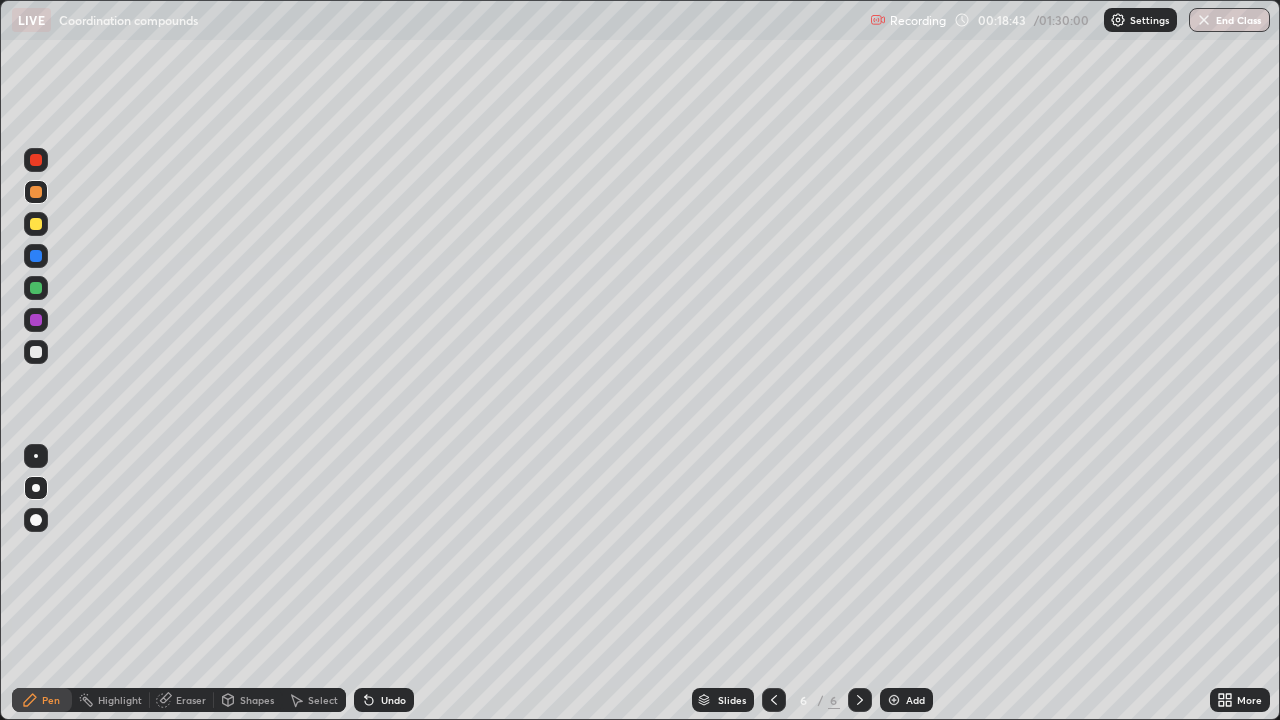 click at bounding box center [36, 192] 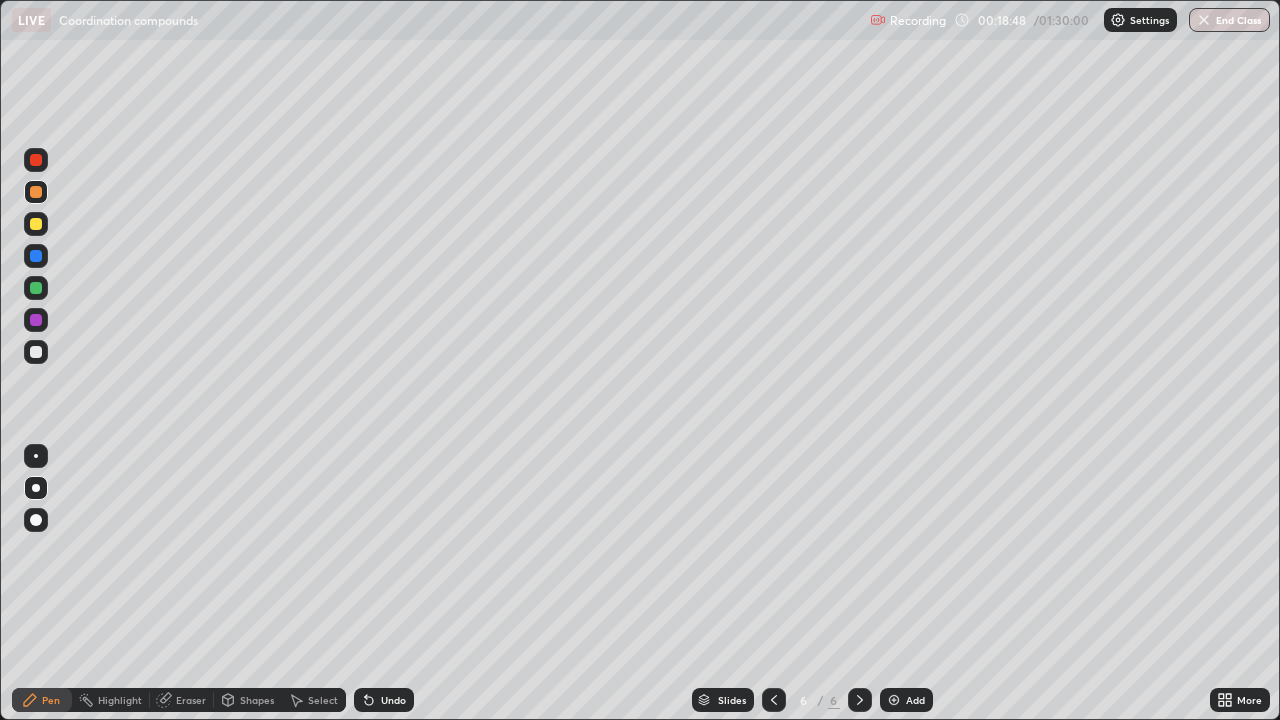 click at bounding box center [36, 352] 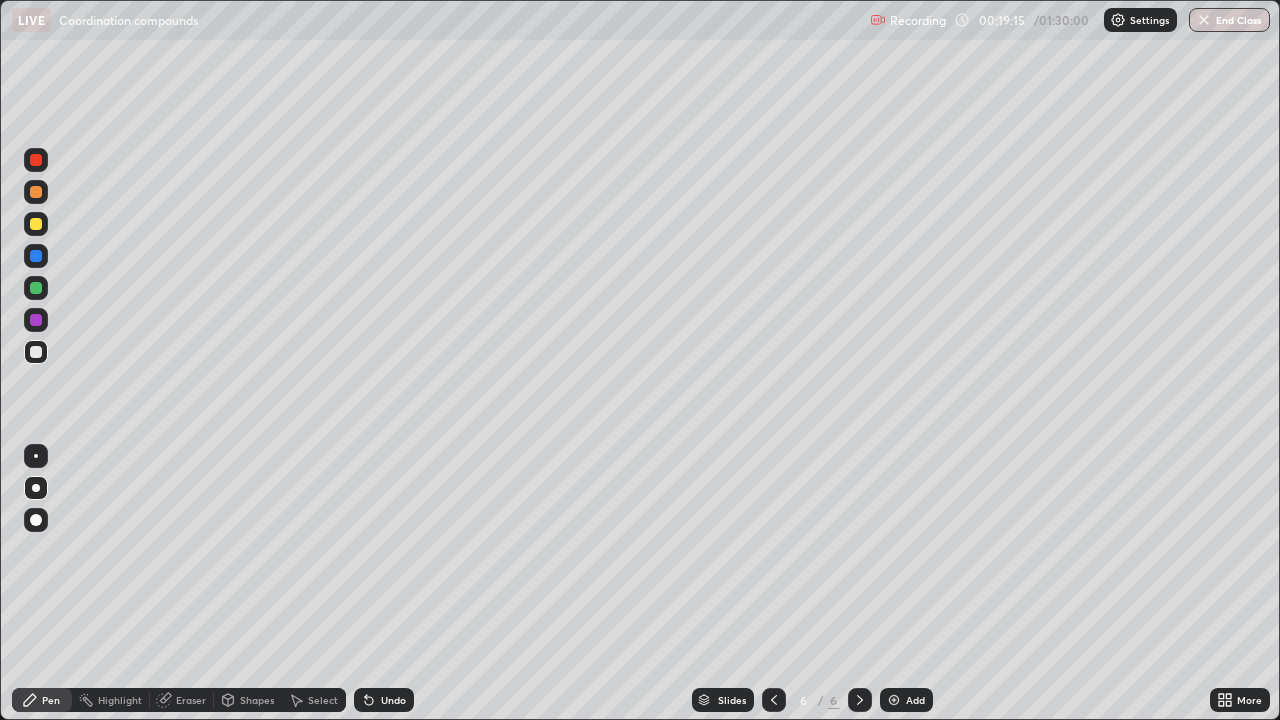 click at bounding box center (36, 352) 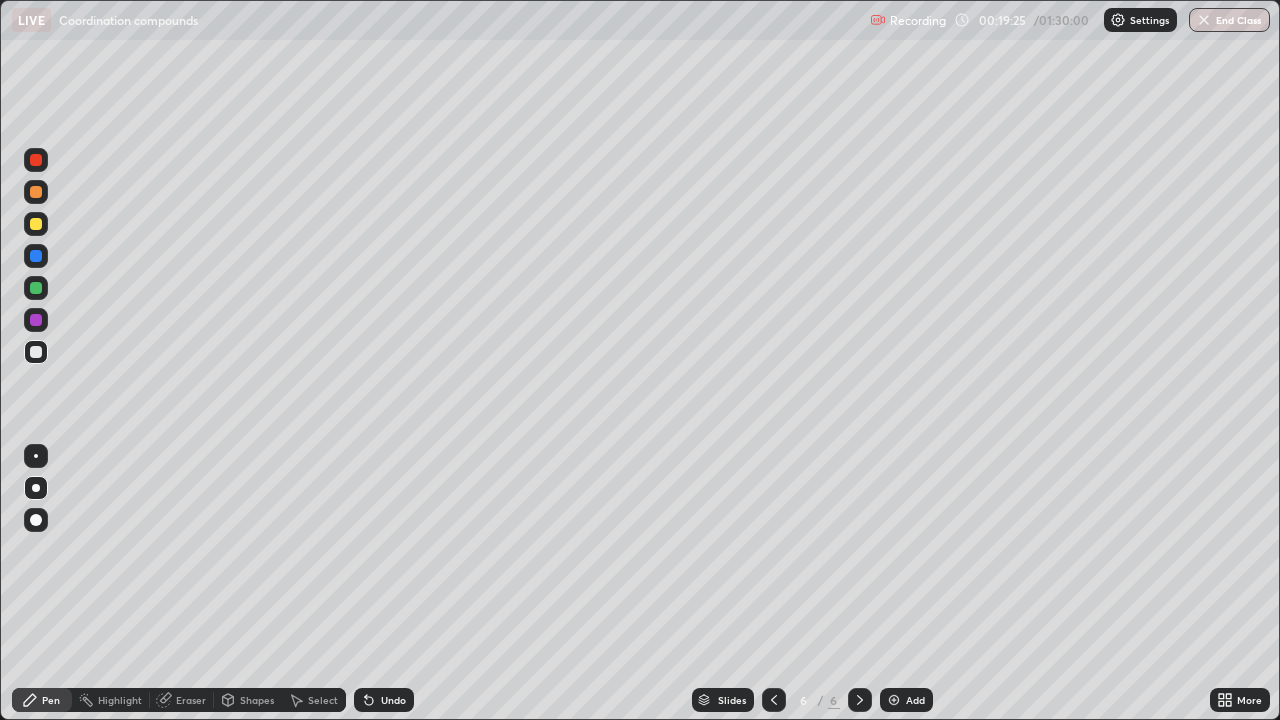 click at bounding box center [36, 224] 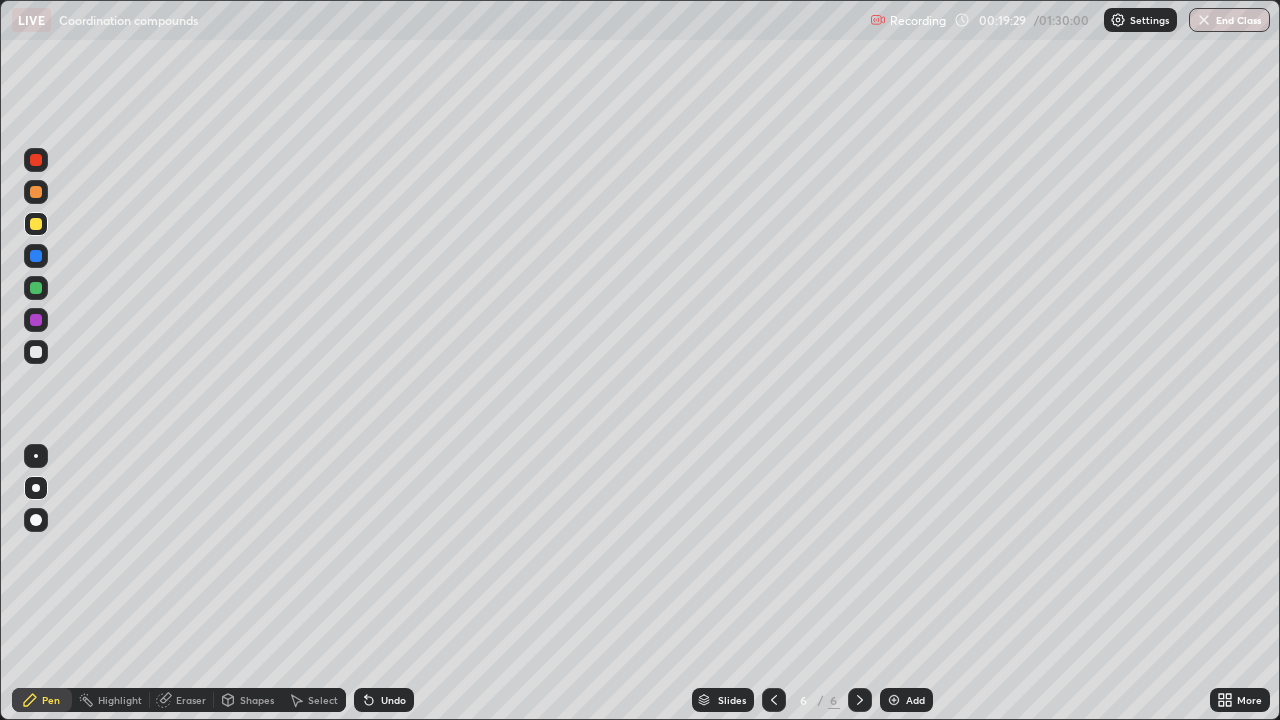 click at bounding box center [36, 224] 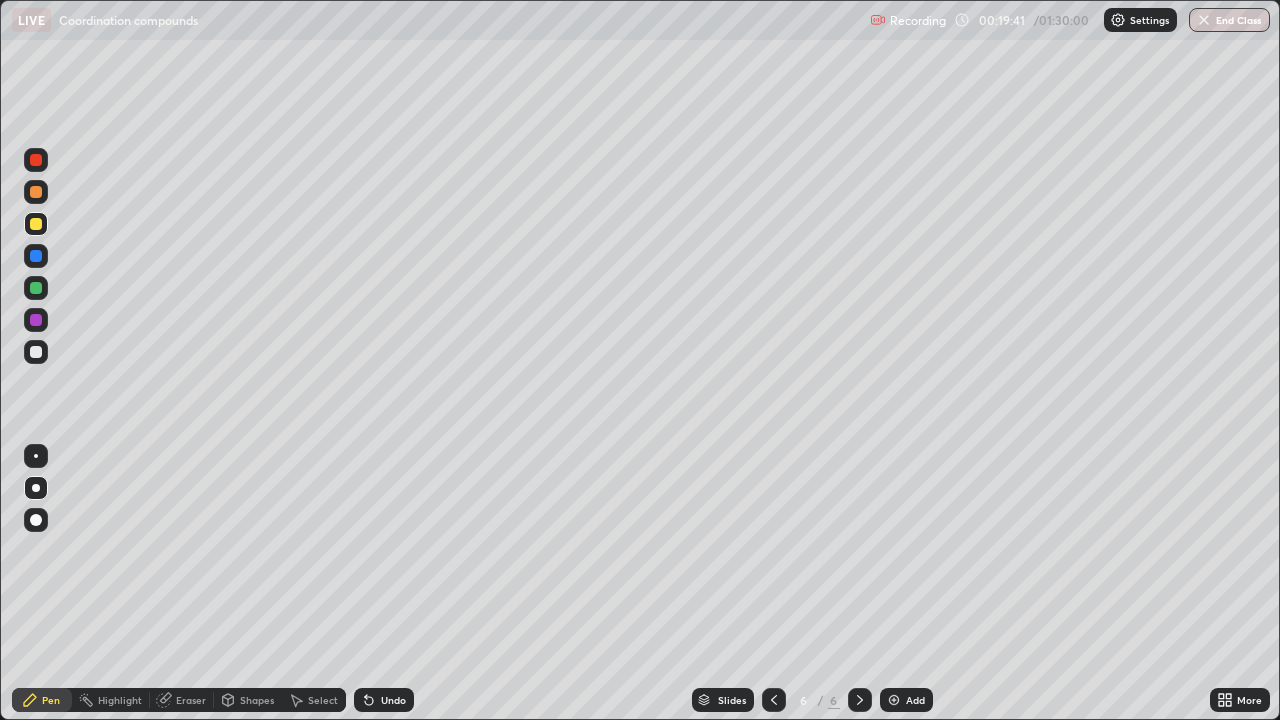 click on "Undo" at bounding box center (393, 700) 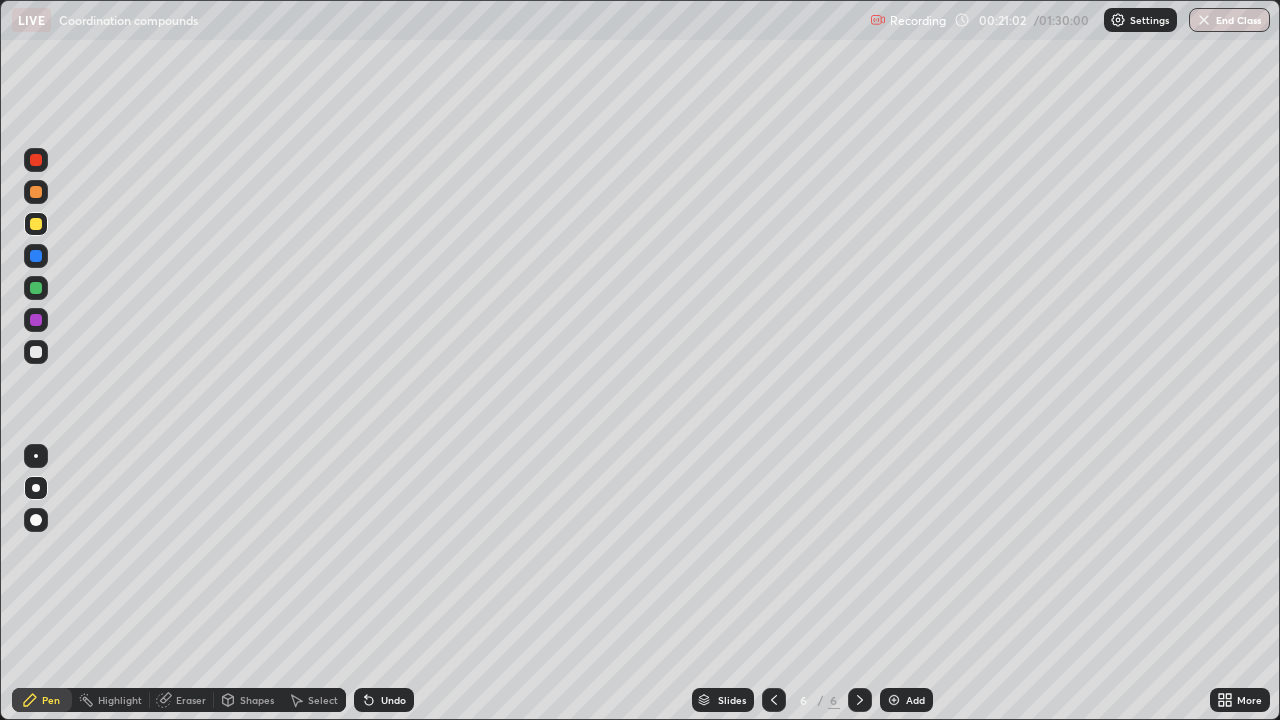 click at bounding box center [36, 352] 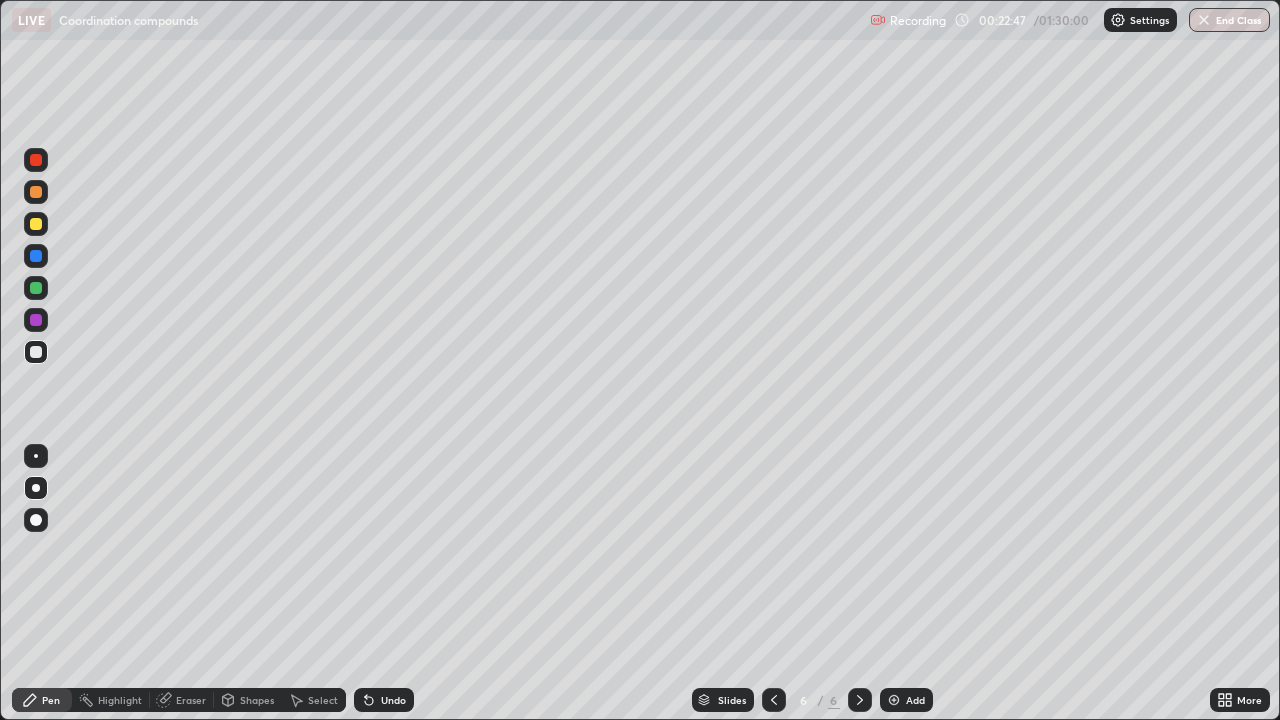 click at bounding box center (36, 224) 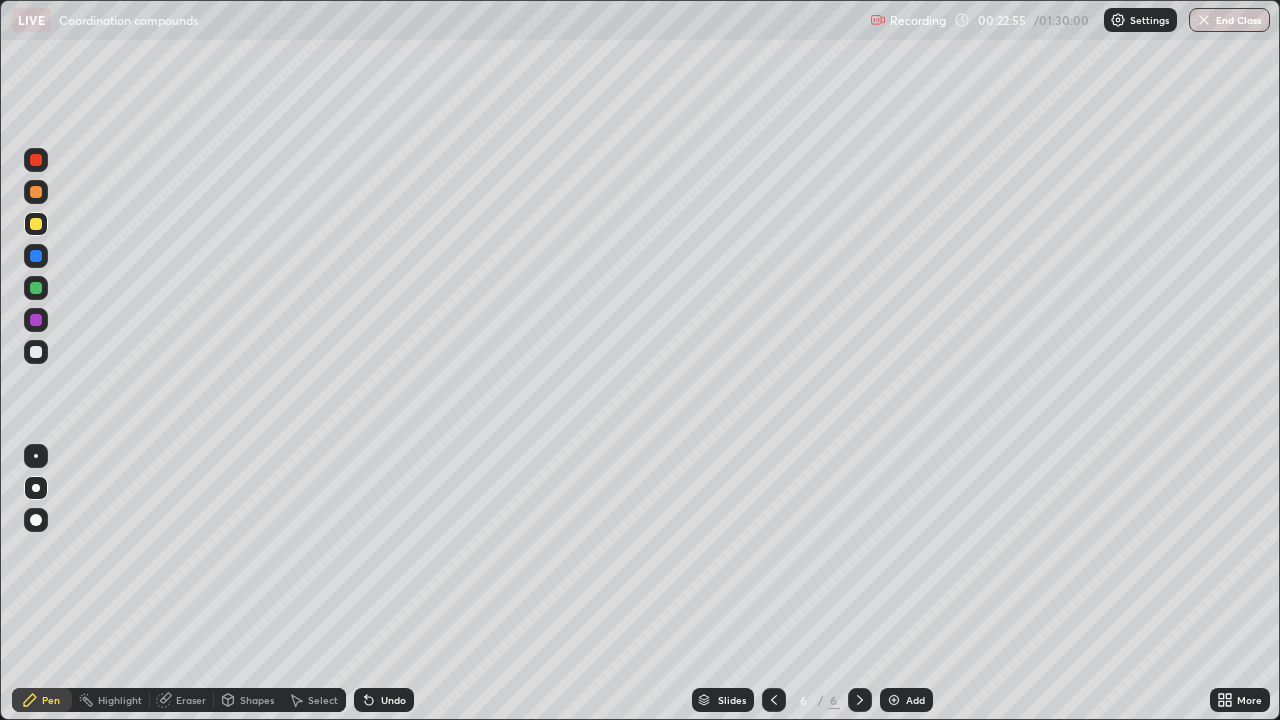 click at bounding box center [36, 352] 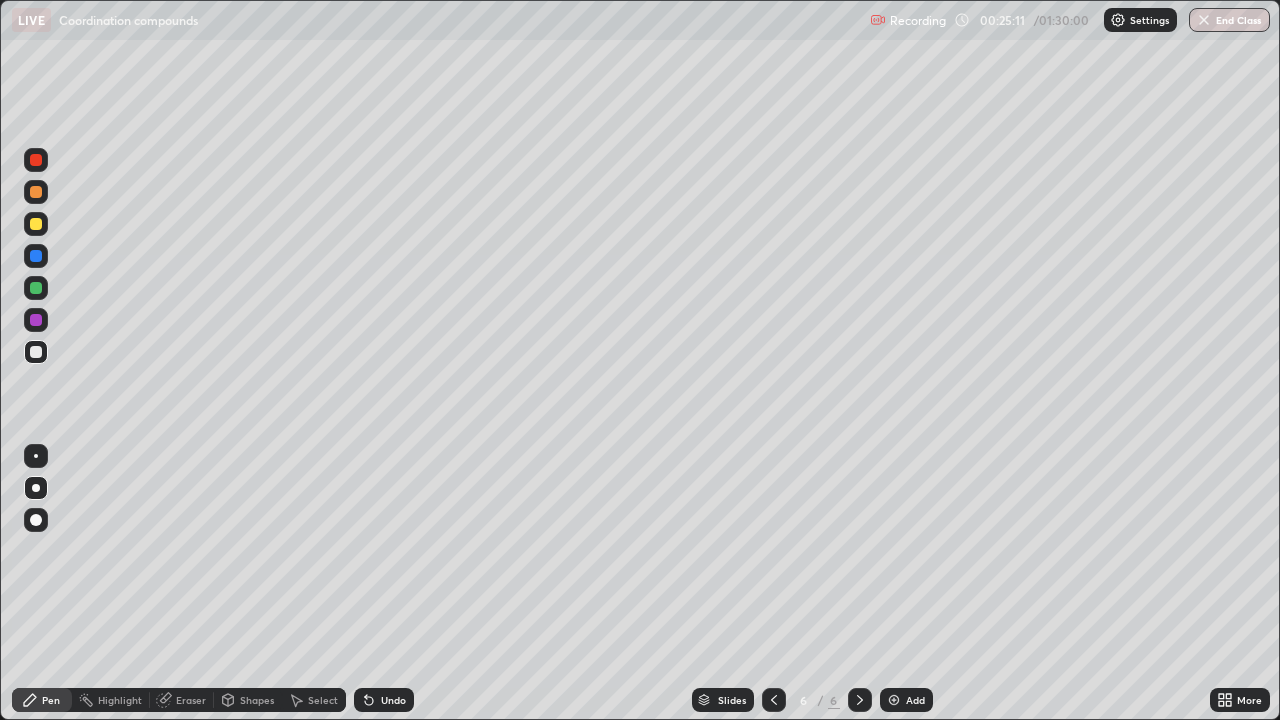 click on "Add" at bounding box center [915, 700] 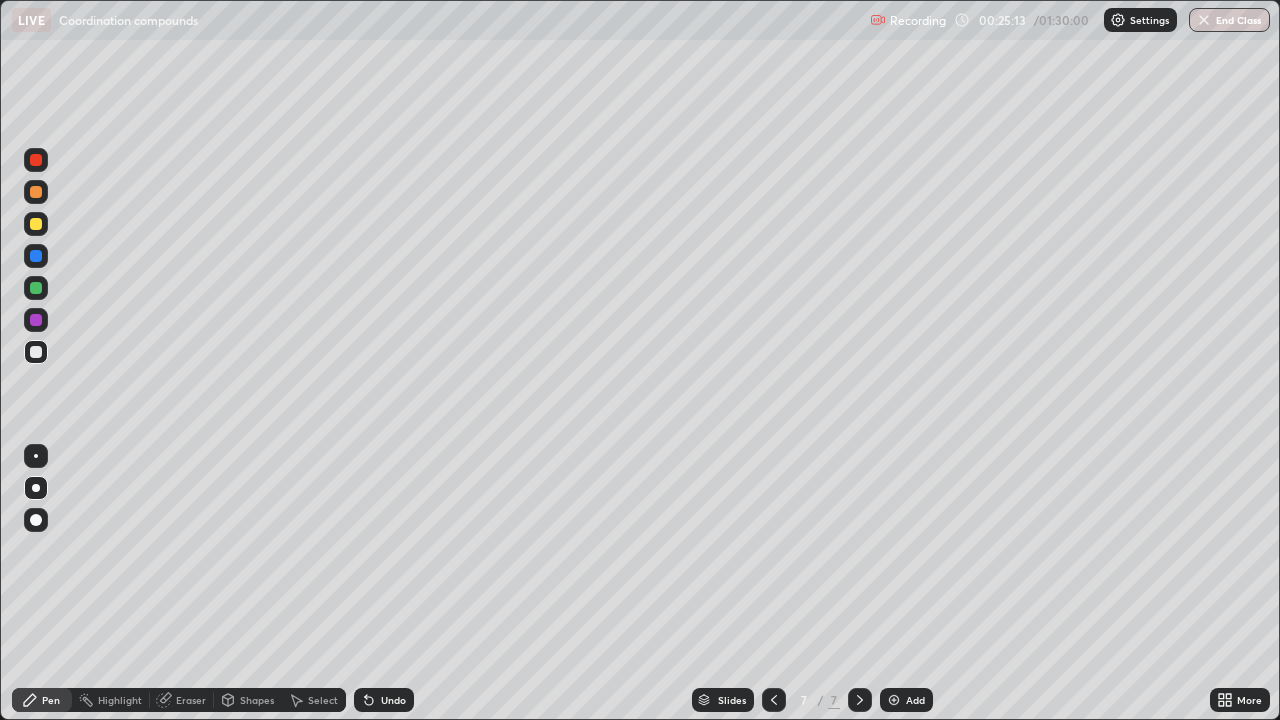click at bounding box center (36, 160) 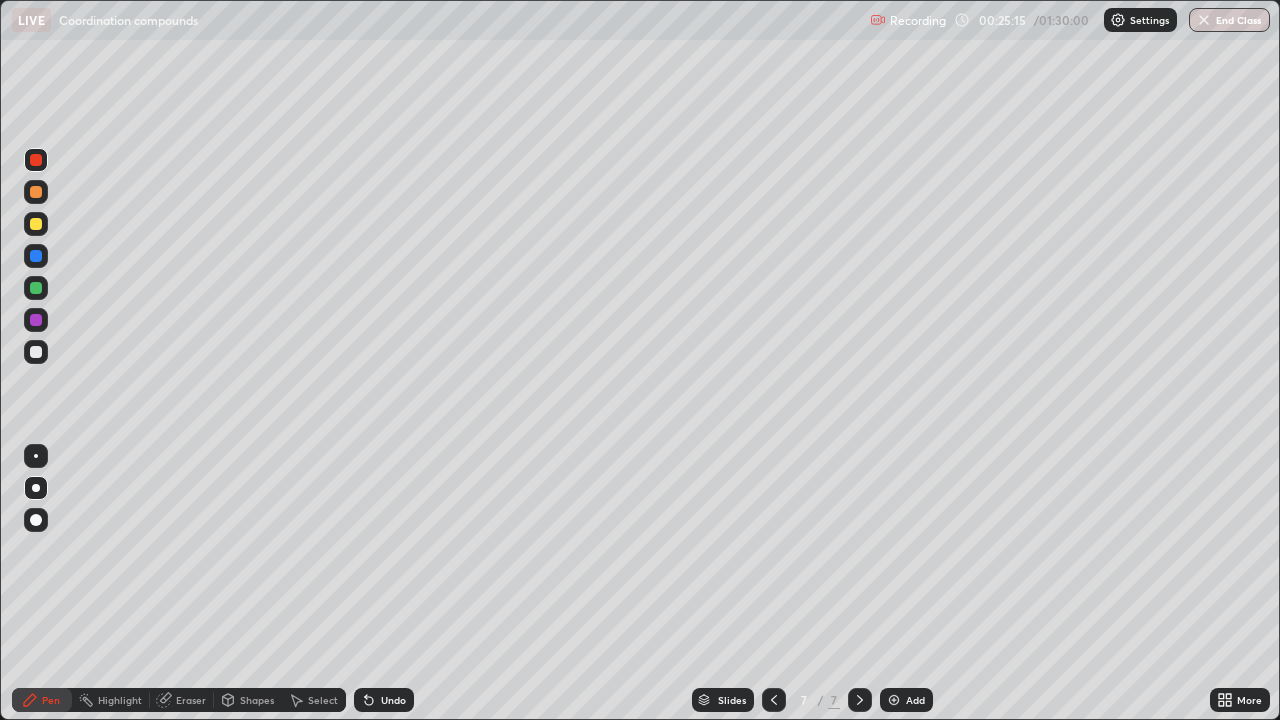 click at bounding box center (36, 352) 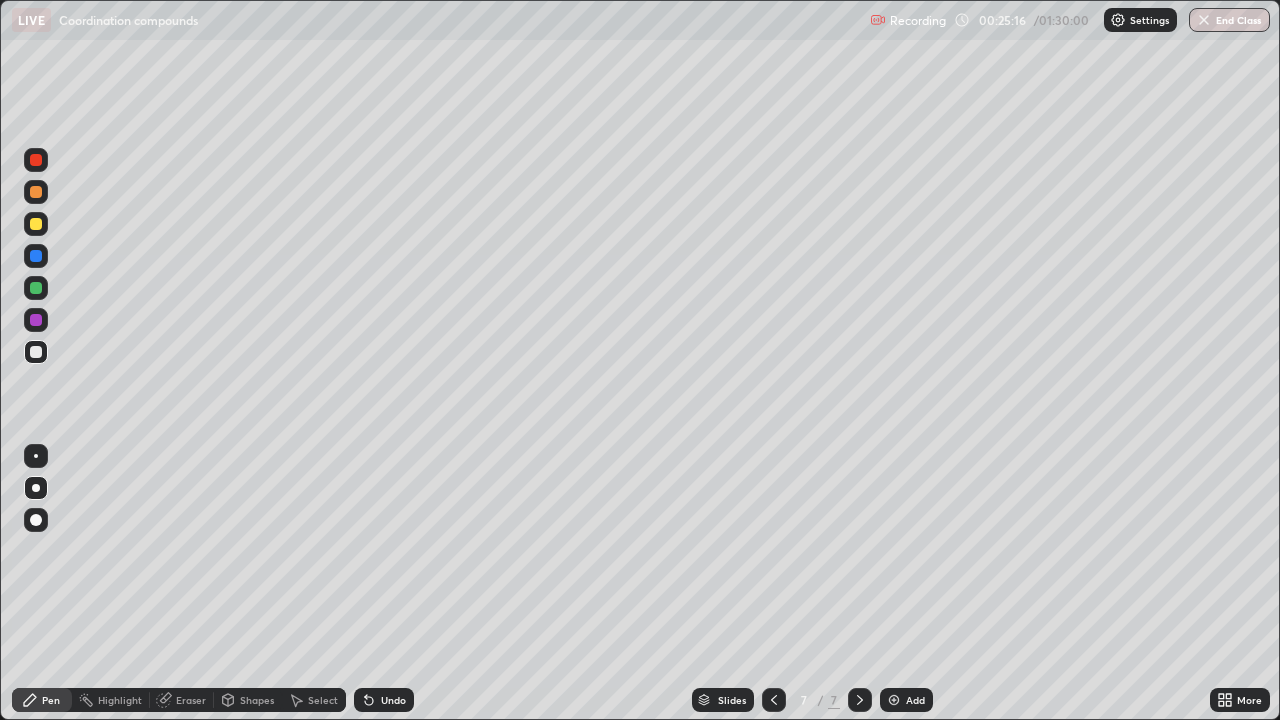 click at bounding box center (36, 352) 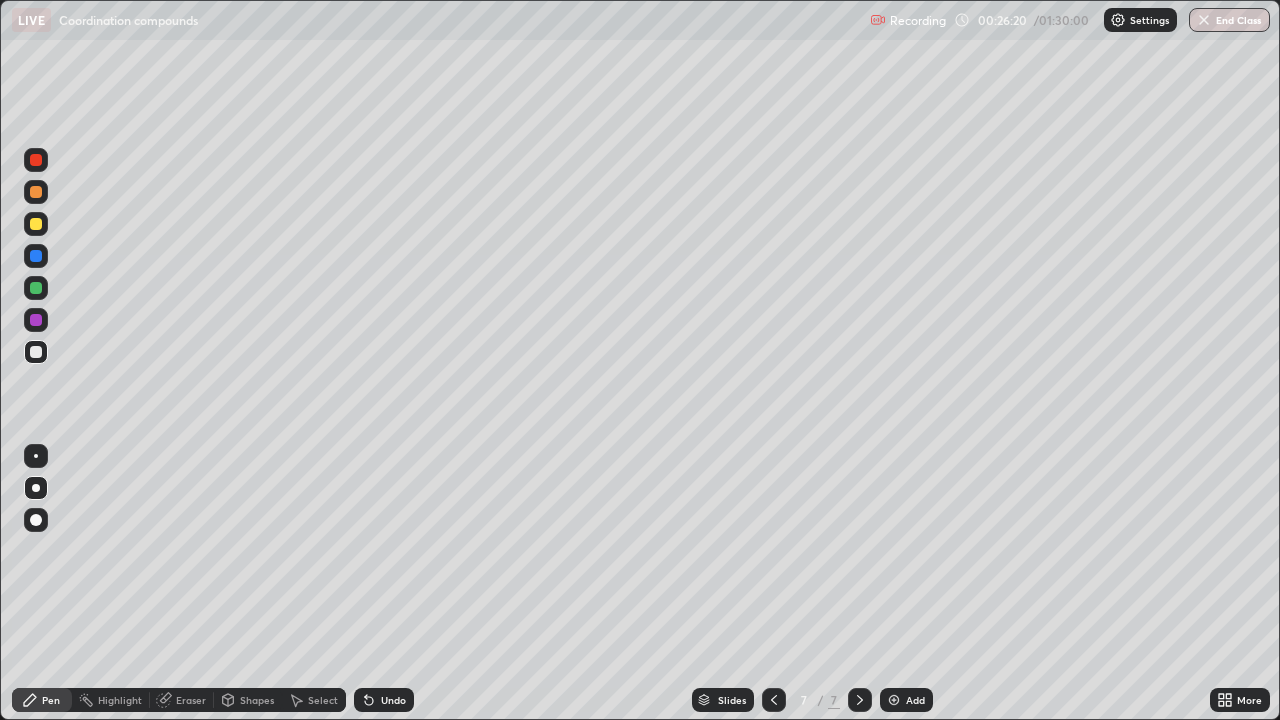 click at bounding box center (36, 224) 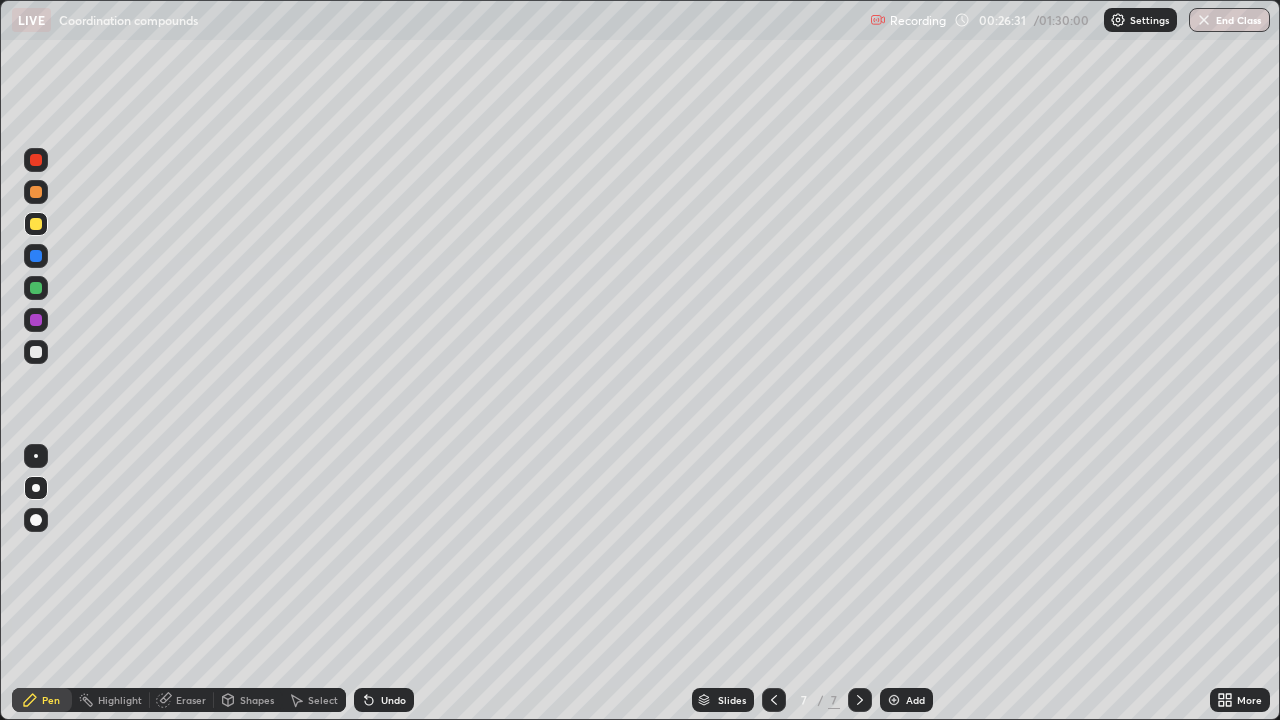 click at bounding box center (36, 352) 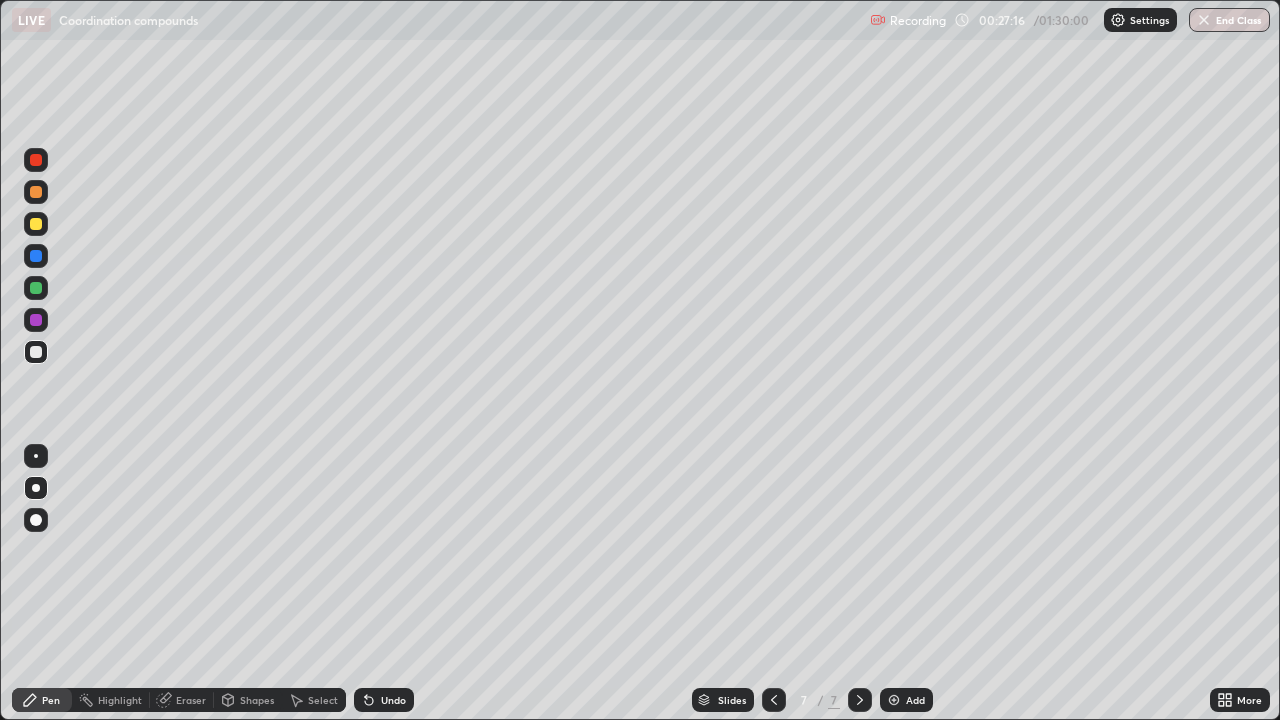 click on "Add" at bounding box center [915, 700] 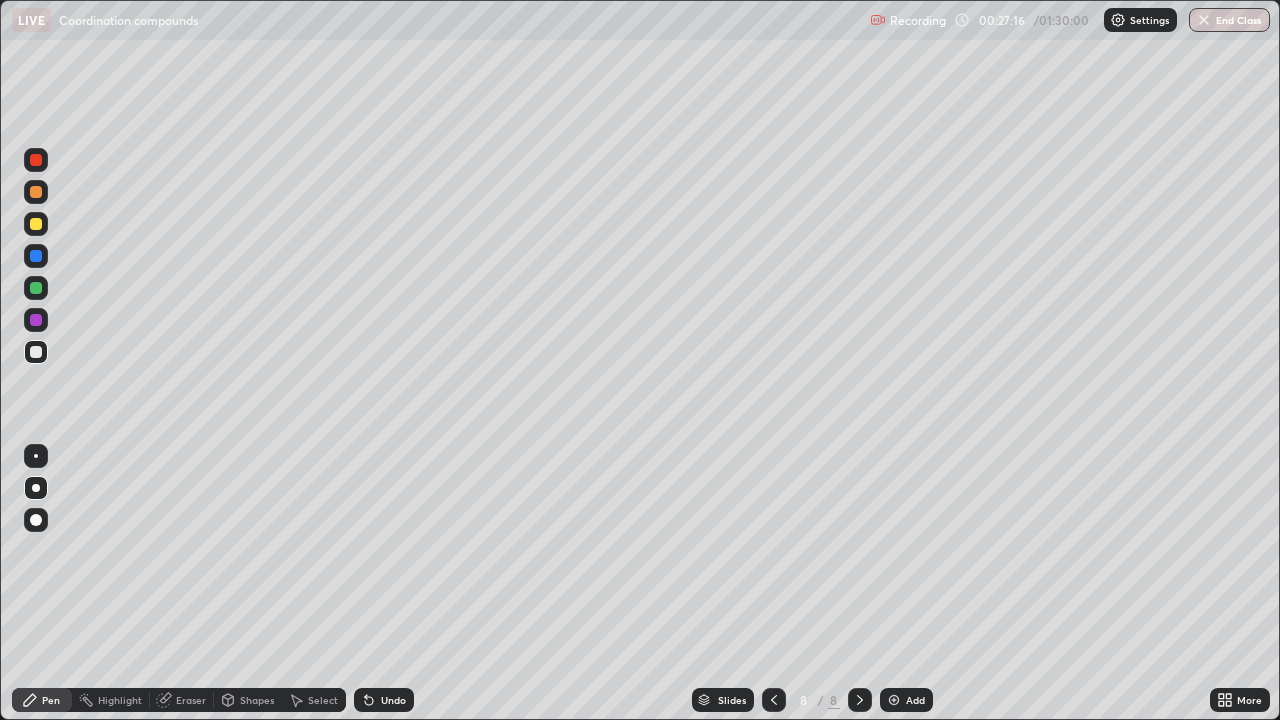 click at bounding box center [36, 160] 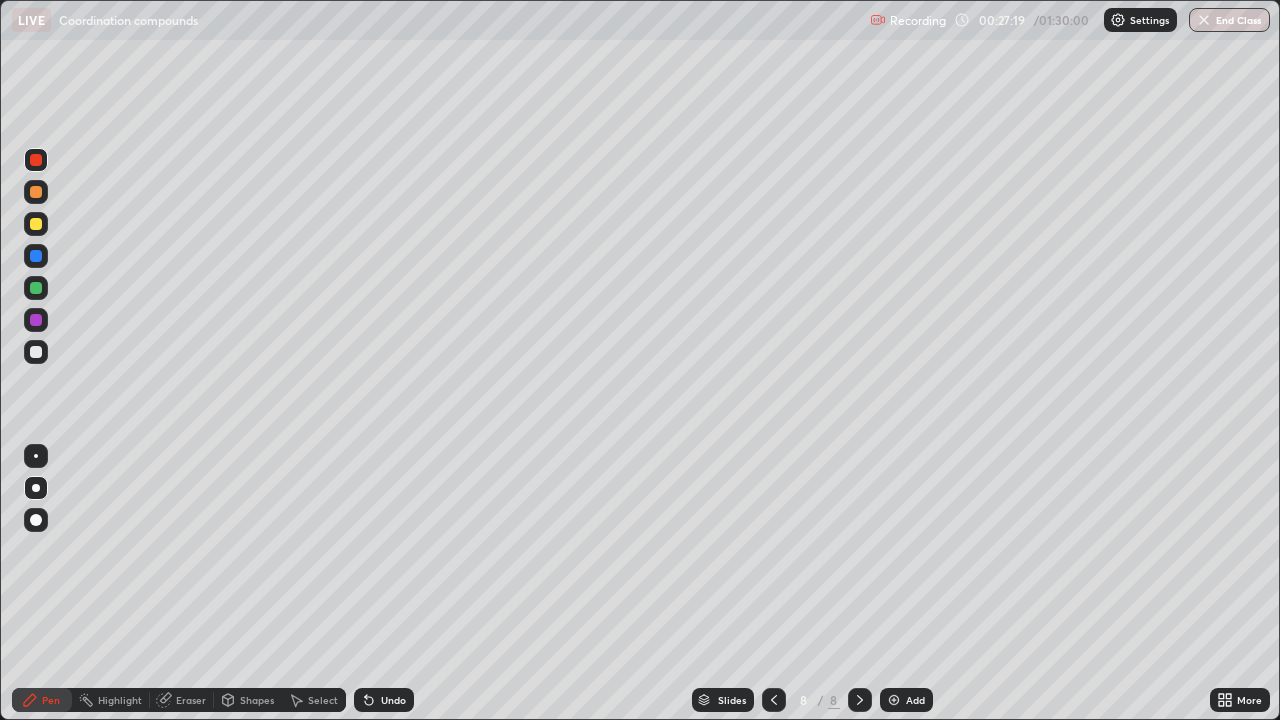 click at bounding box center [36, 352] 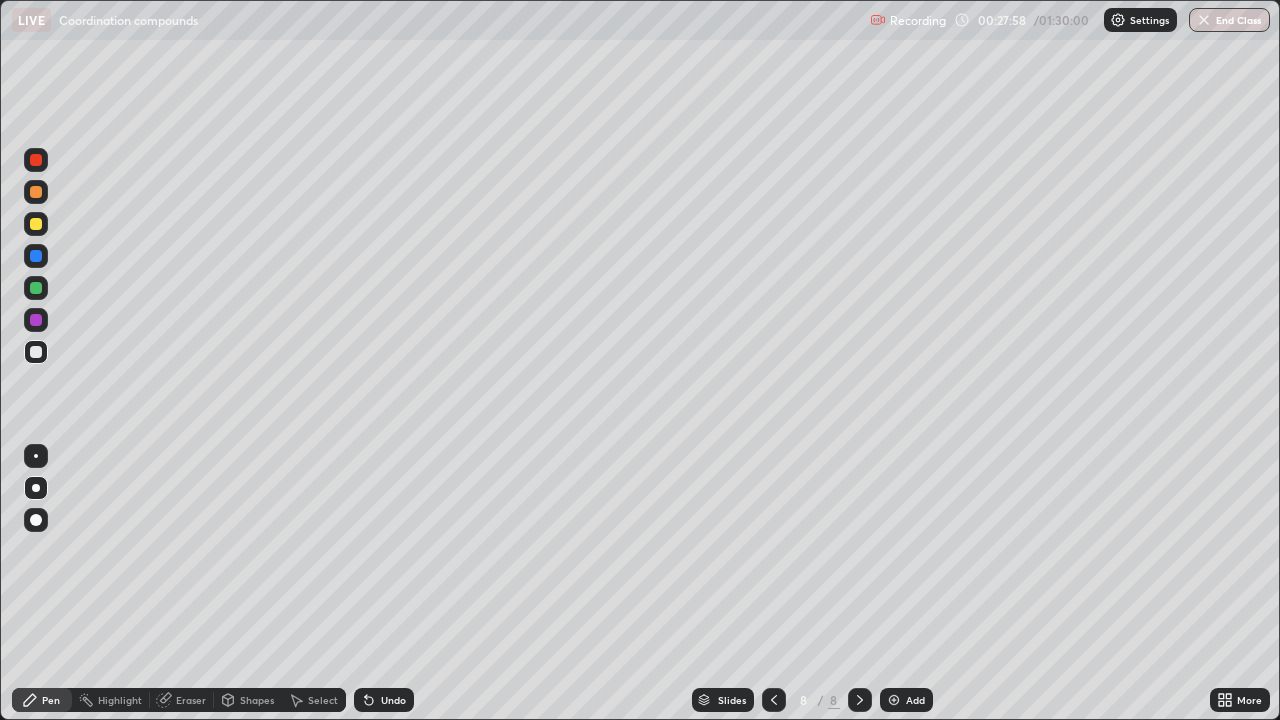 click at bounding box center (36, 192) 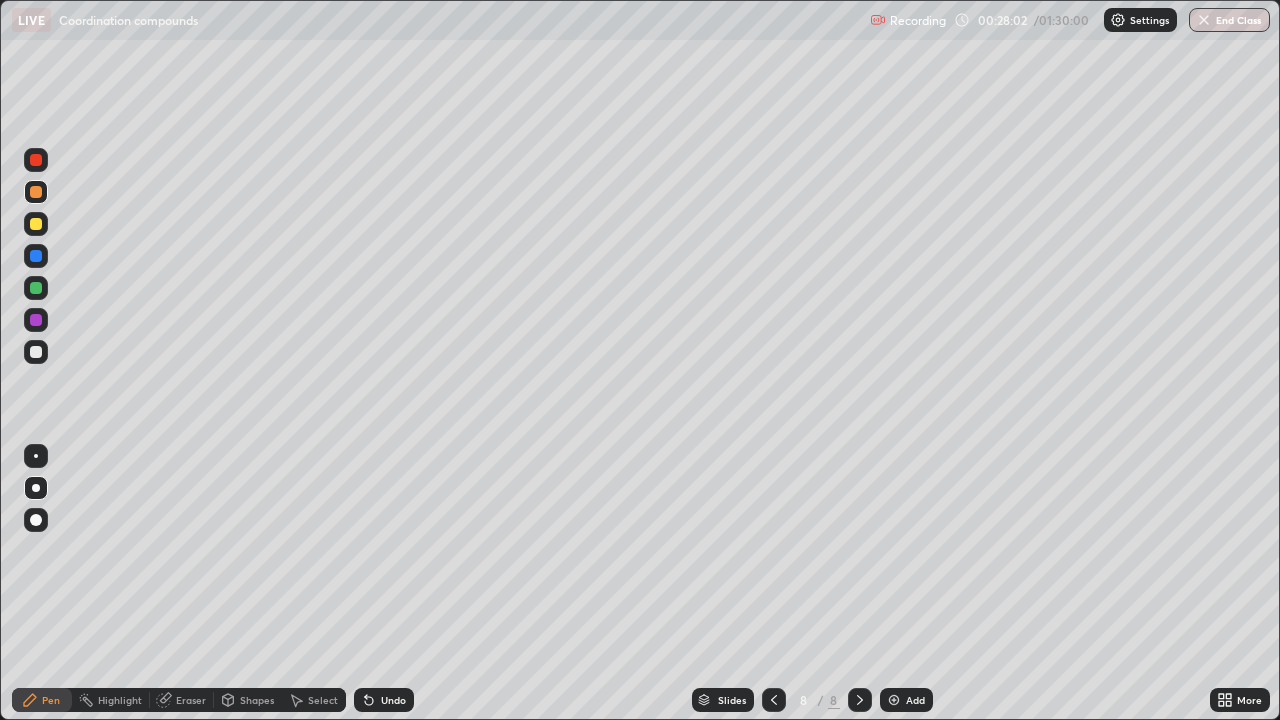click at bounding box center [36, 352] 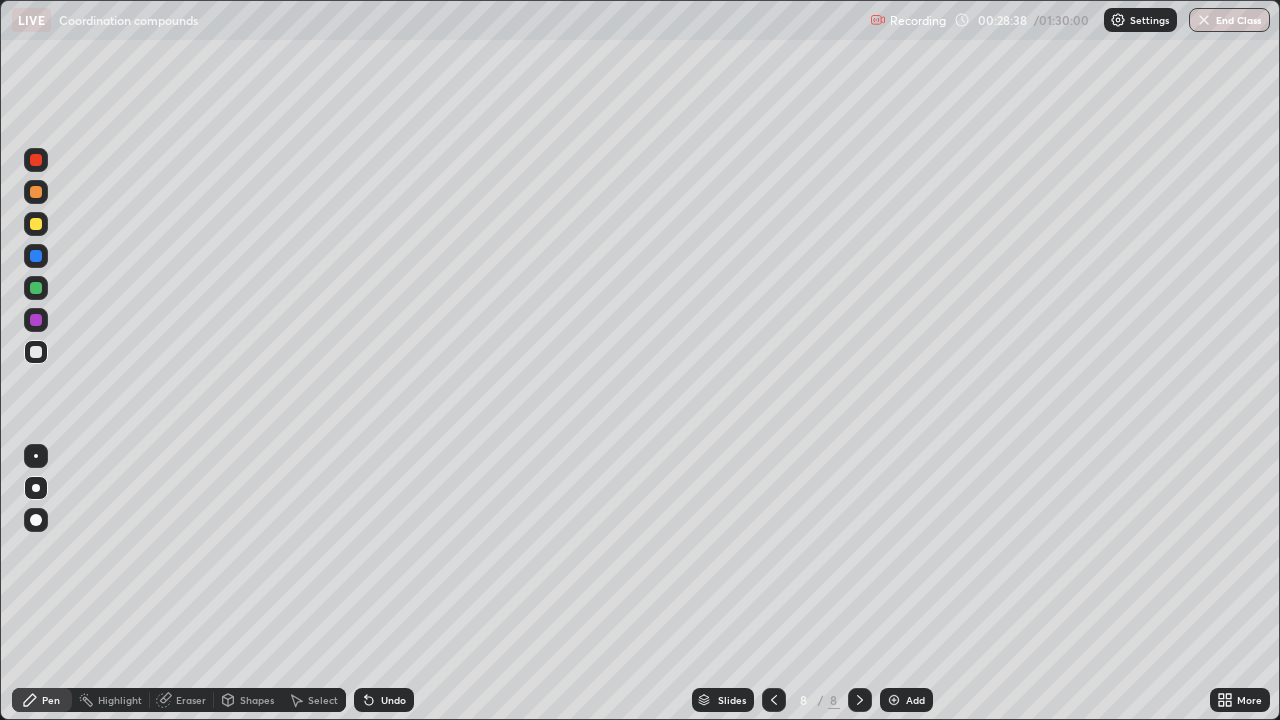click at bounding box center [36, 224] 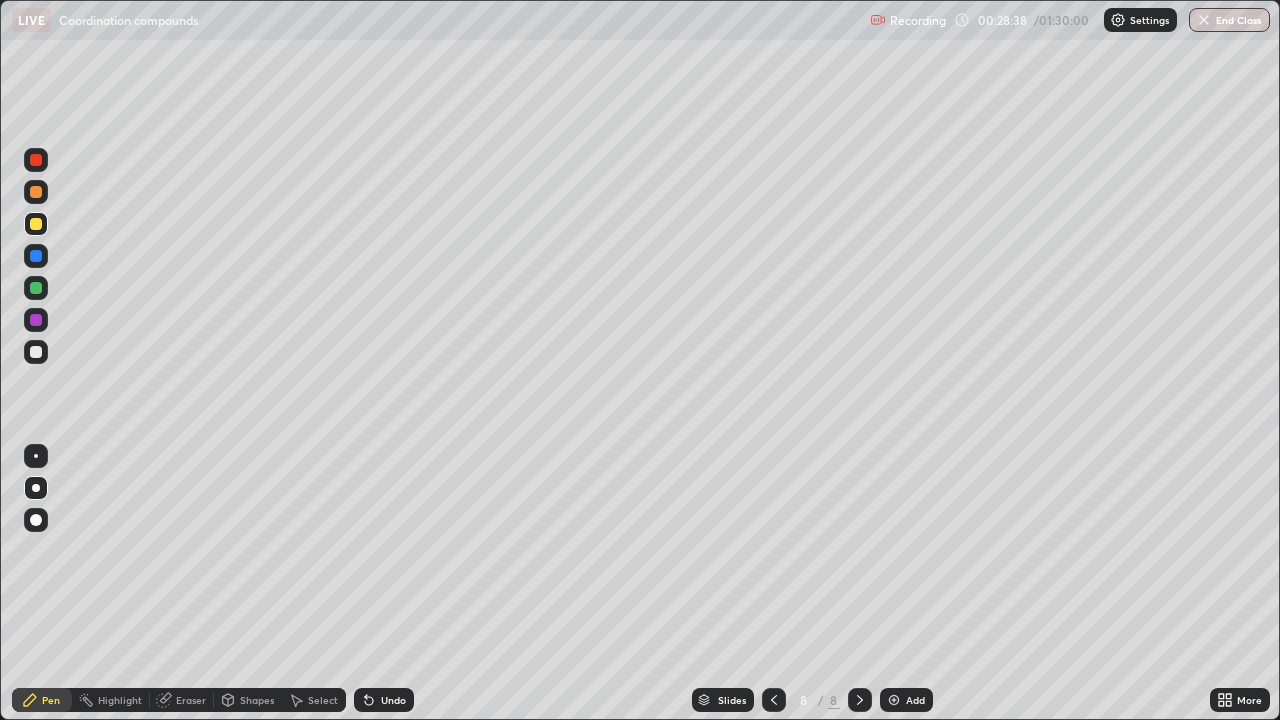click at bounding box center (36, 224) 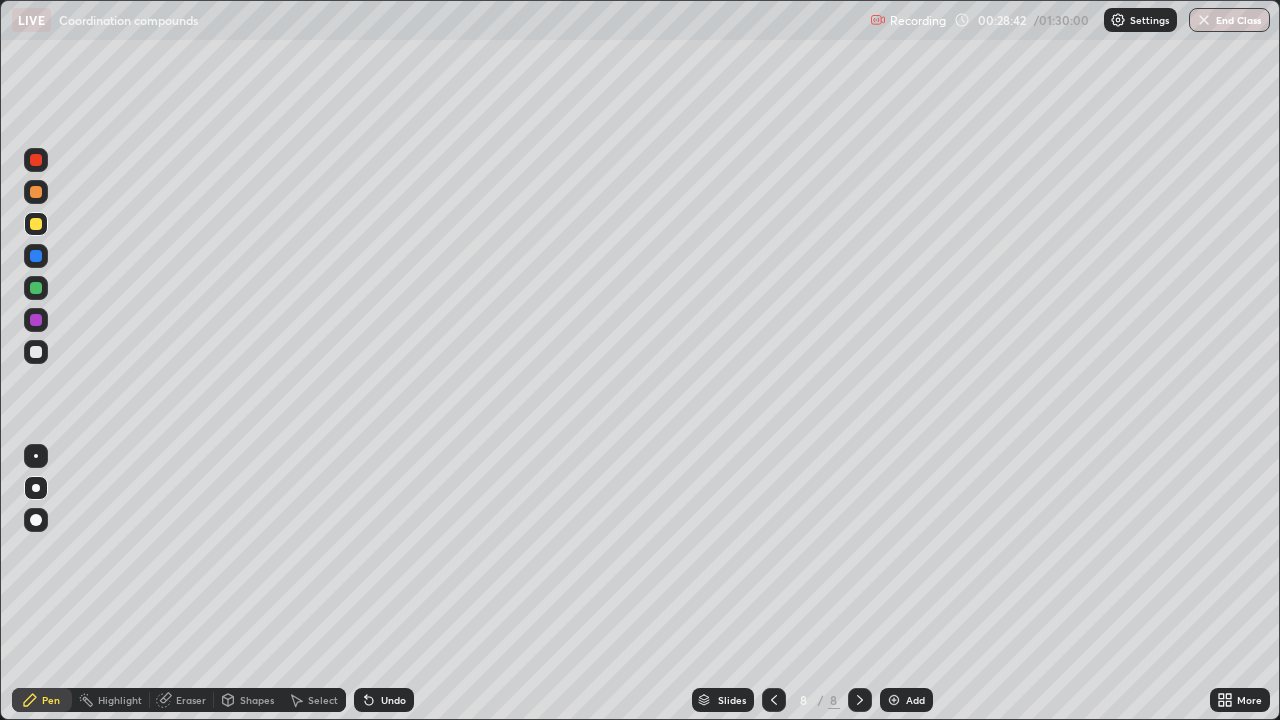 click at bounding box center [36, 352] 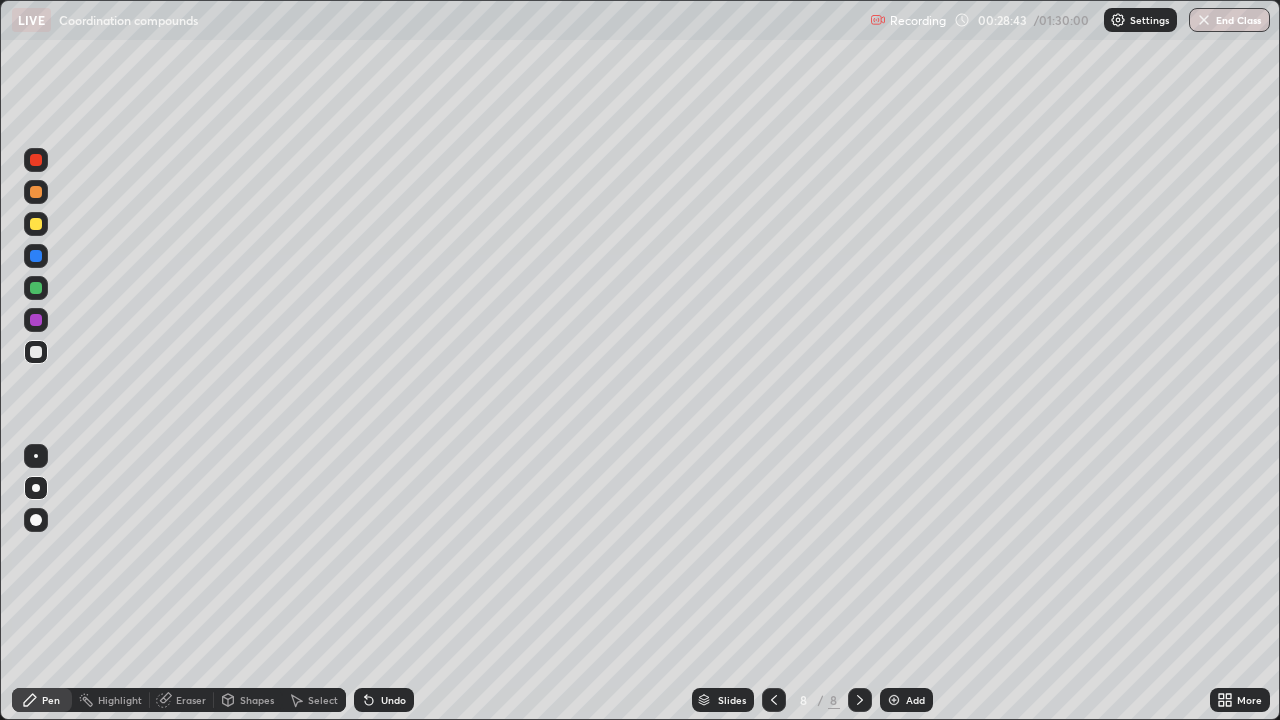 click at bounding box center [36, 352] 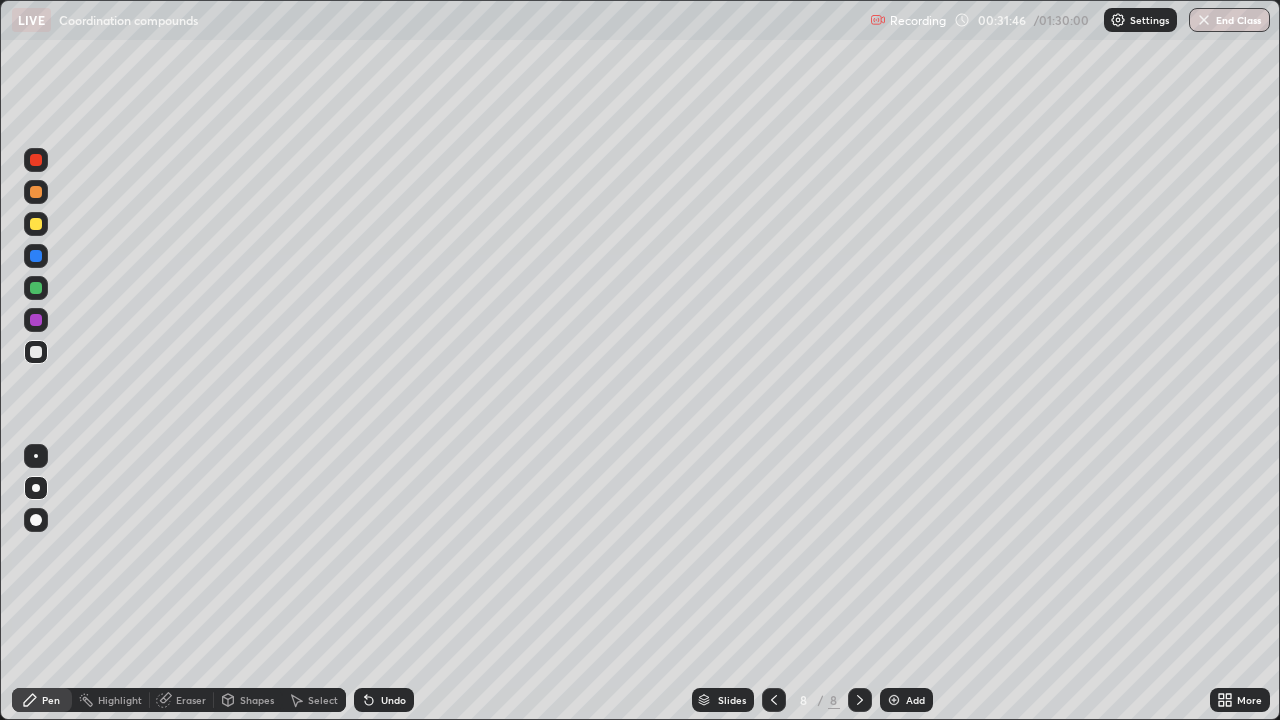 click on "Add" at bounding box center (915, 700) 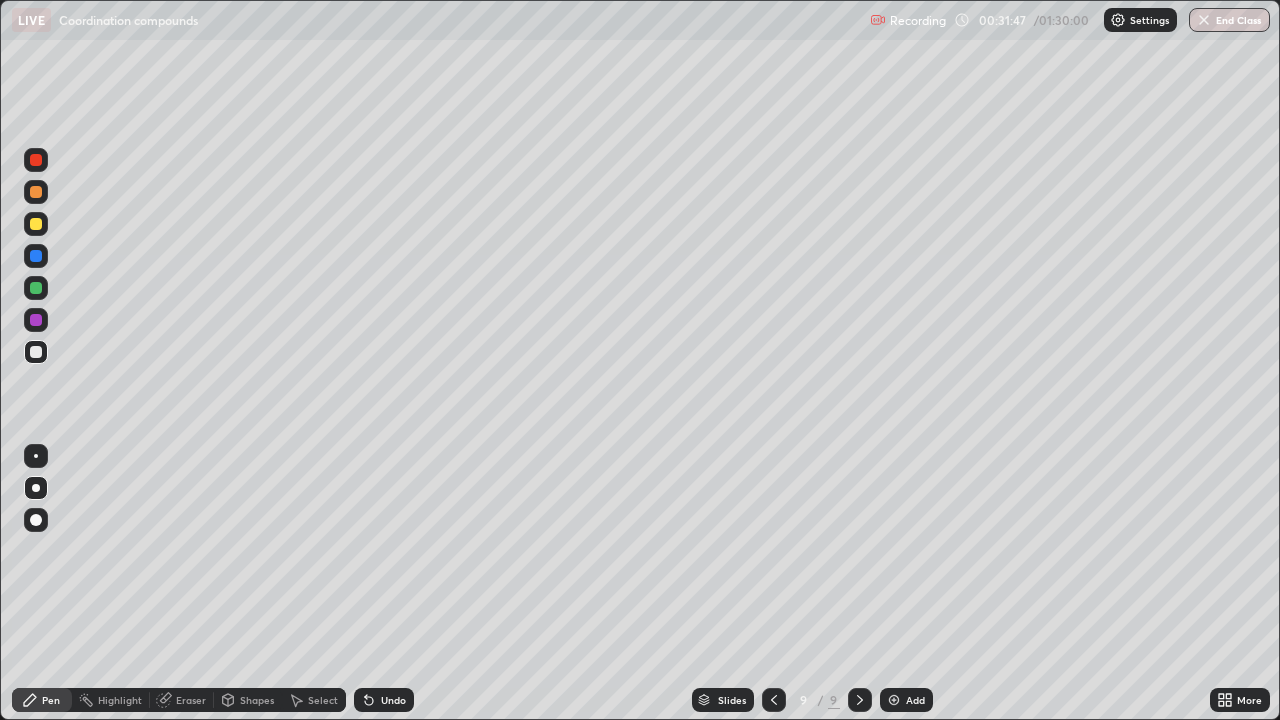 click at bounding box center (36, 160) 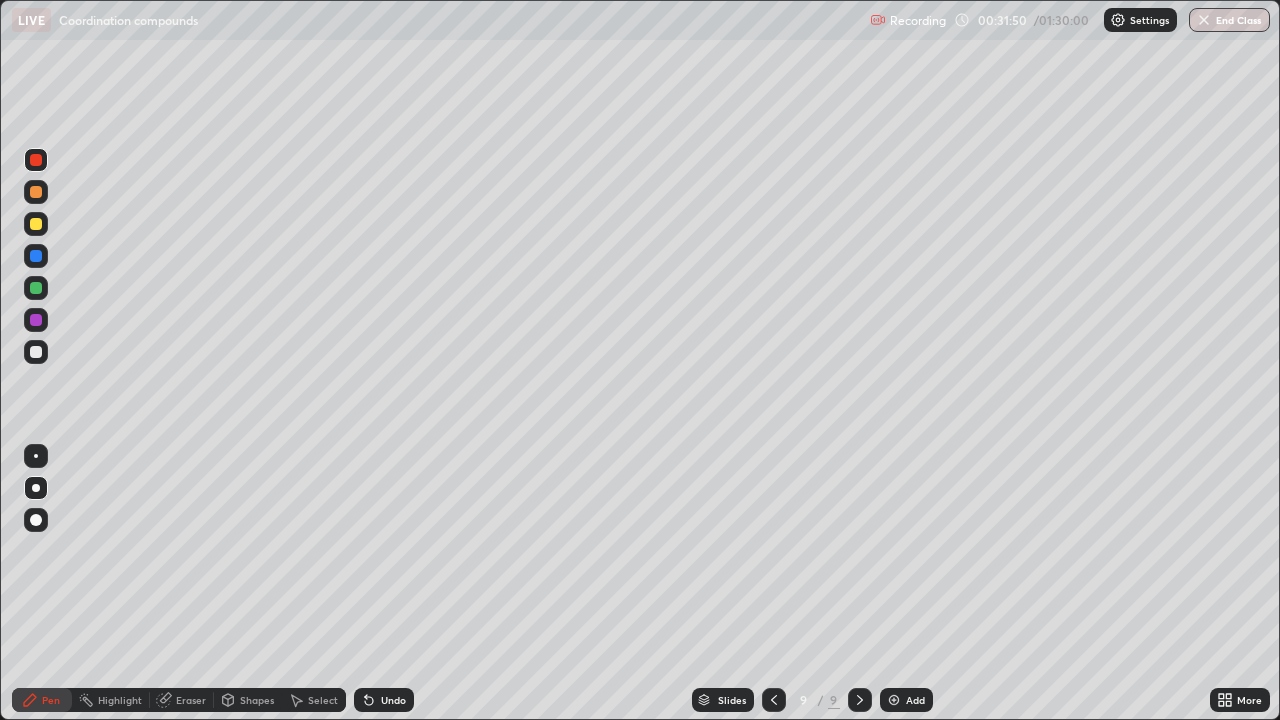 click at bounding box center (36, 352) 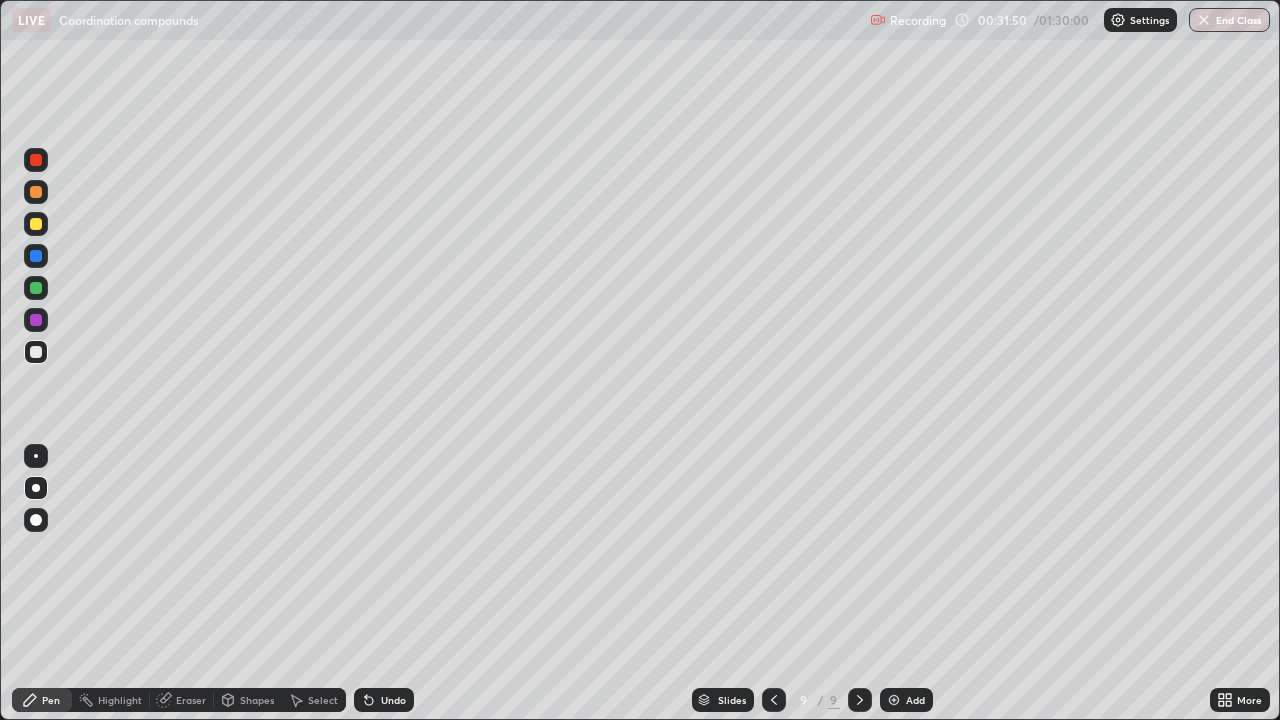 click at bounding box center [36, 352] 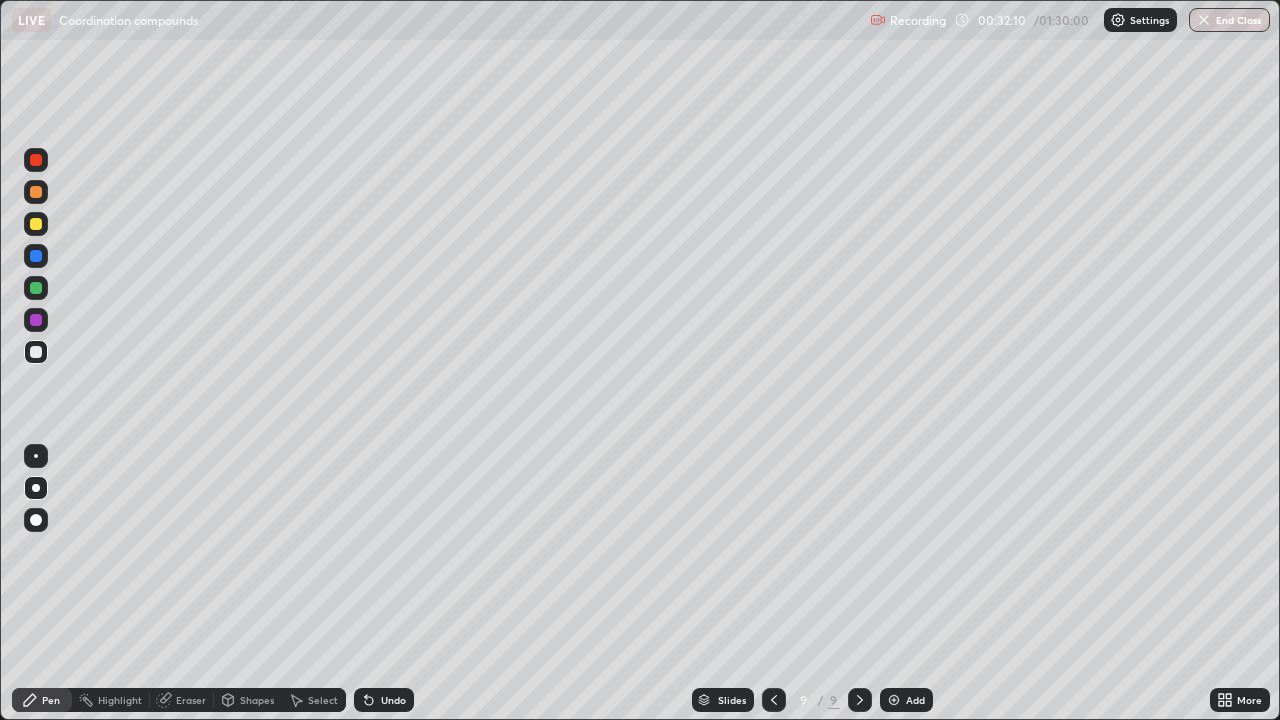 click at bounding box center [36, 224] 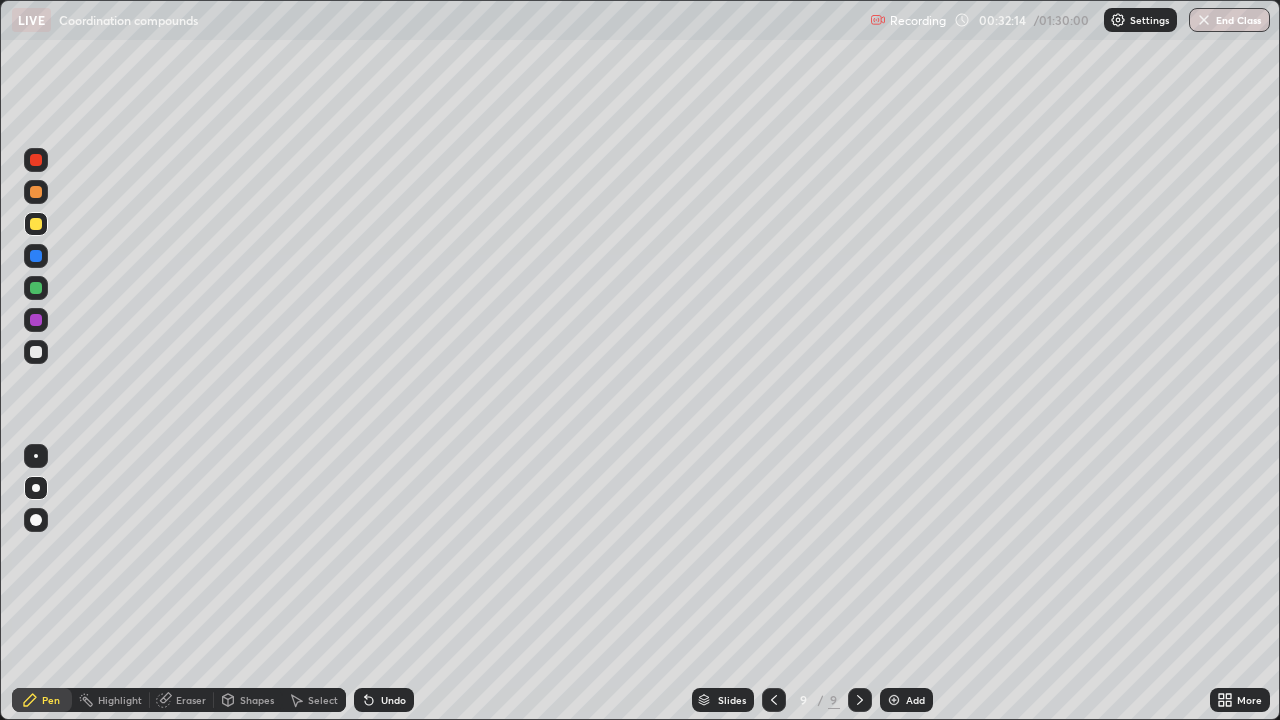 click at bounding box center (36, 352) 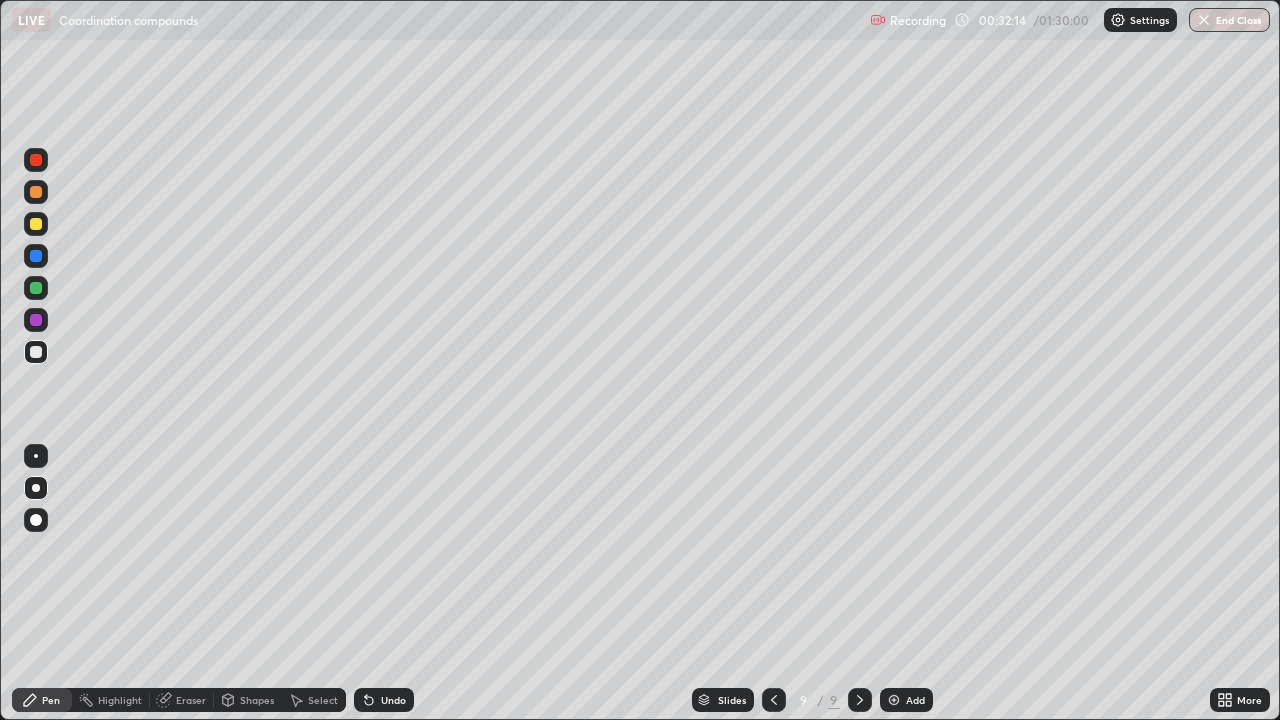 click at bounding box center [36, 352] 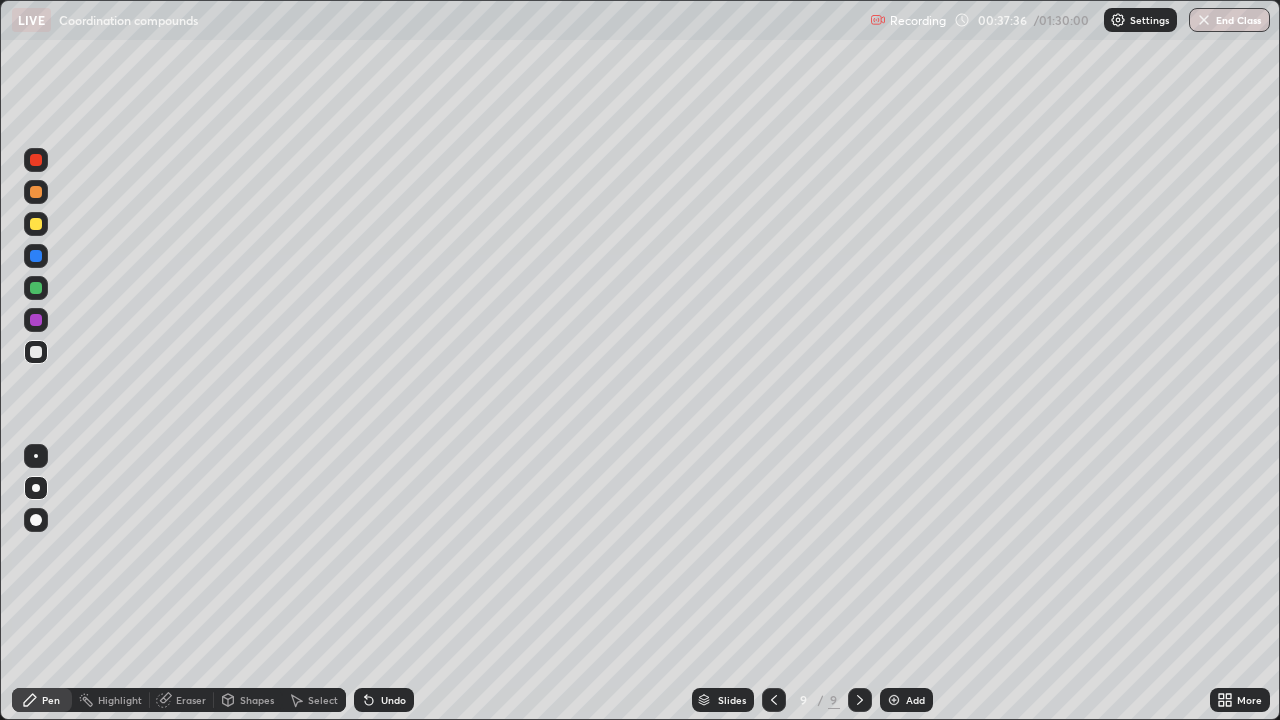 click at bounding box center [36, 352] 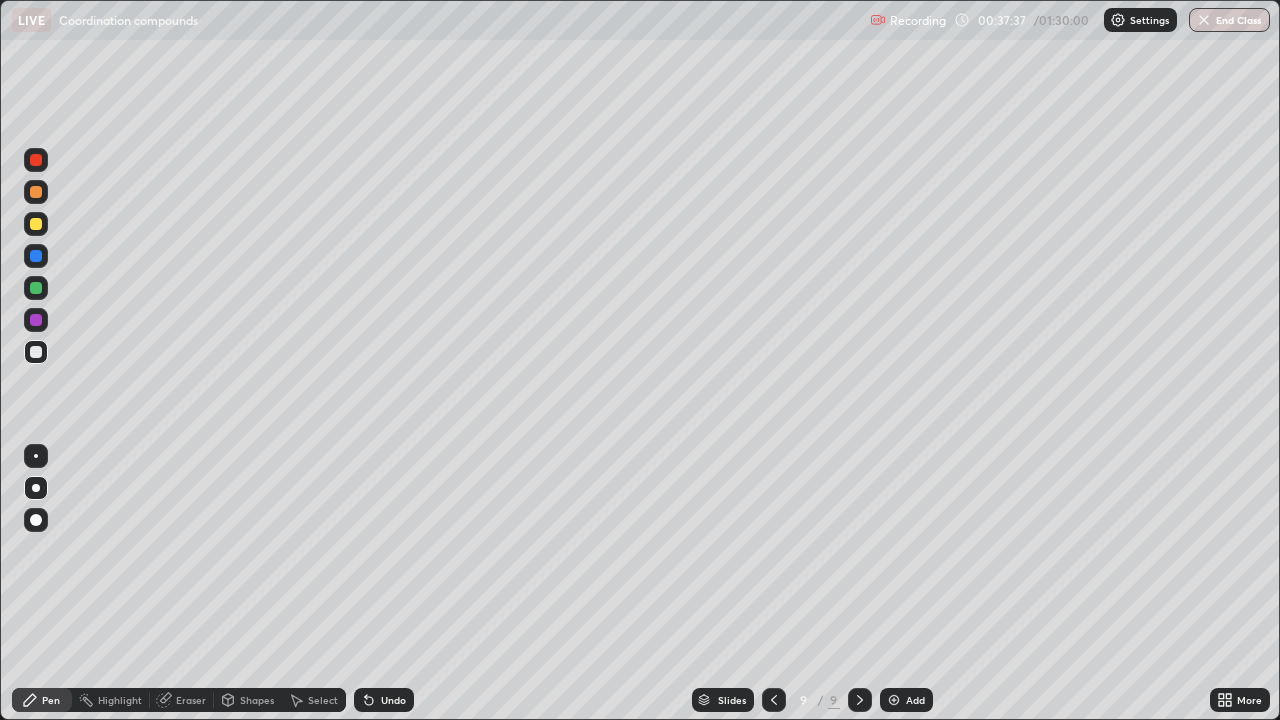 click at bounding box center (36, 352) 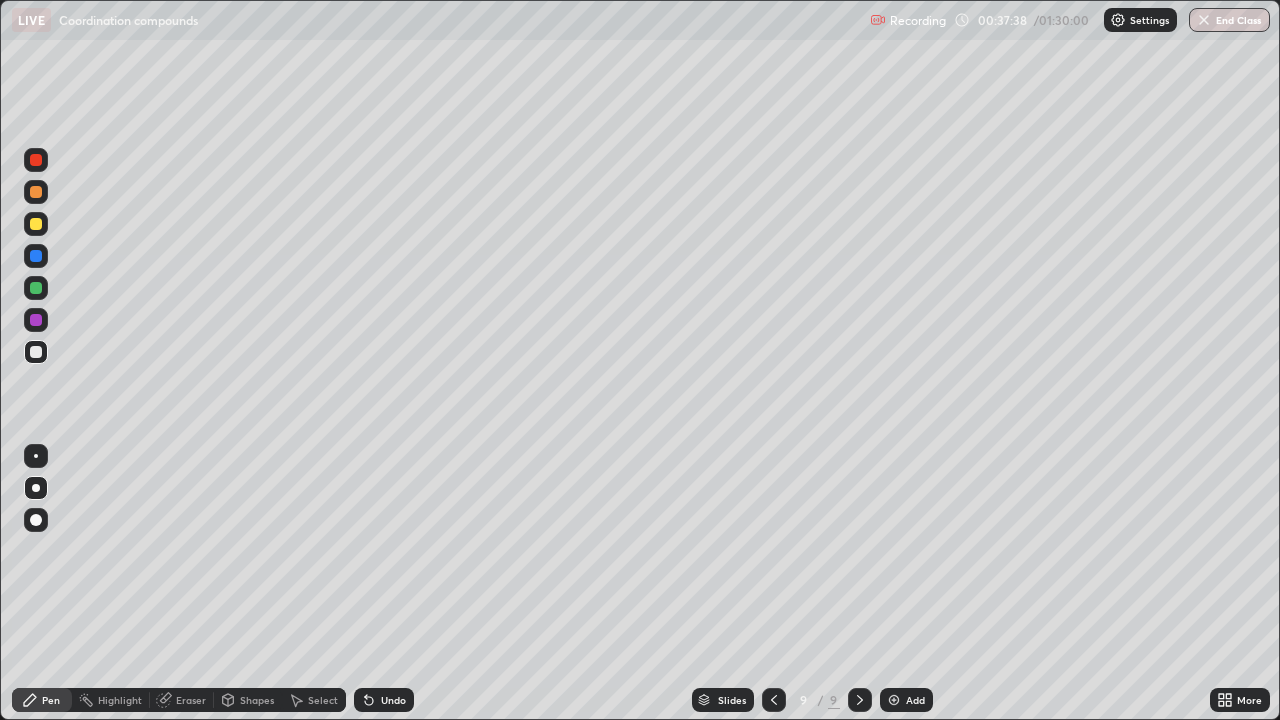 click at bounding box center (36, 224) 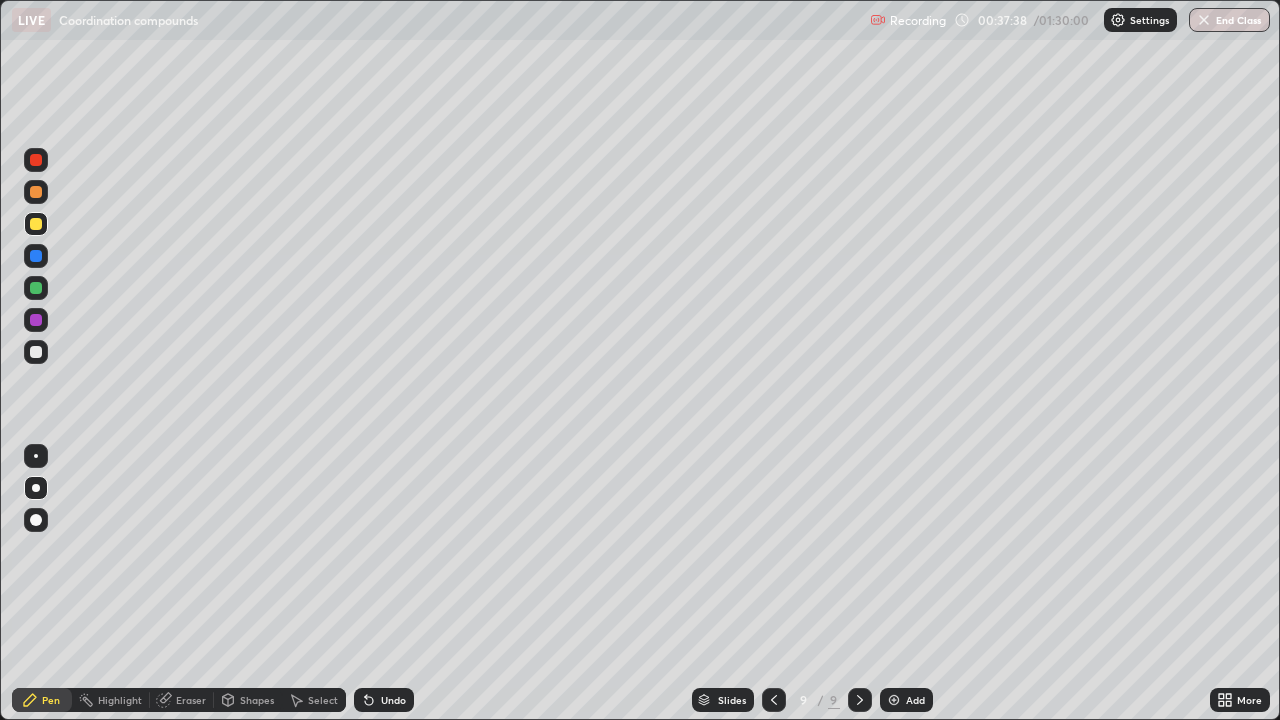 click at bounding box center (36, 224) 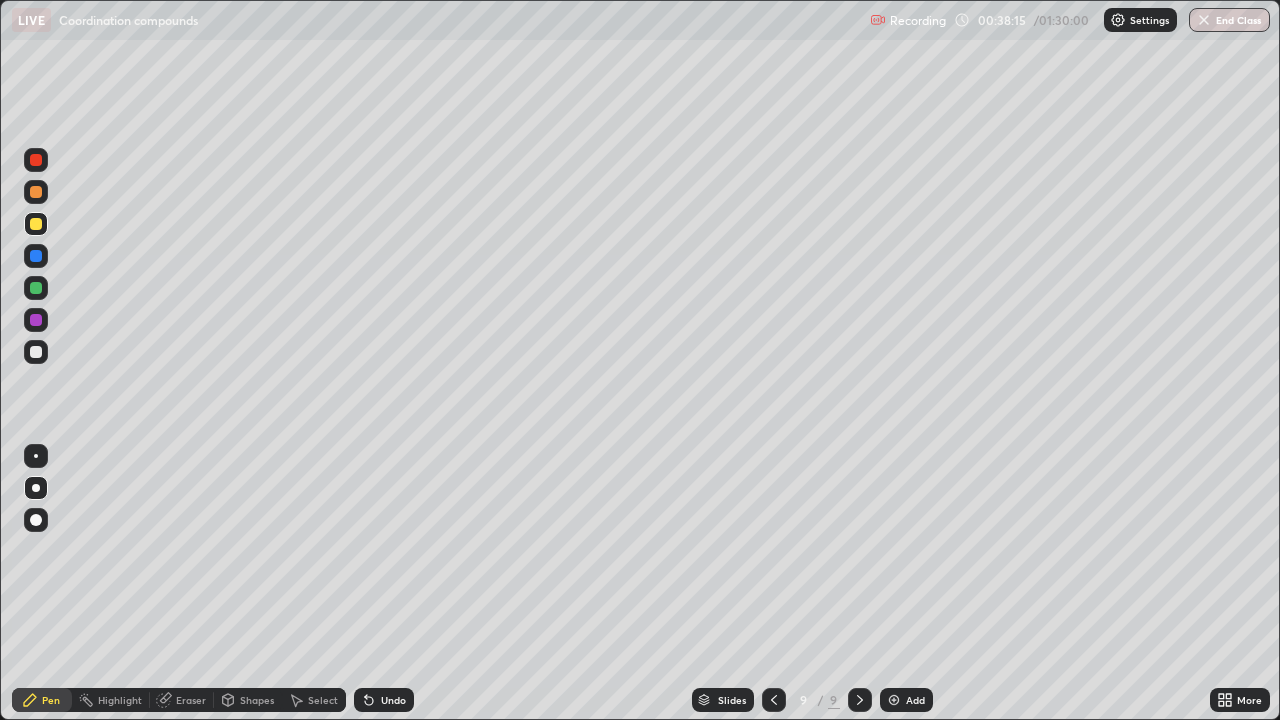 click at bounding box center (36, 224) 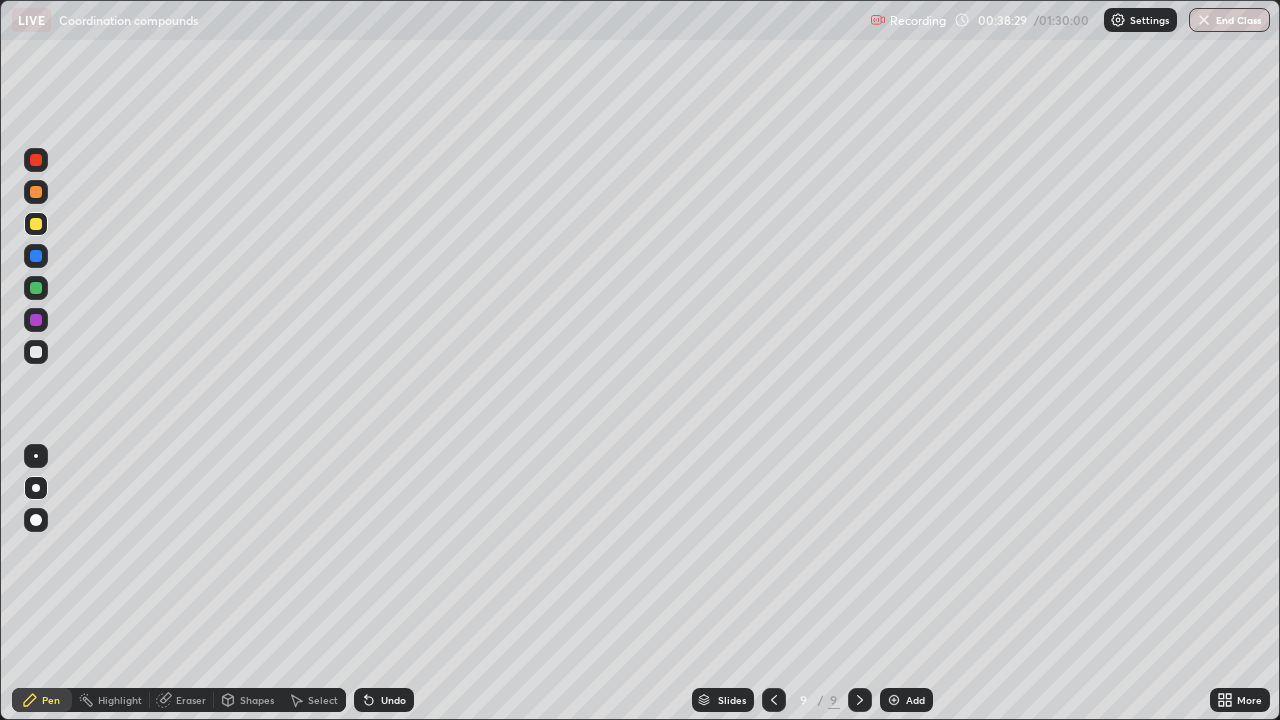 click at bounding box center [36, 352] 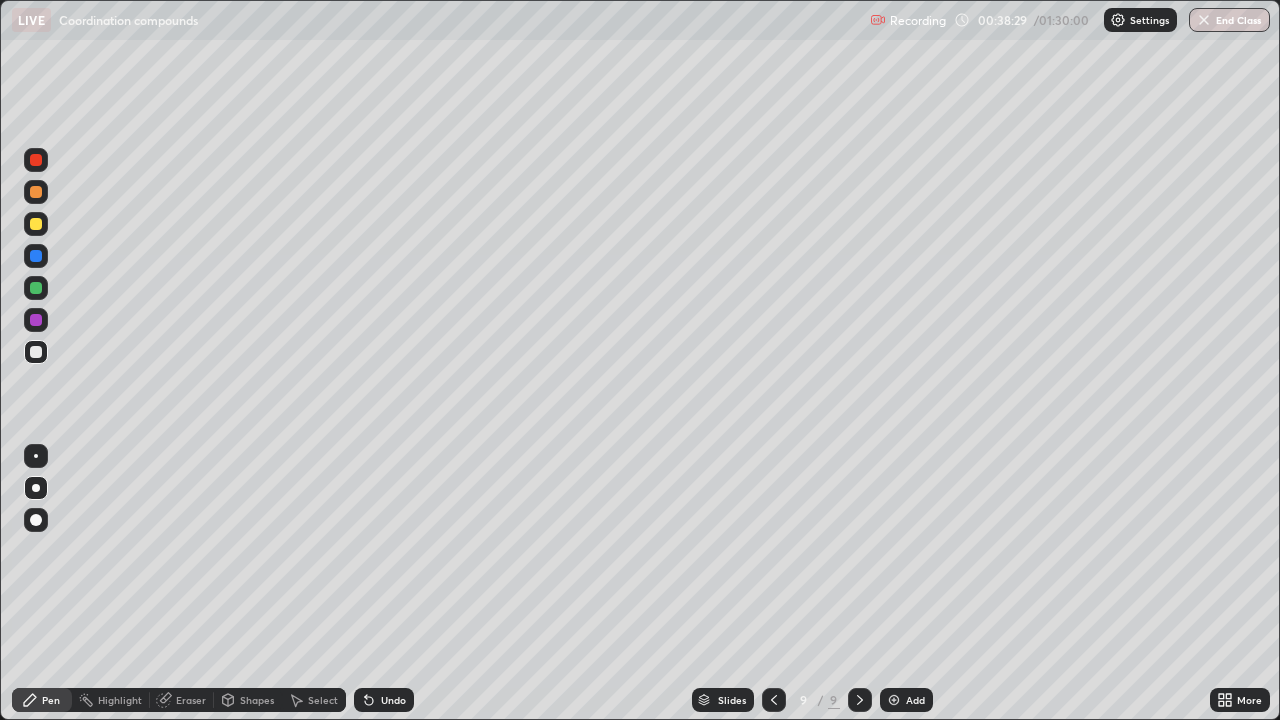 click at bounding box center [36, 352] 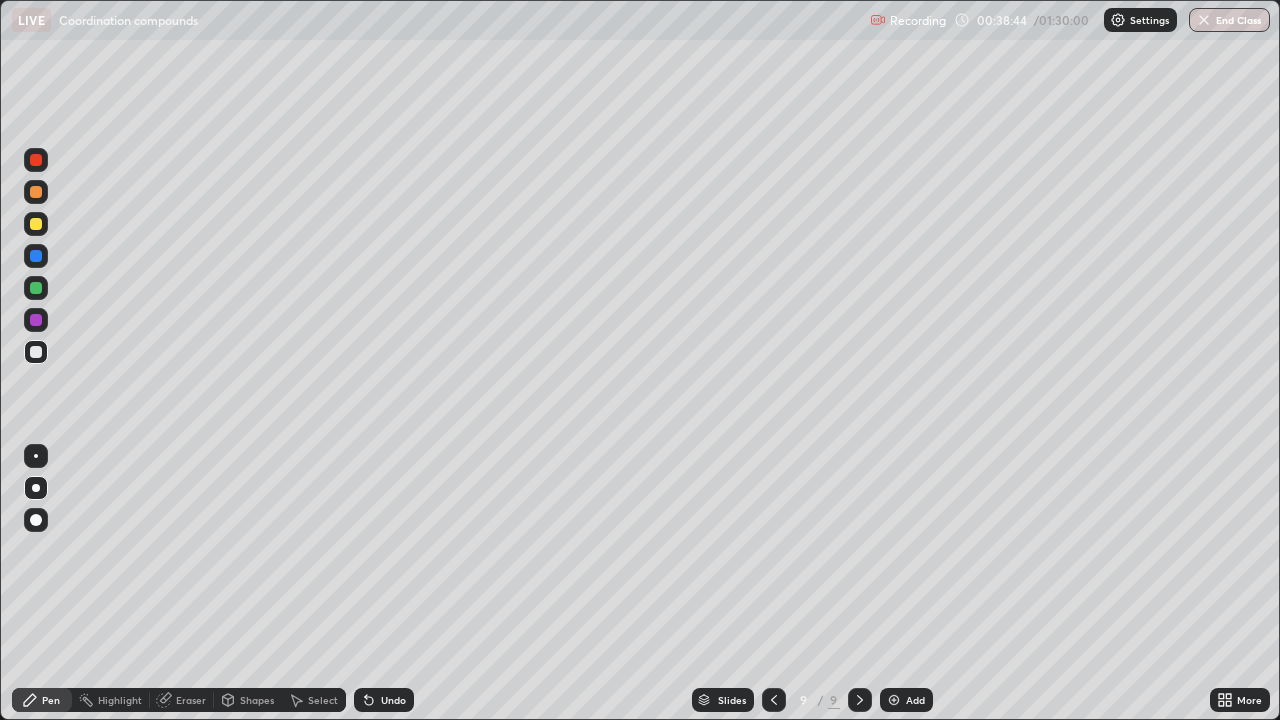 click at bounding box center (36, 192) 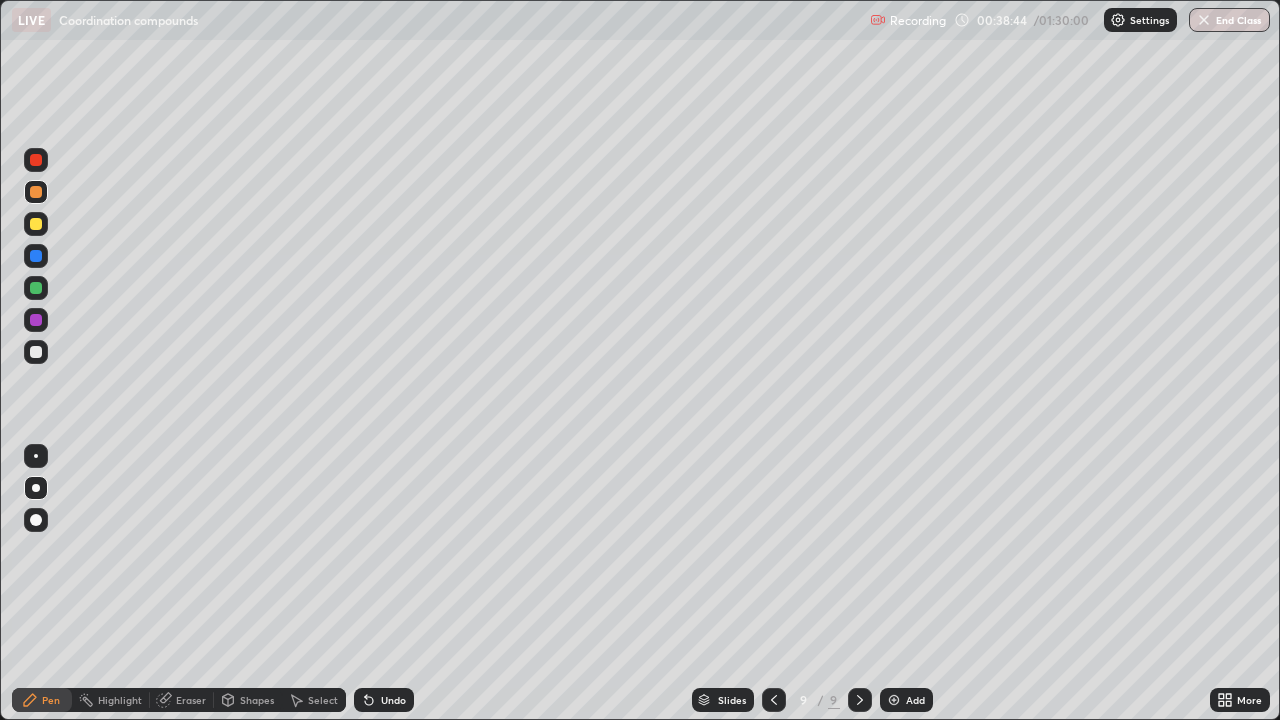 click at bounding box center (36, 192) 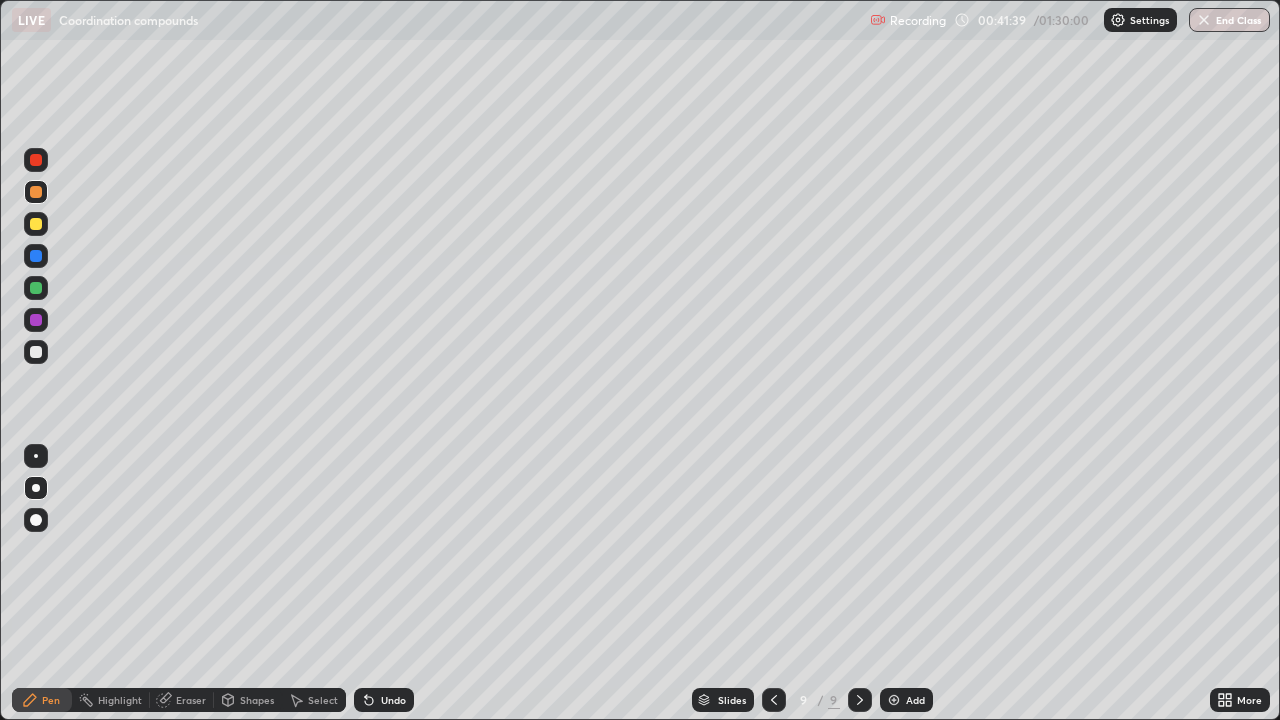 click at bounding box center [36, 160] 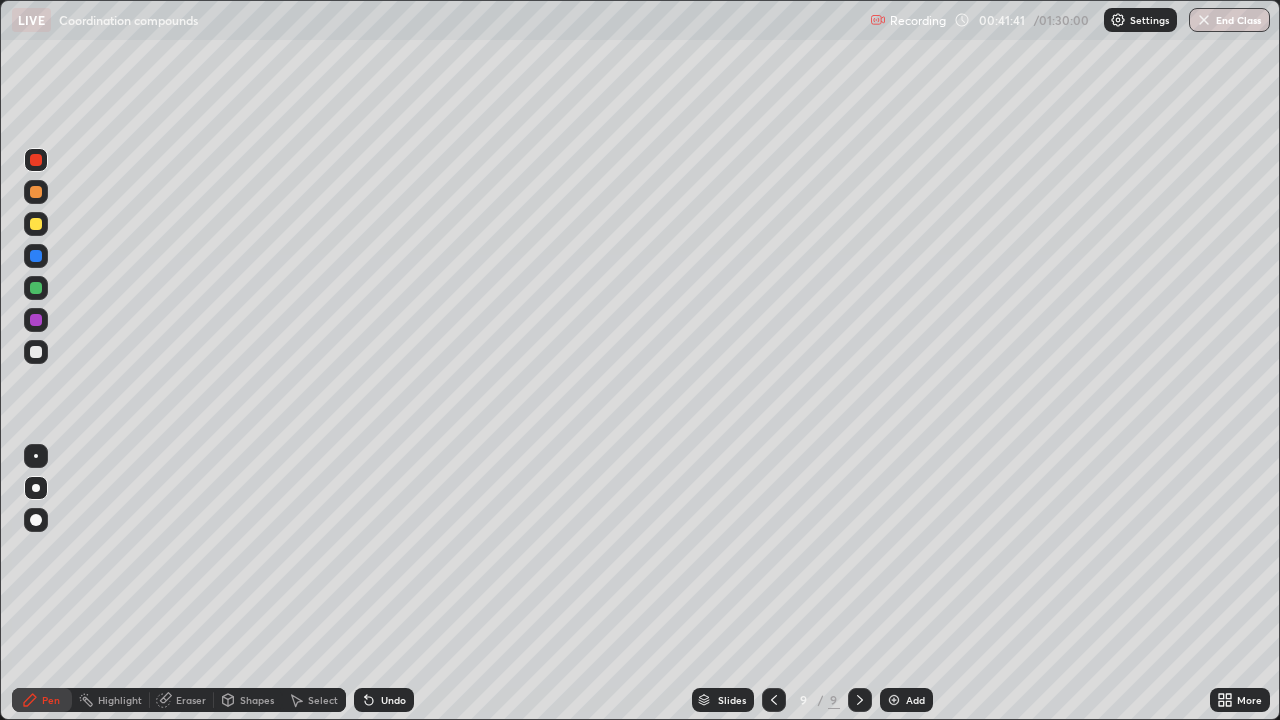 click on "Add" at bounding box center (915, 700) 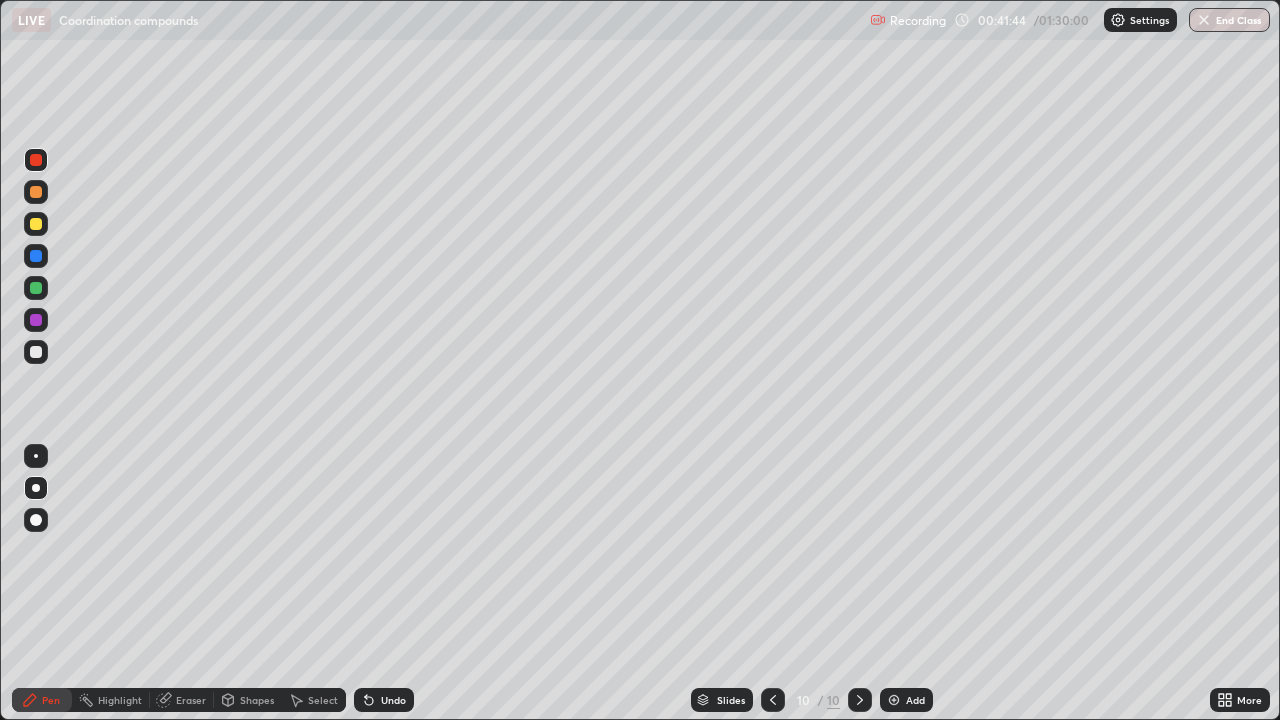 click at bounding box center (36, 352) 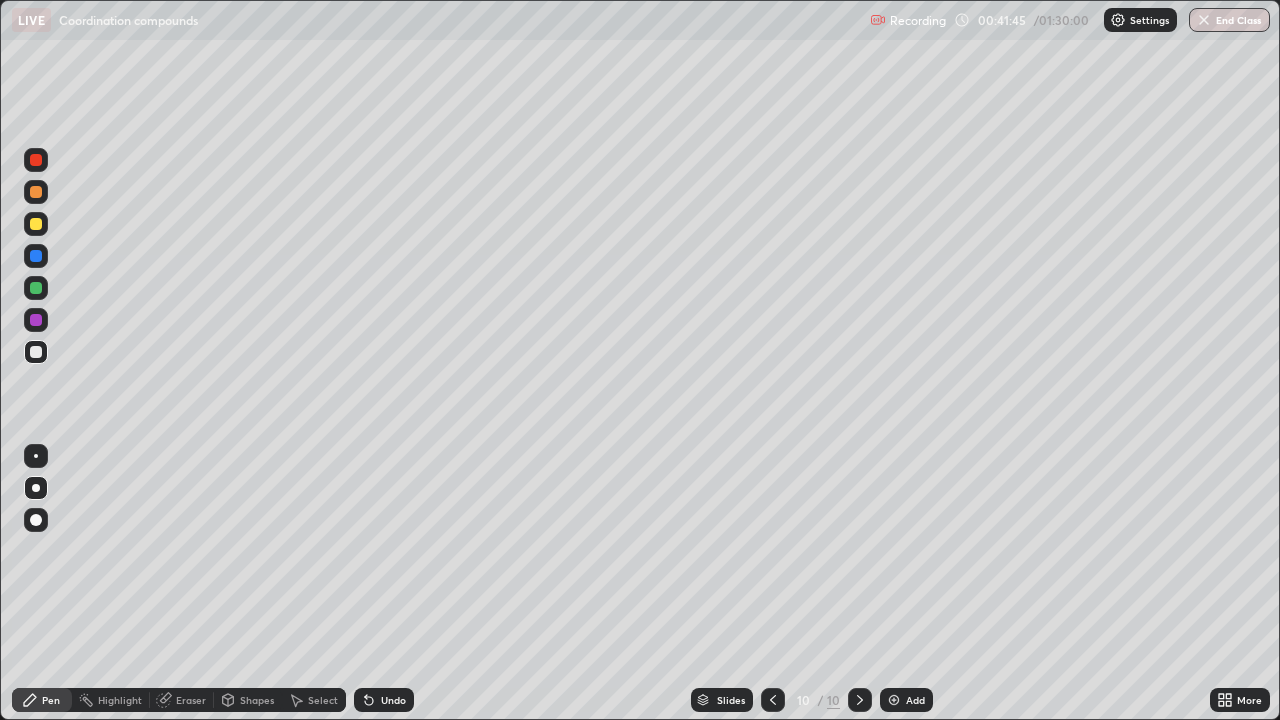 click at bounding box center [36, 352] 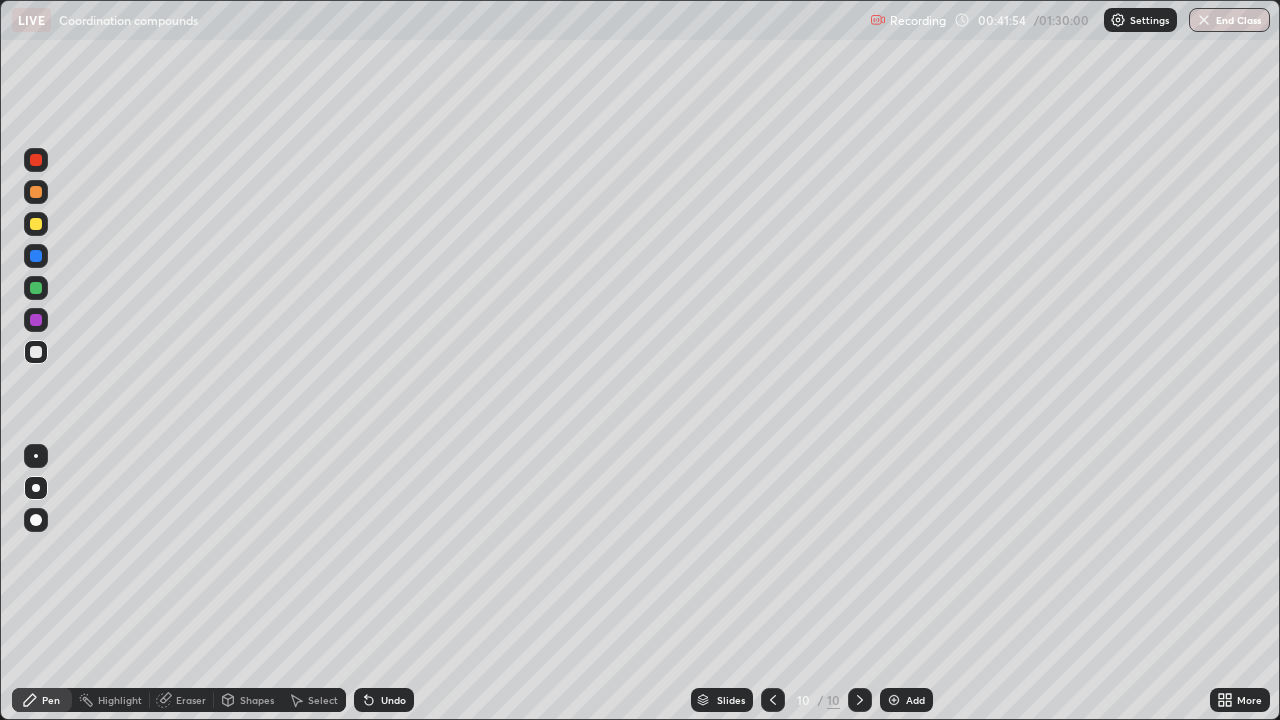 click at bounding box center [36, 352] 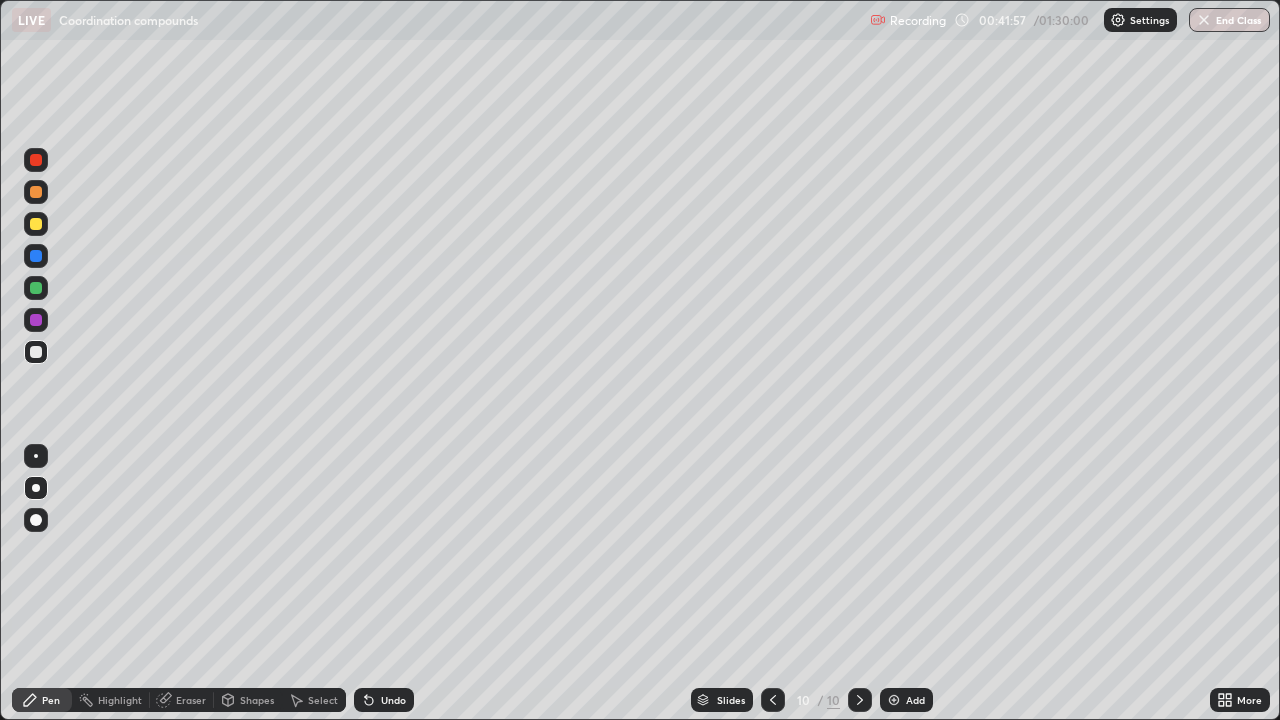 click at bounding box center [36, 352] 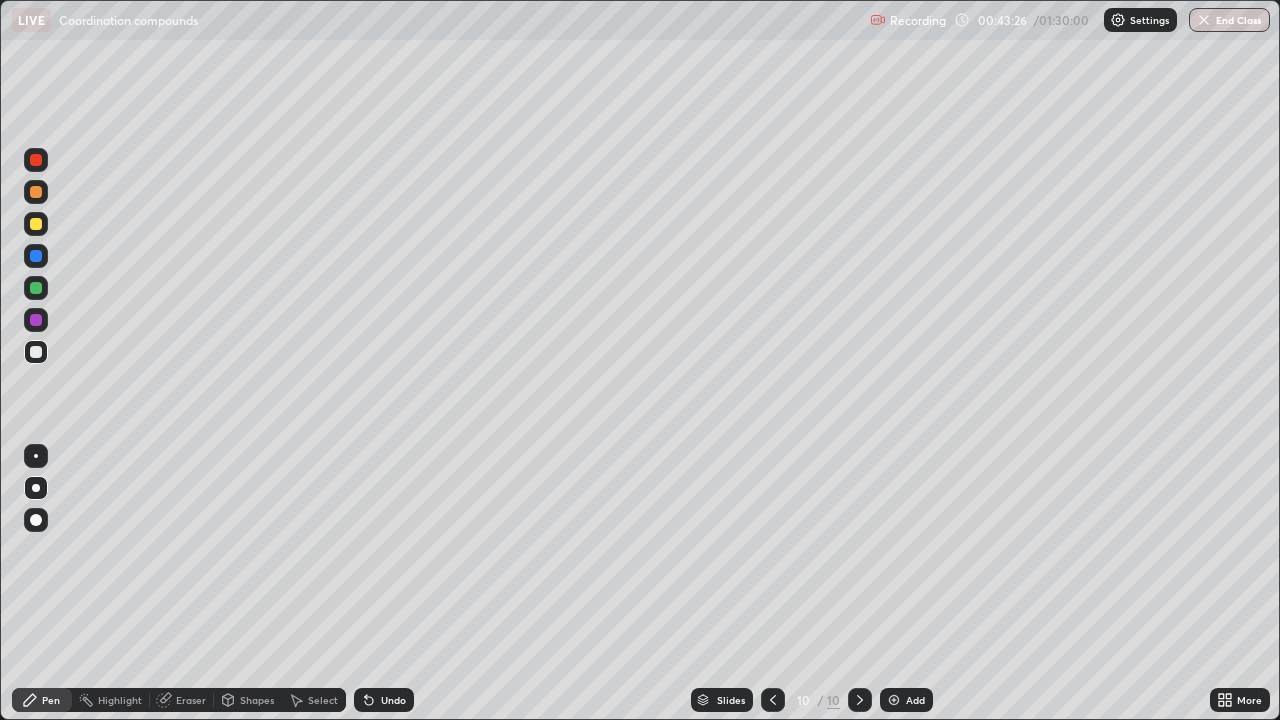 click at bounding box center [36, 224] 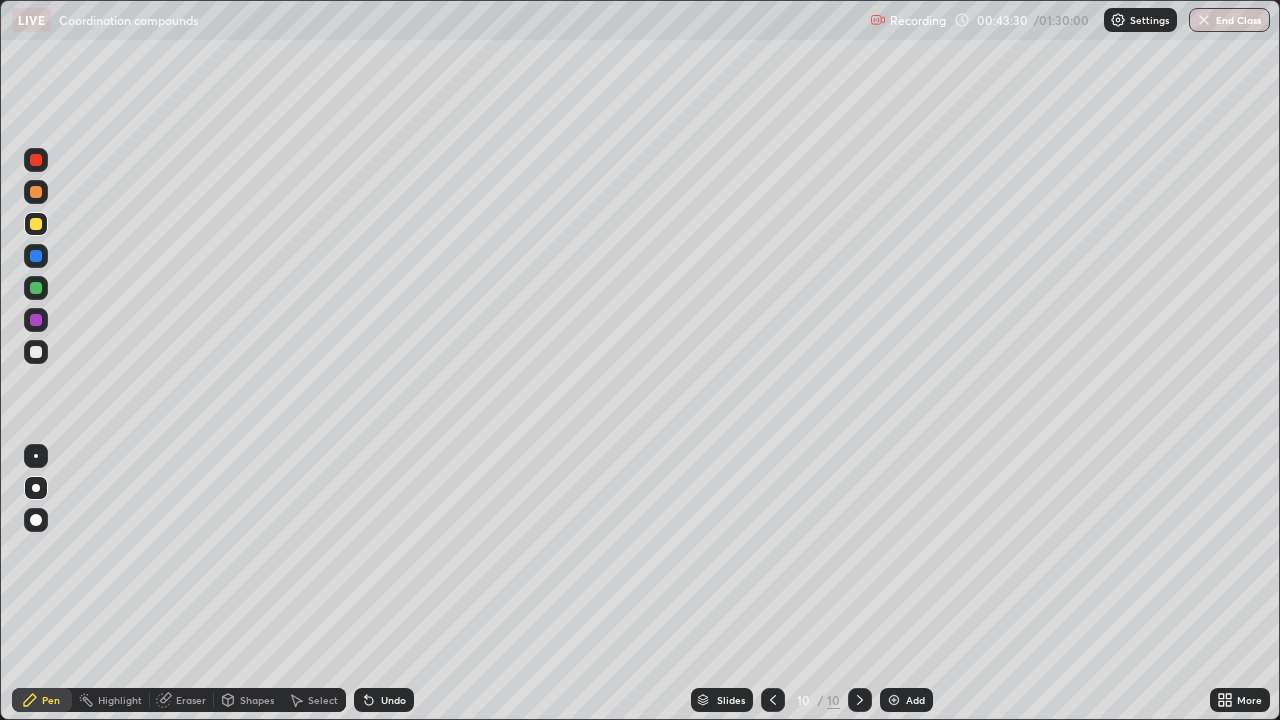 click at bounding box center (36, 352) 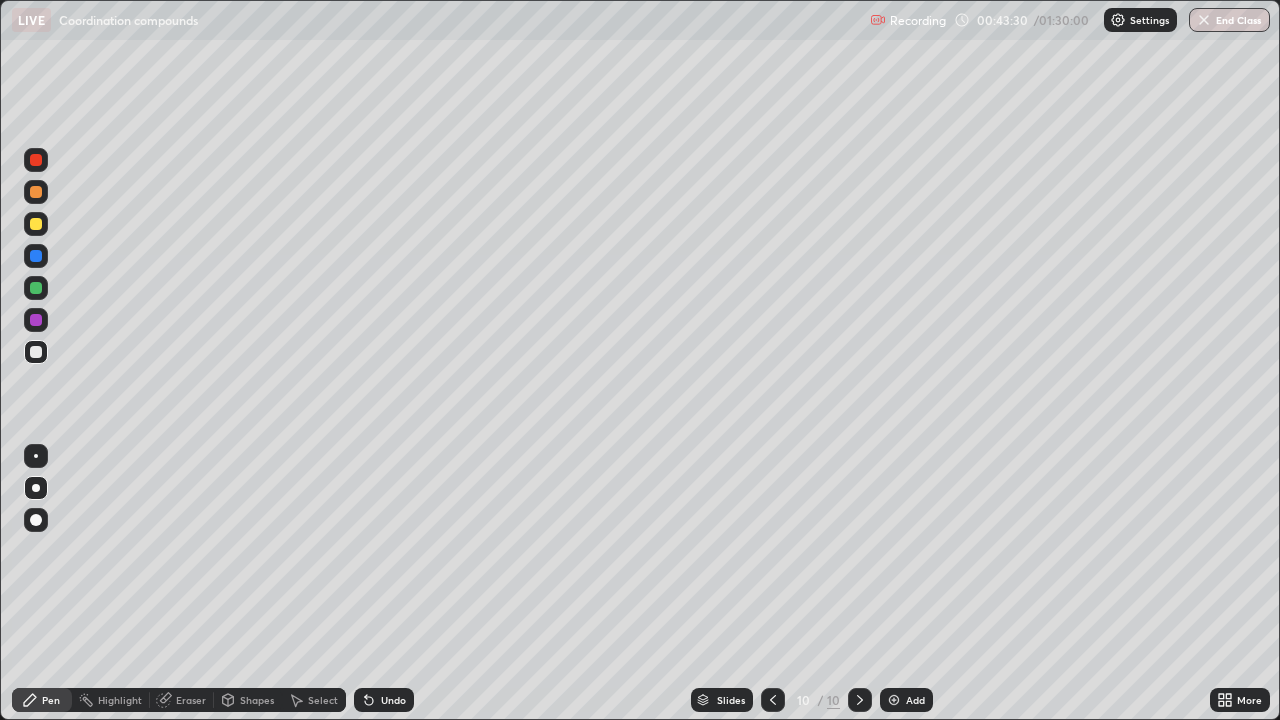 click at bounding box center (36, 352) 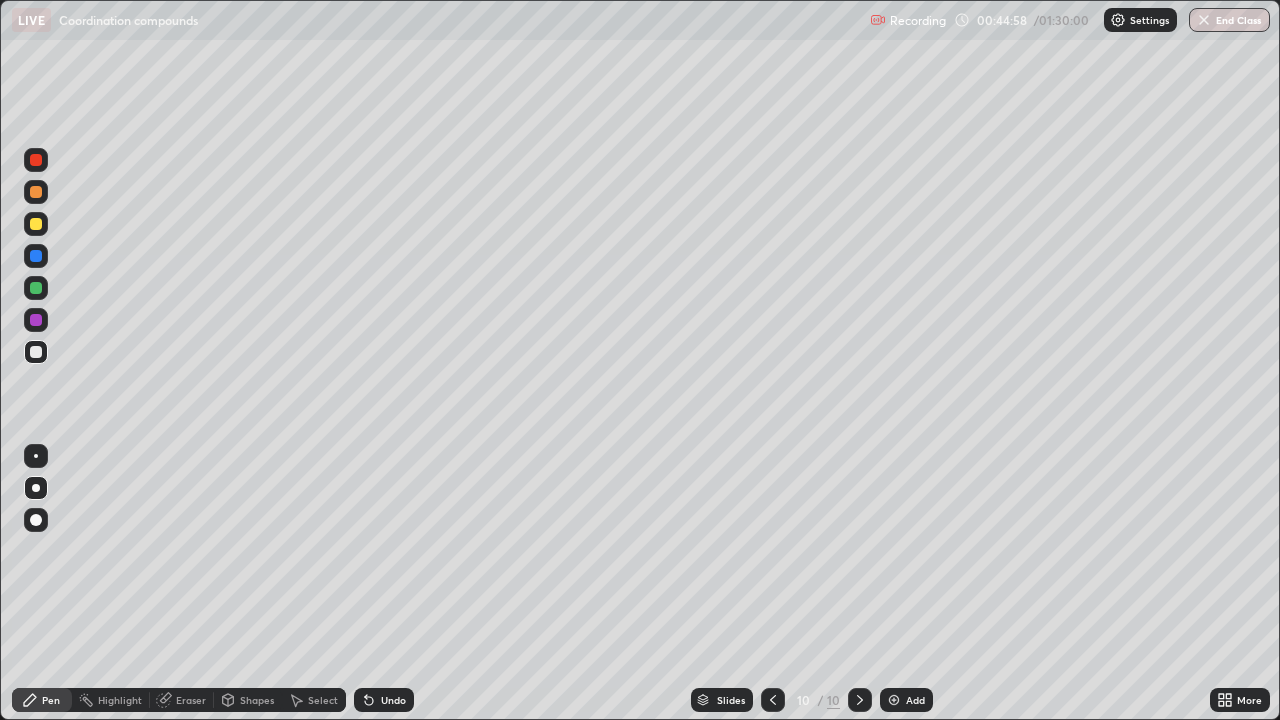 click on "Add" at bounding box center (915, 700) 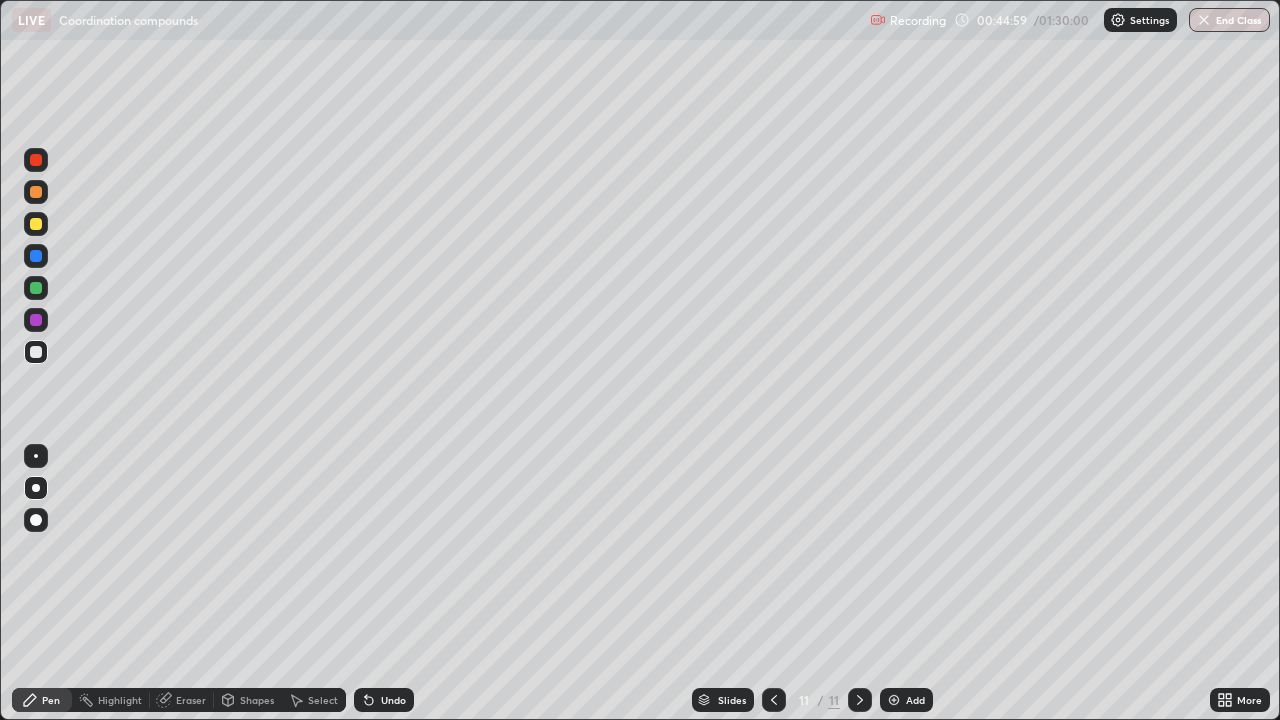 click at bounding box center (36, 160) 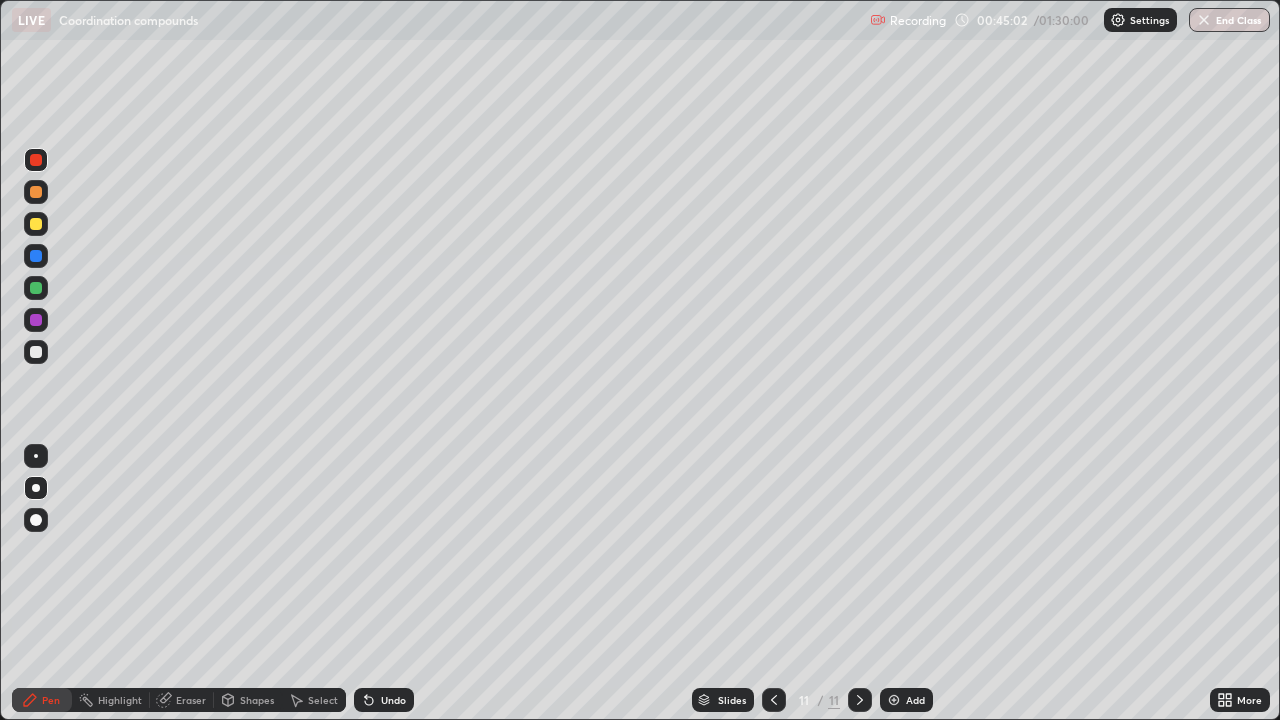 click at bounding box center [36, 352] 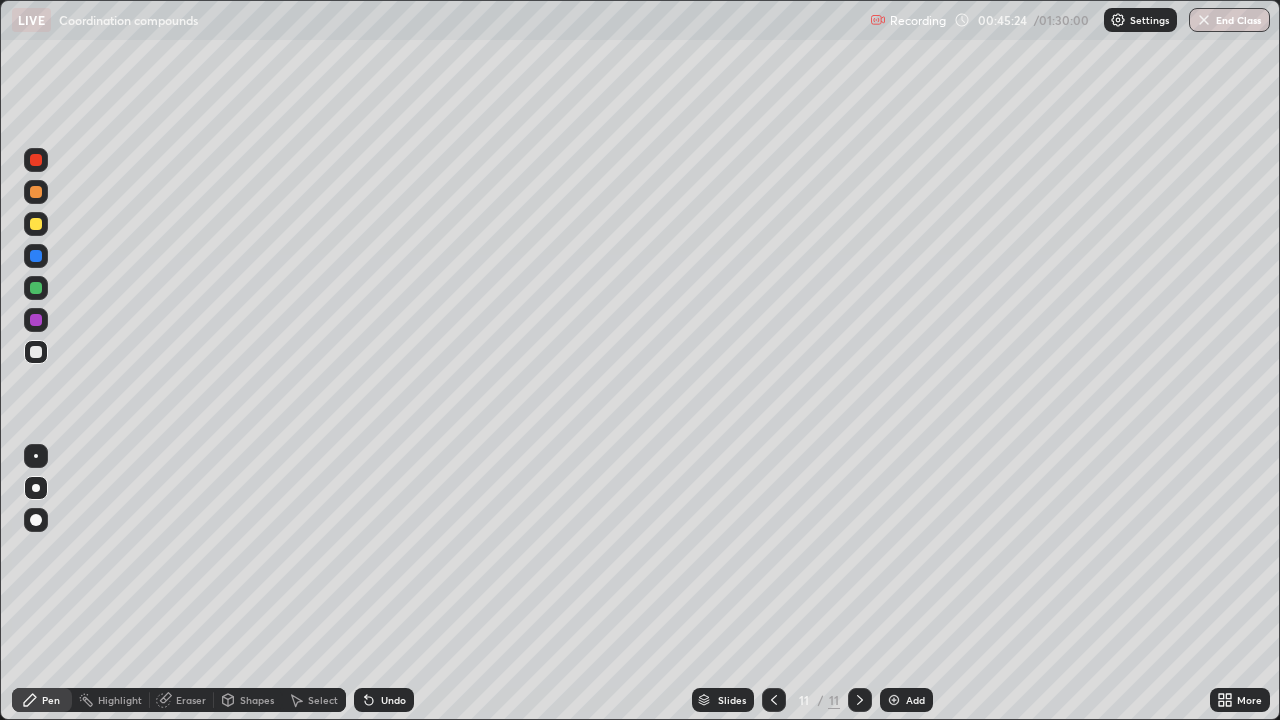 click at bounding box center (36, 192) 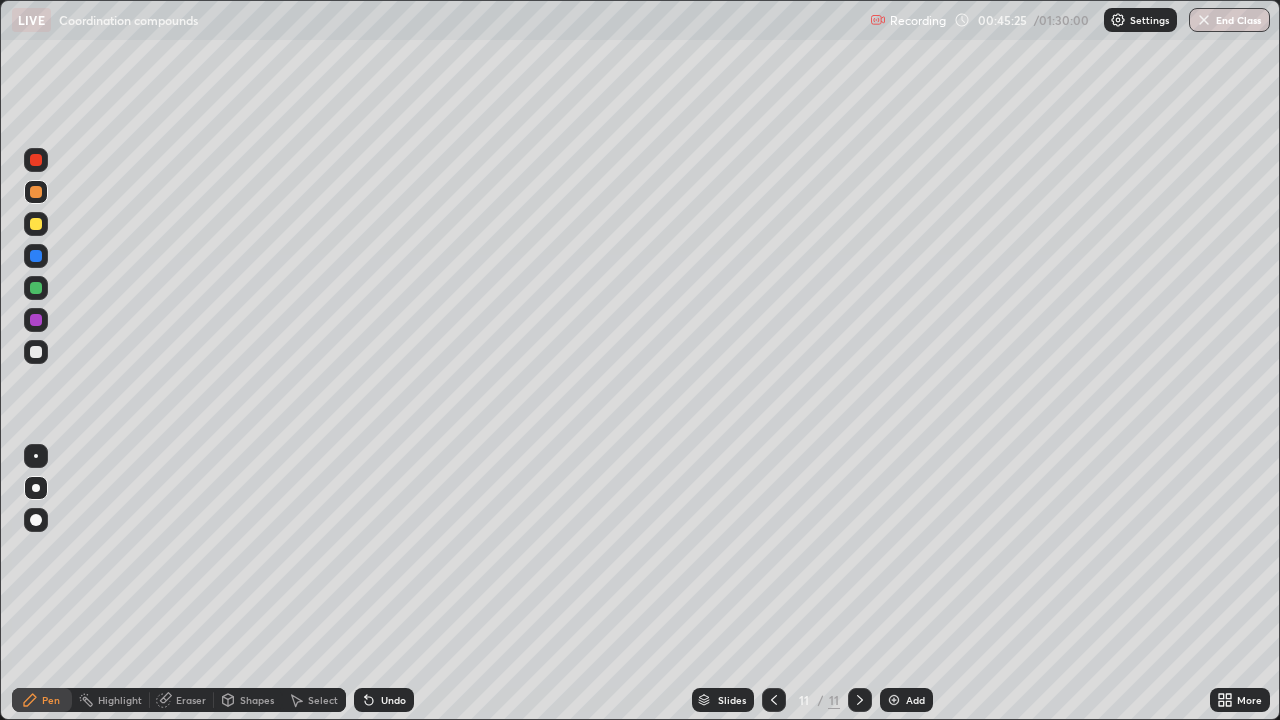click at bounding box center [36, 192] 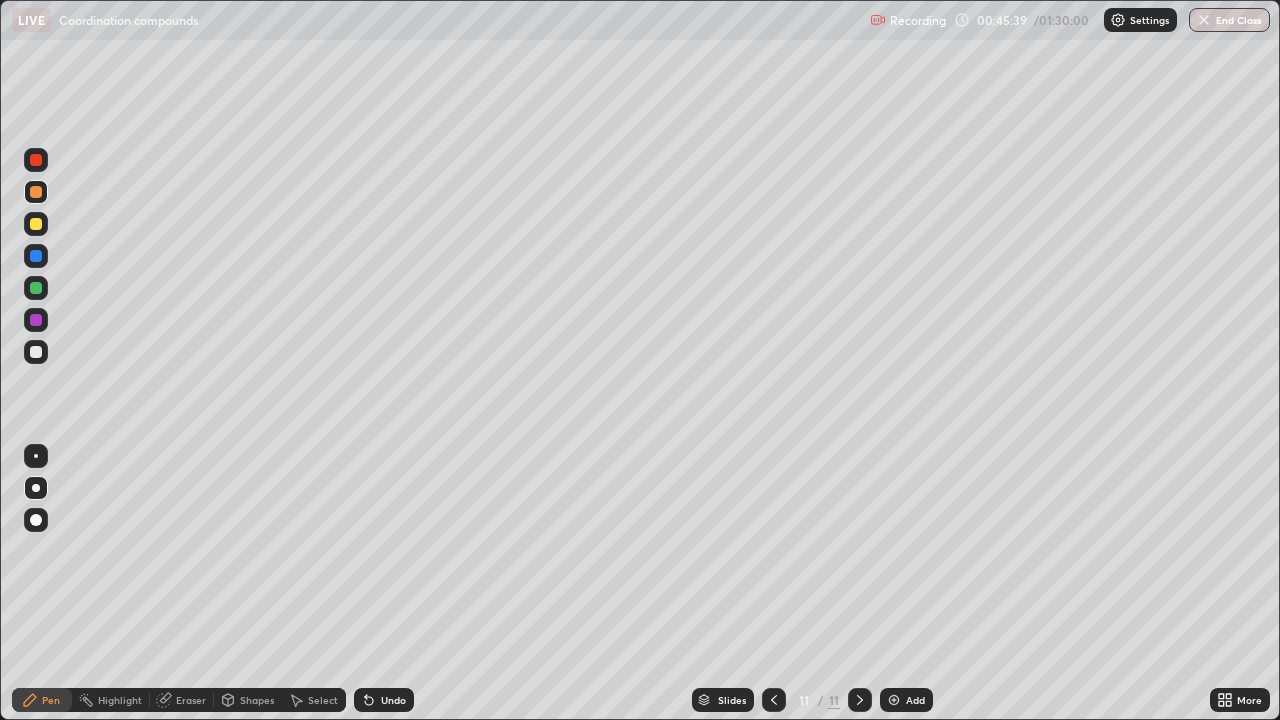 click at bounding box center (36, 352) 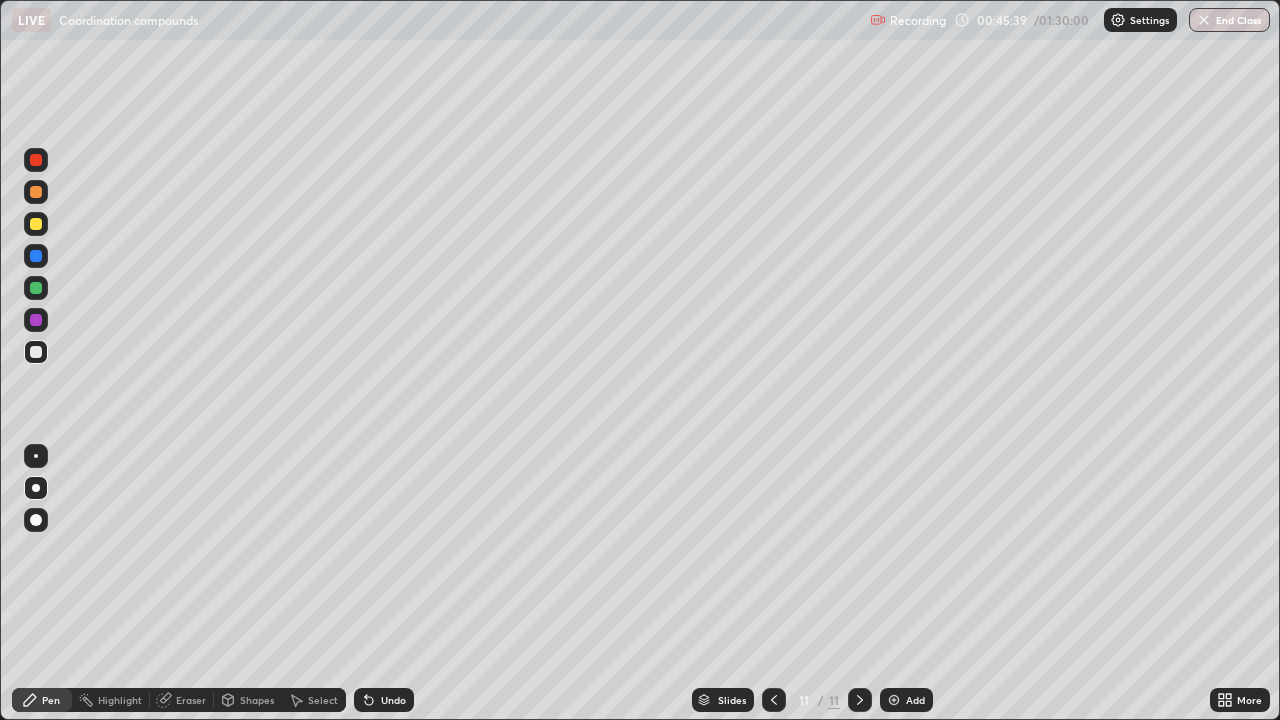 click at bounding box center (36, 352) 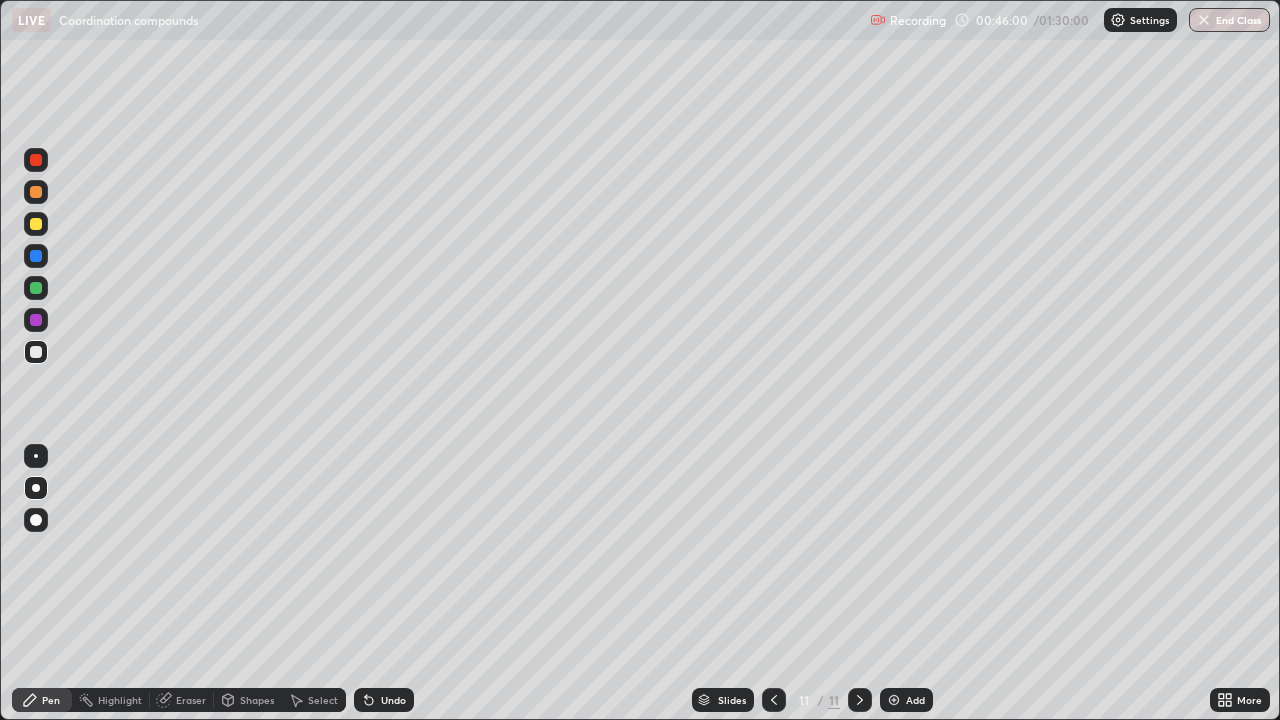 click at bounding box center [36, 192] 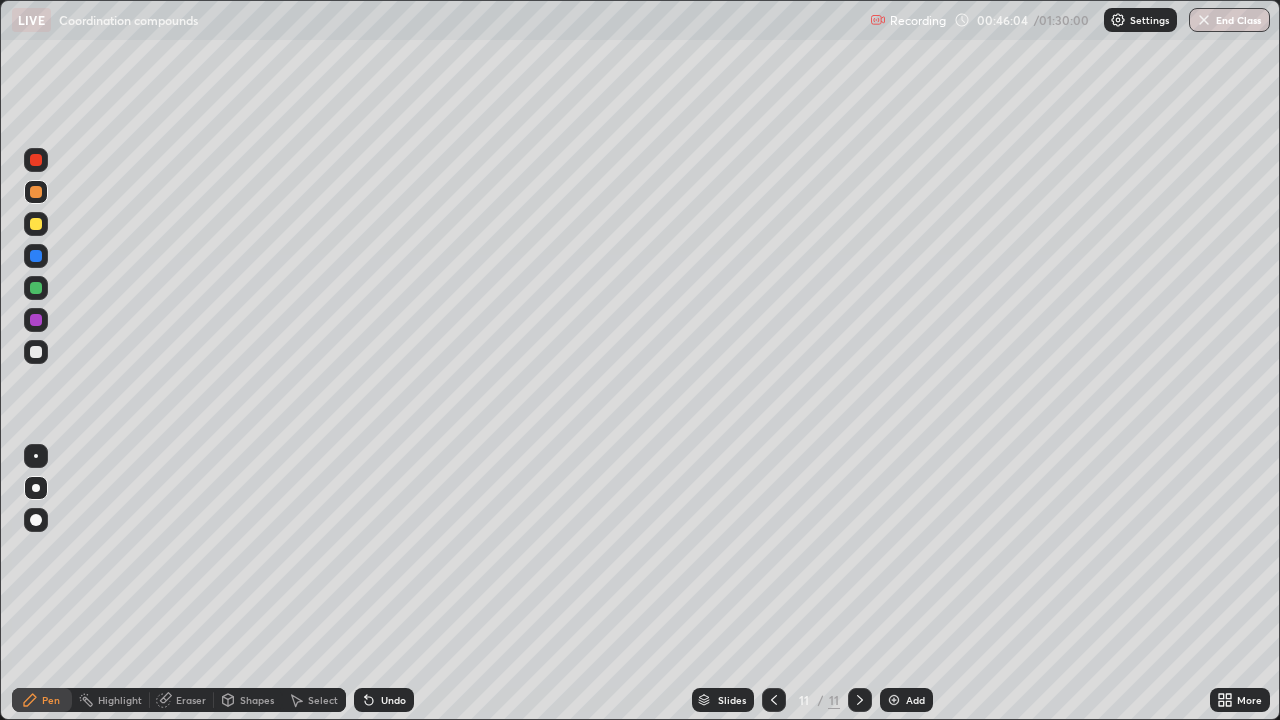 click at bounding box center (36, 352) 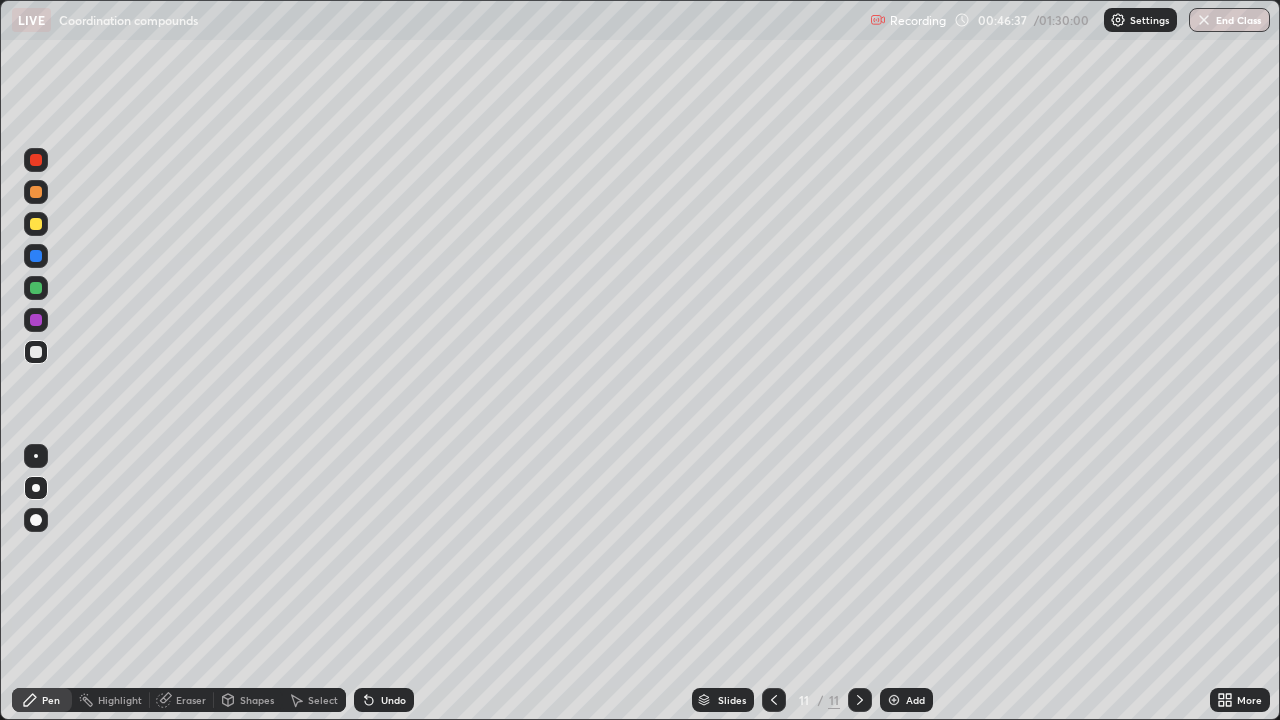 click at bounding box center (36, 352) 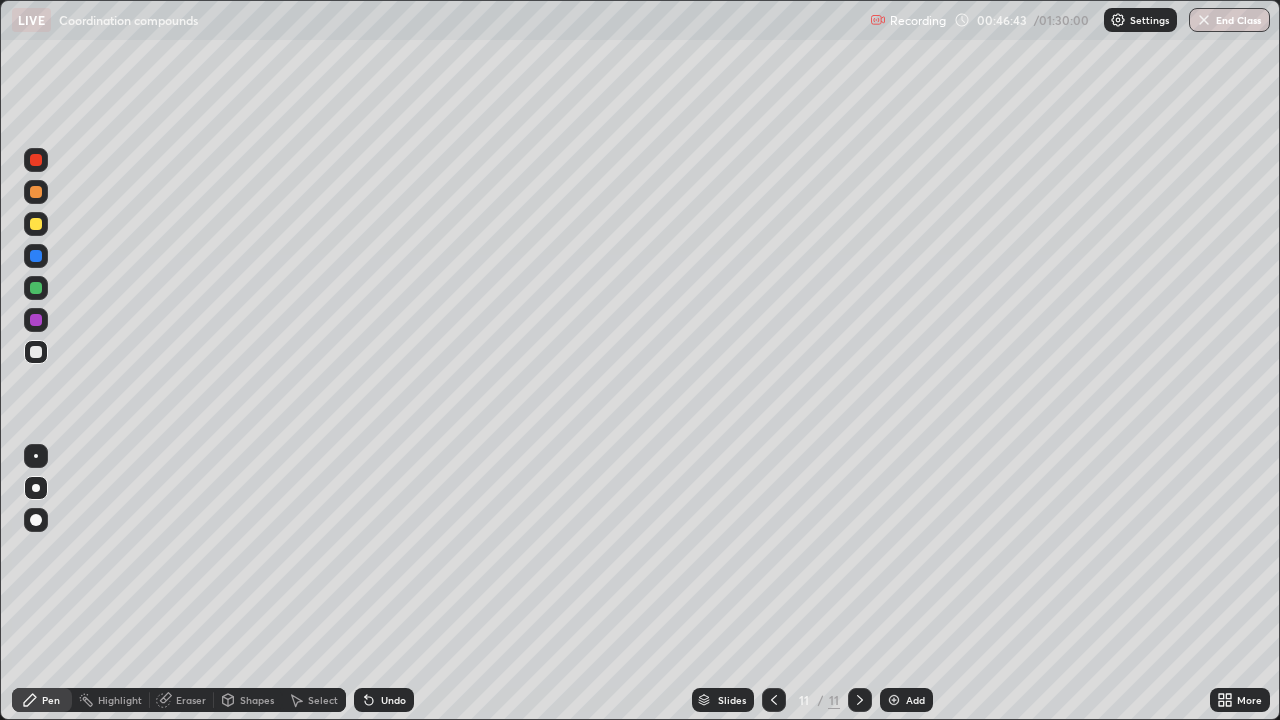 click at bounding box center [36, 224] 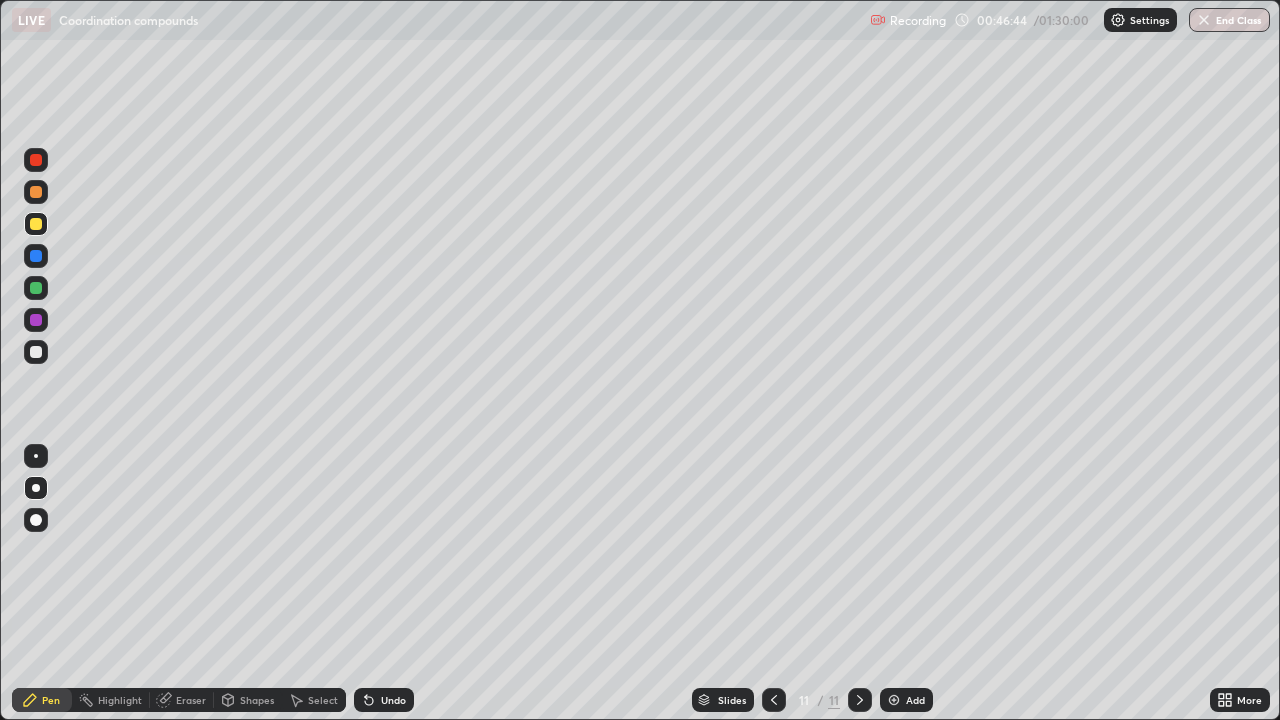 click at bounding box center (36, 352) 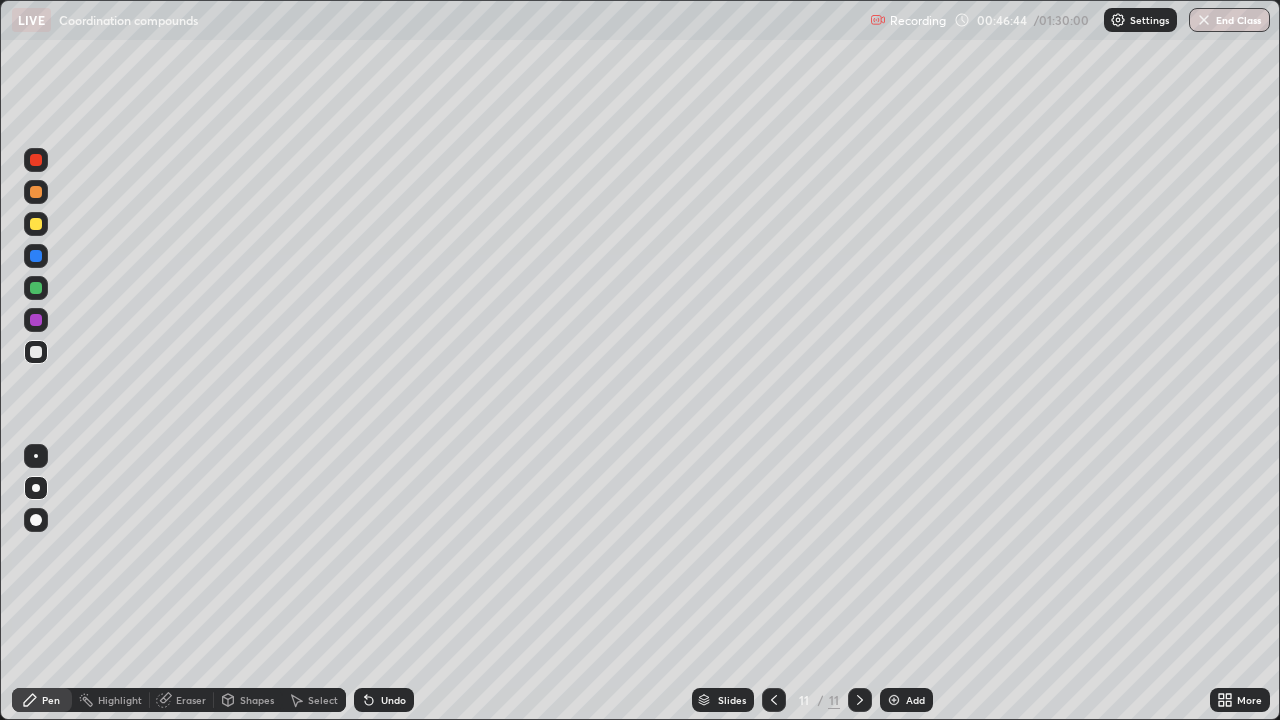 click at bounding box center (36, 352) 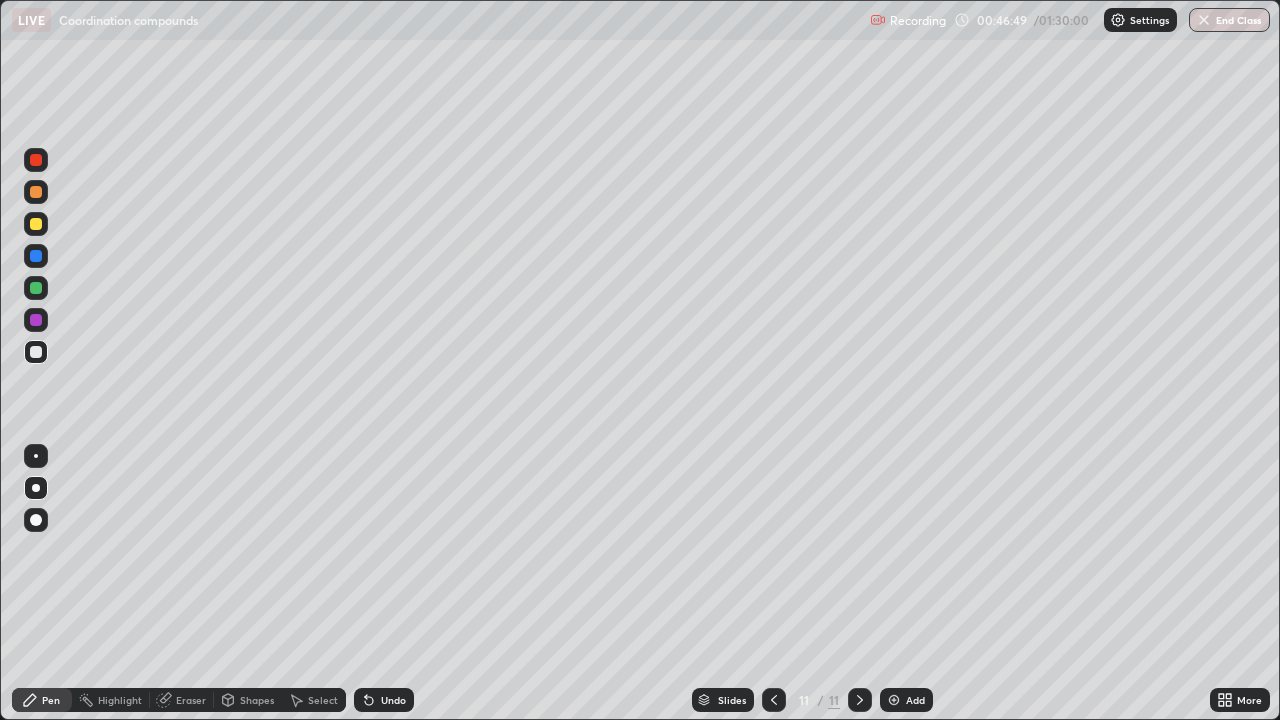 click at bounding box center (36, 224) 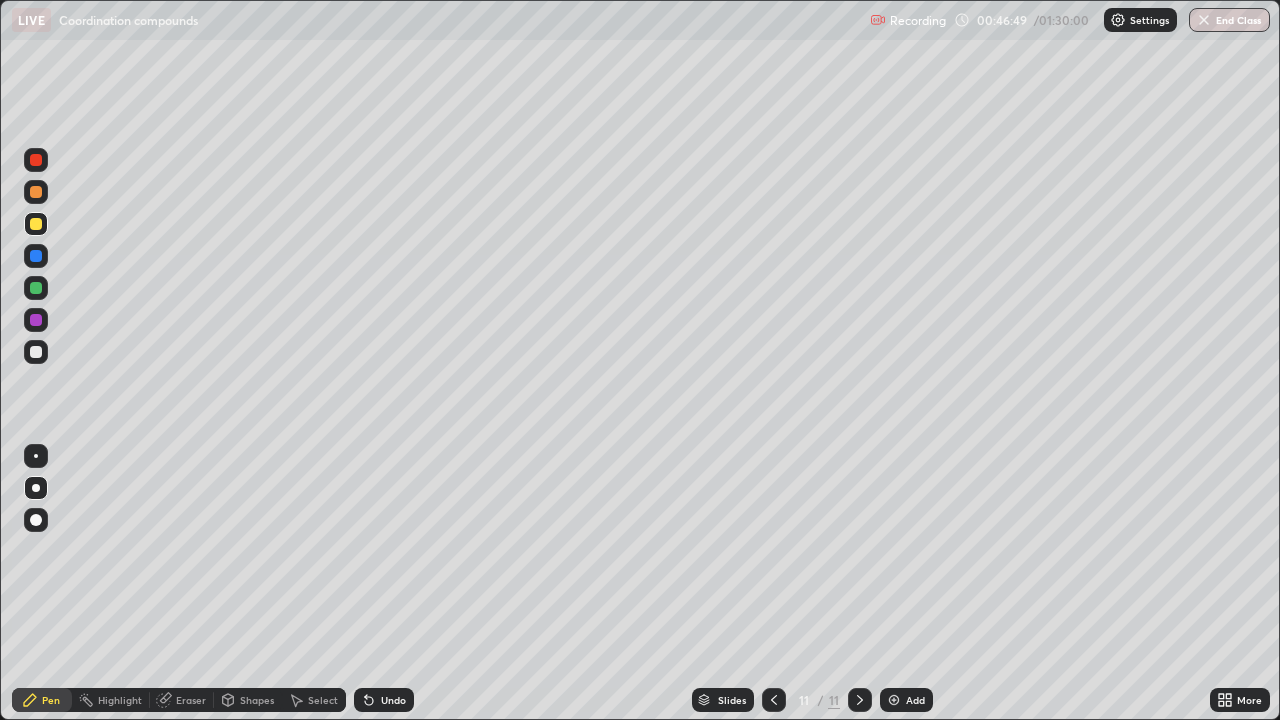 click at bounding box center (36, 224) 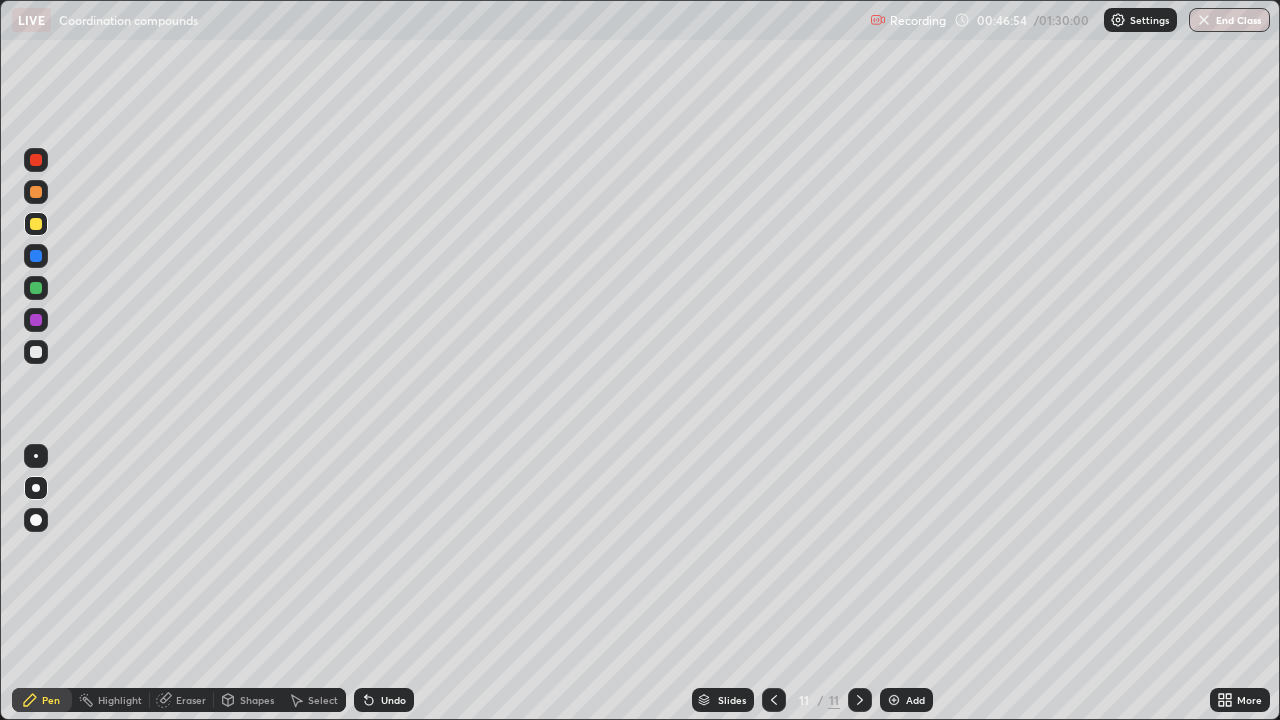 click at bounding box center (36, 352) 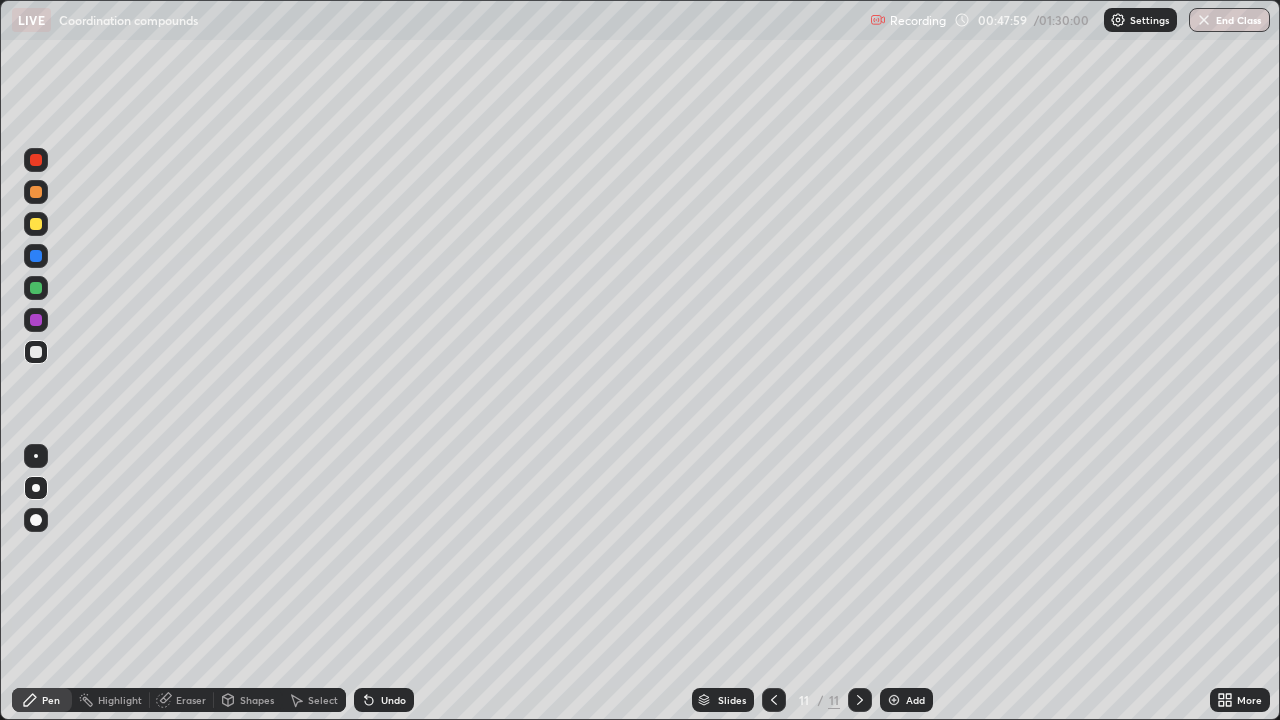 click at bounding box center [36, 224] 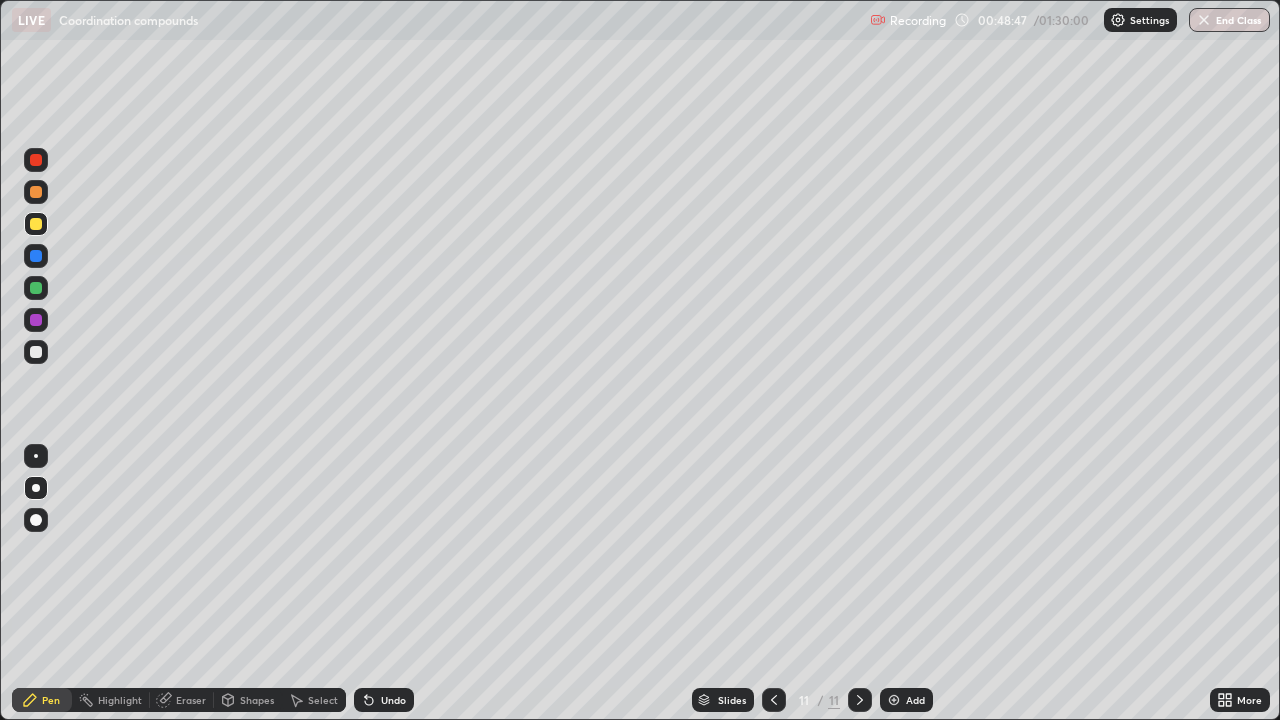 click at bounding box center [36, 192] 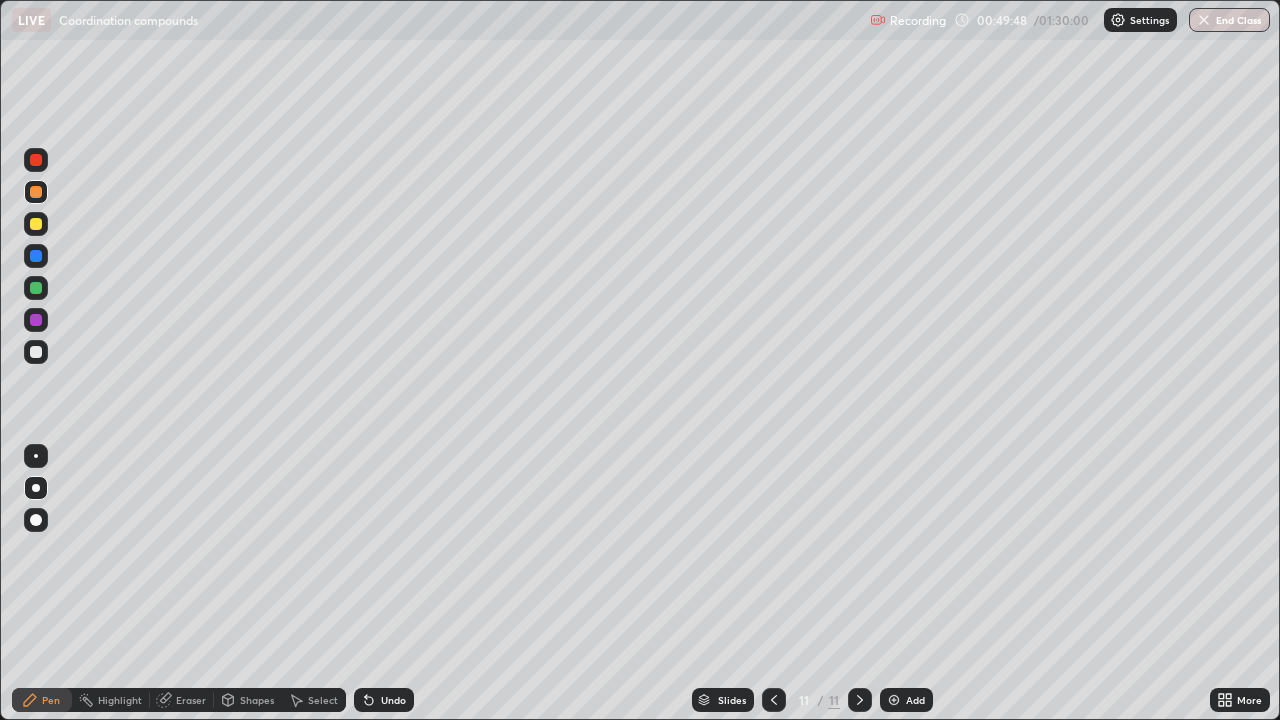 click at bounding box center [36, 352] 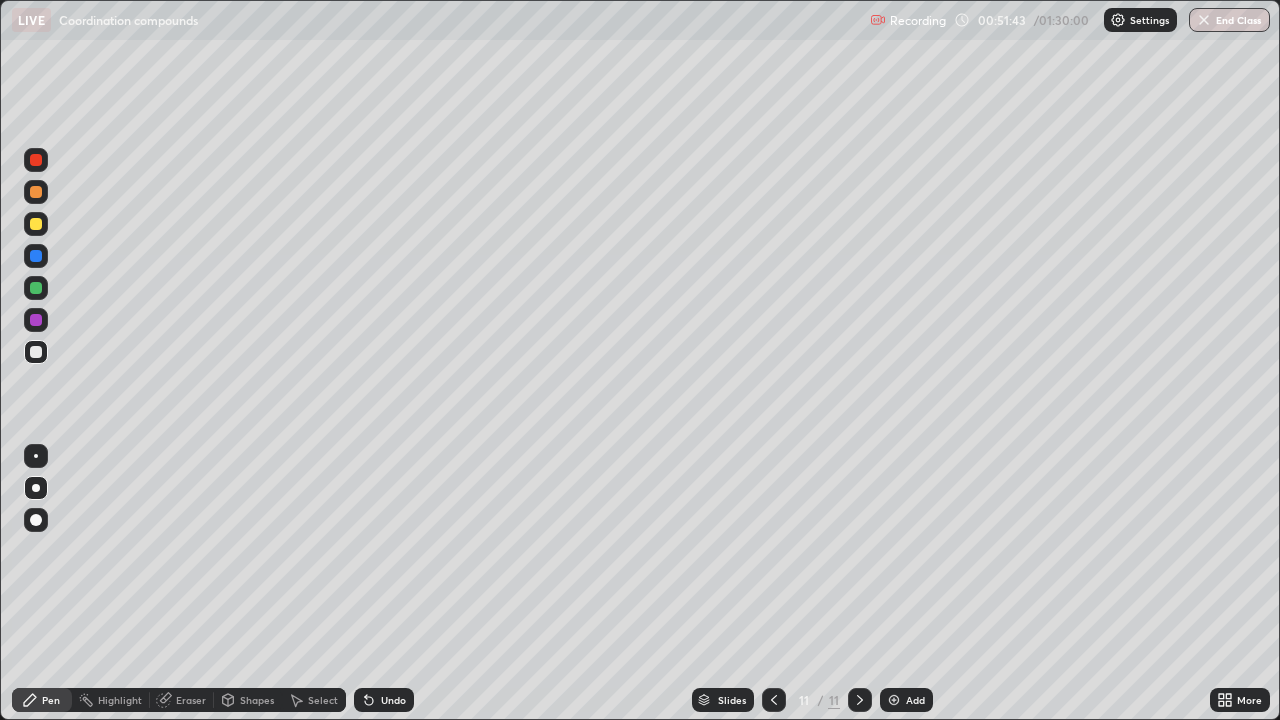 click on "Add" at bounding box center (915, 700) 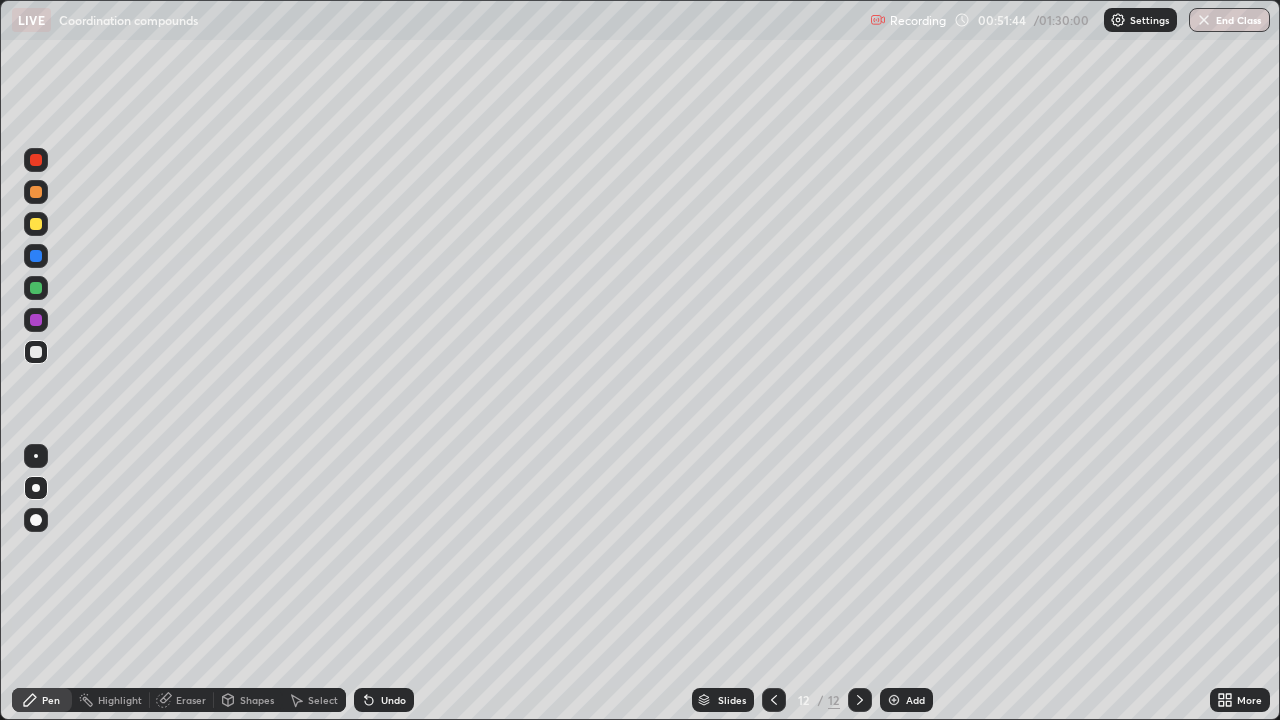 click at bounding box center (36, 160) 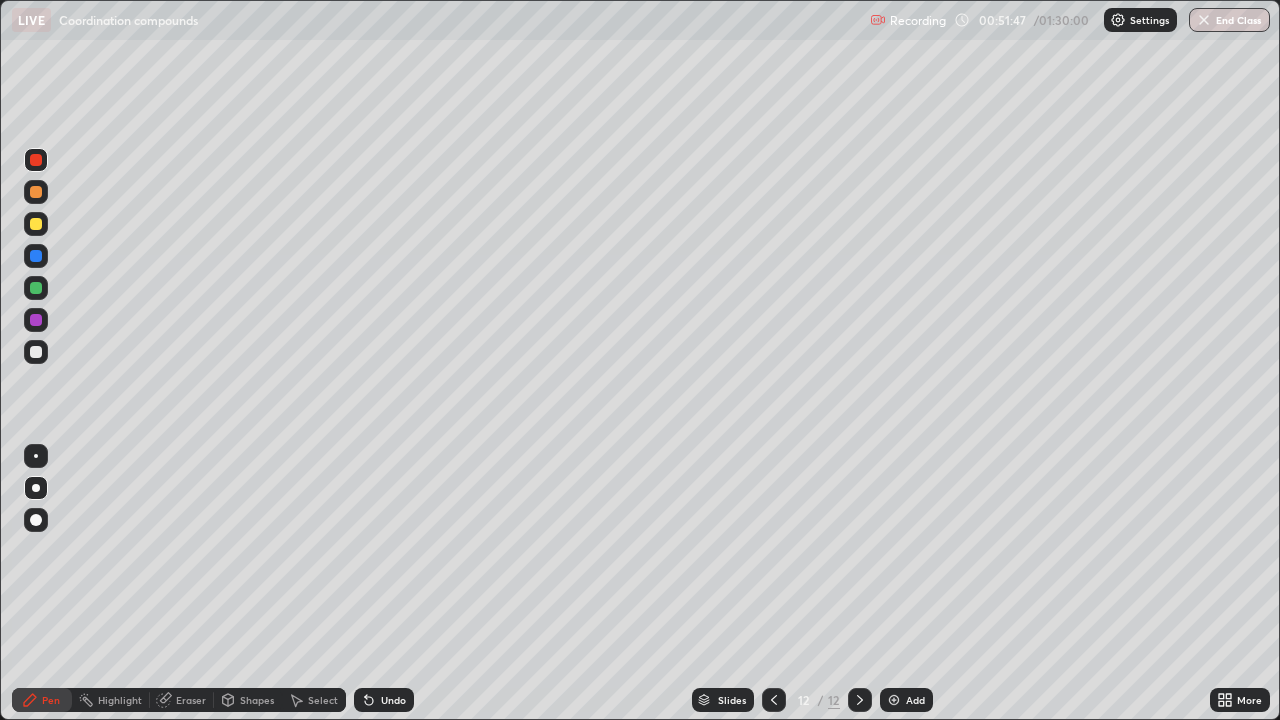 click at bounding box center (36, 352) 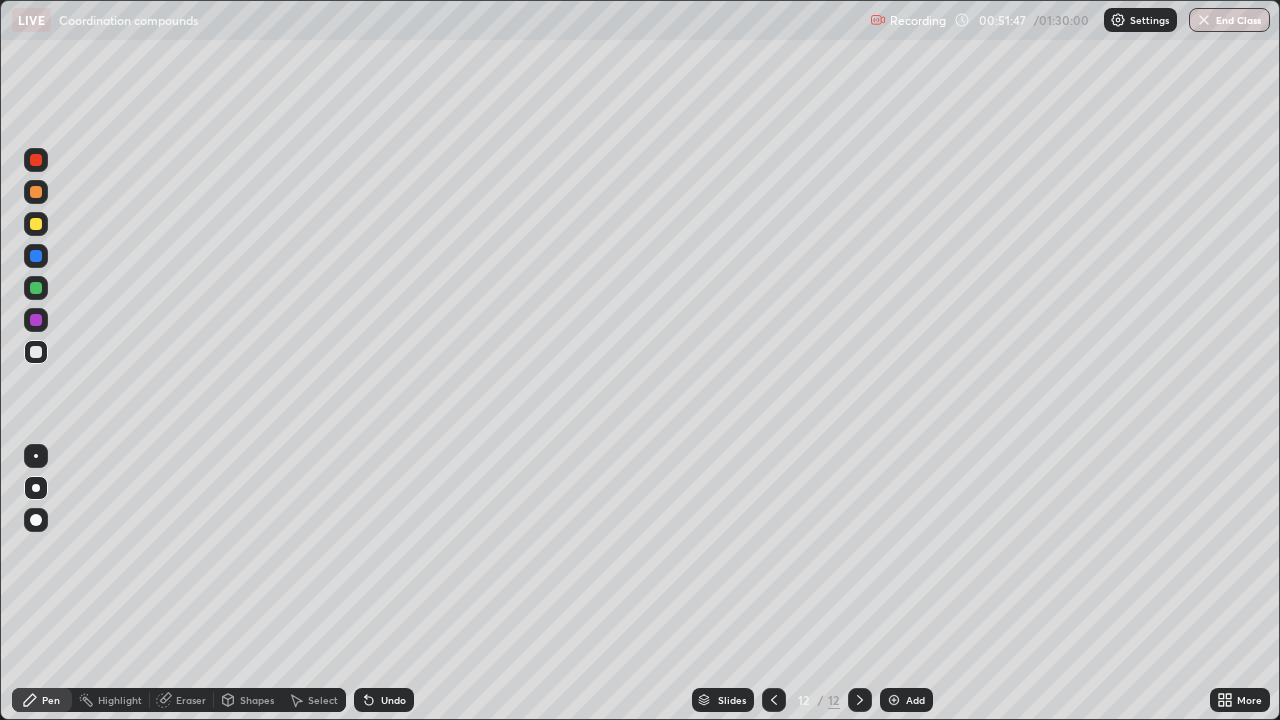 click at bounding box center [36, 352] 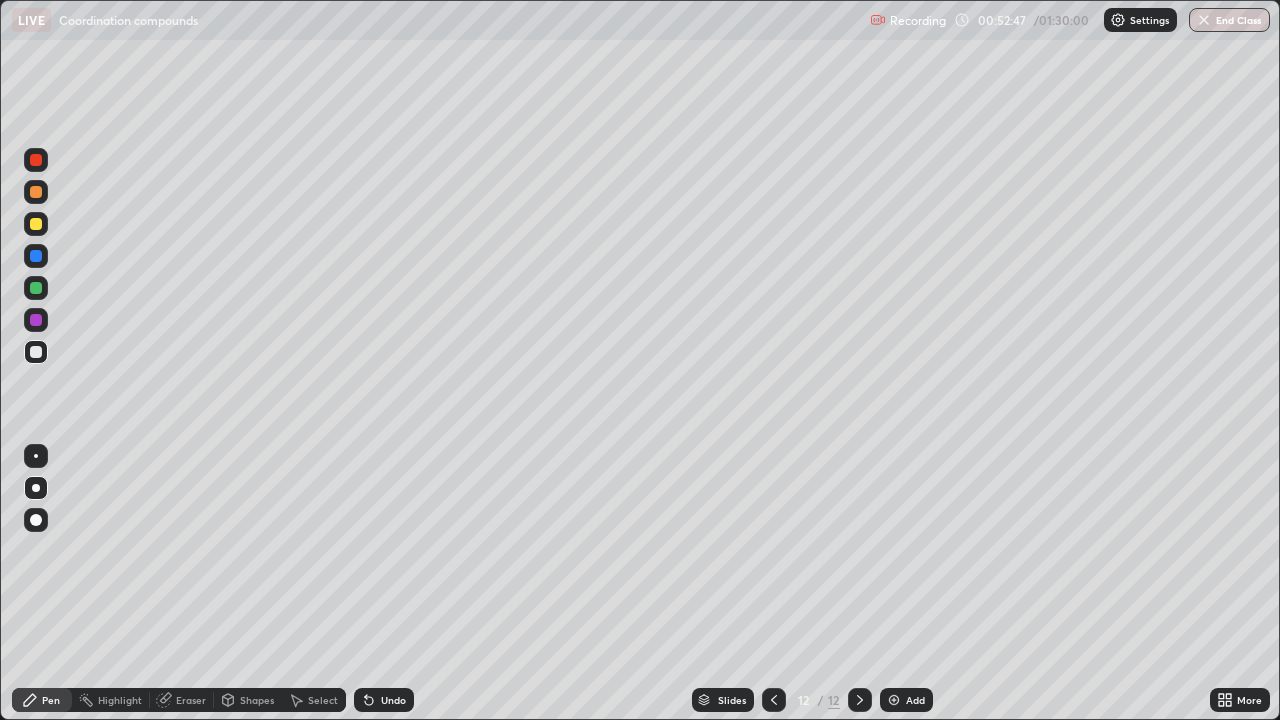 click at bounding box center (36, 224) 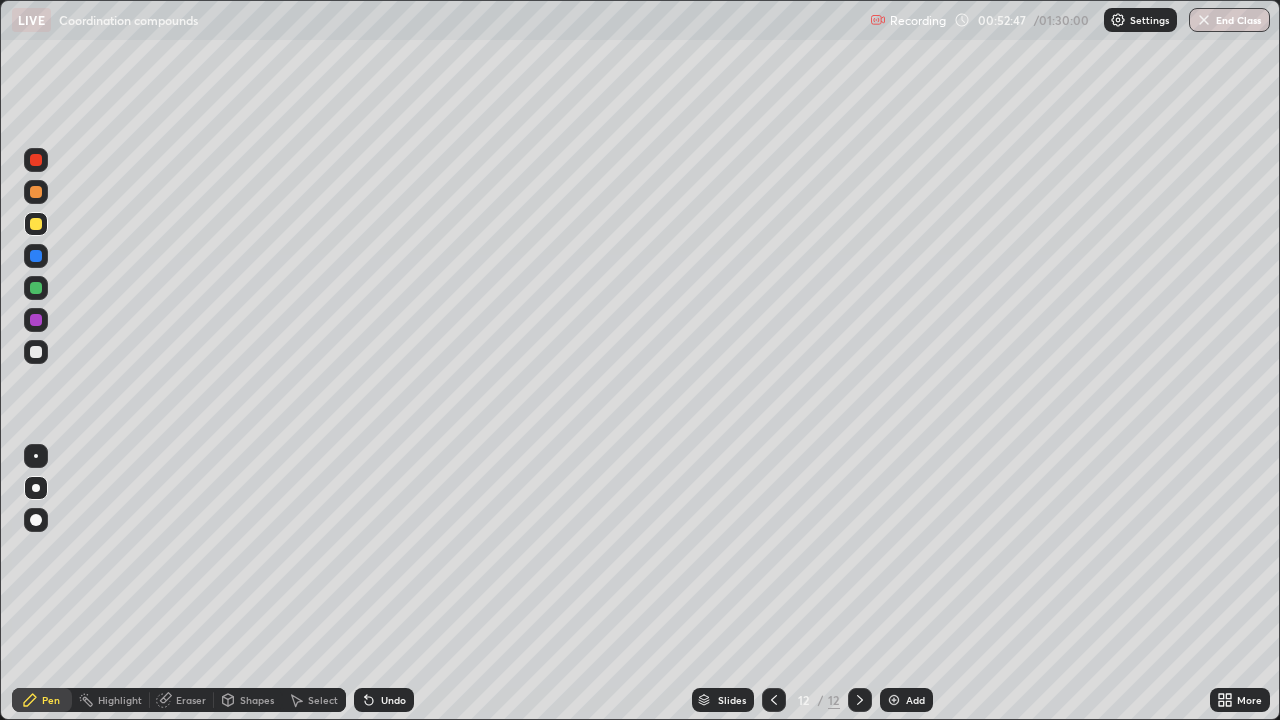 click at bounding box center [36, 224] 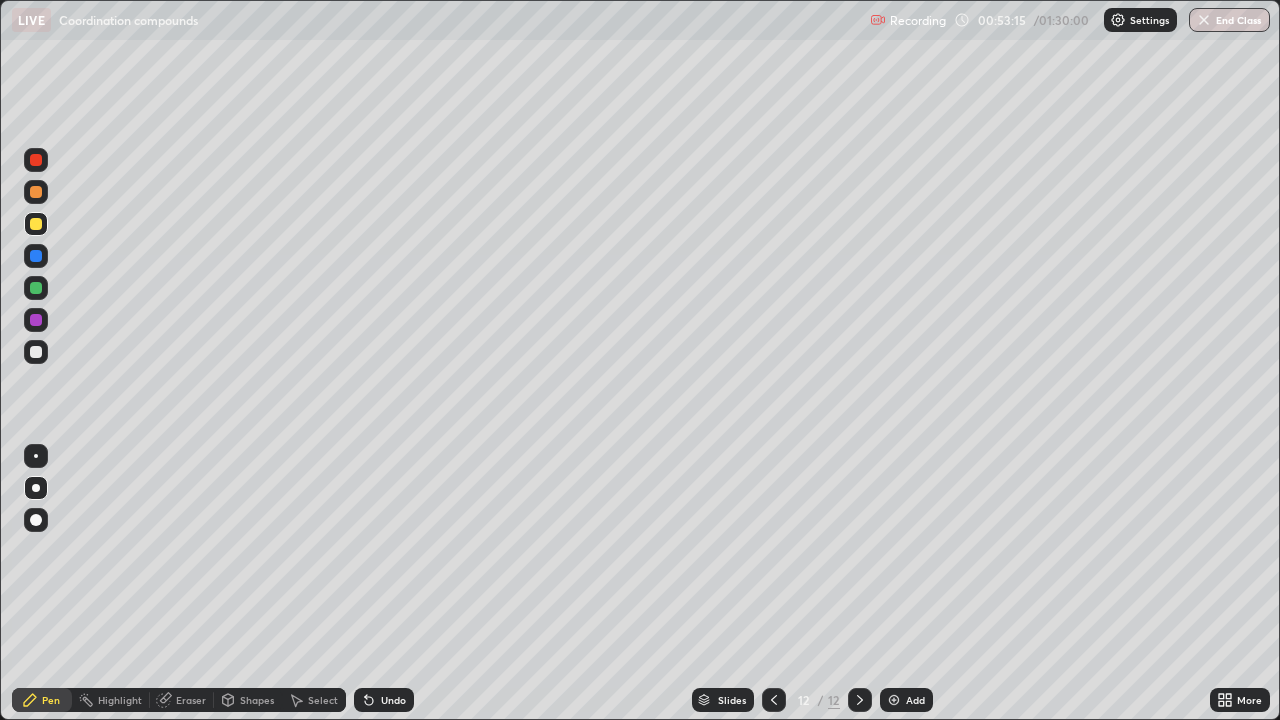 click at bounding box center [36, 352] 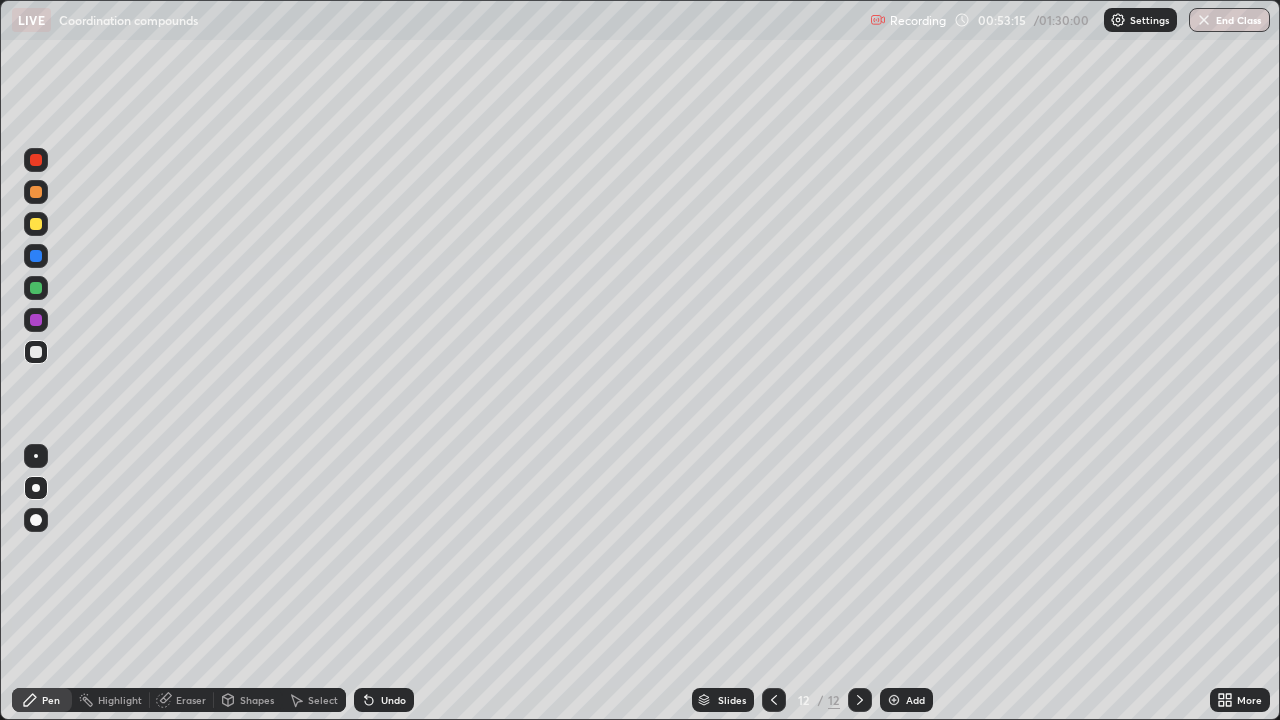 click at bounding box center (36, 352) 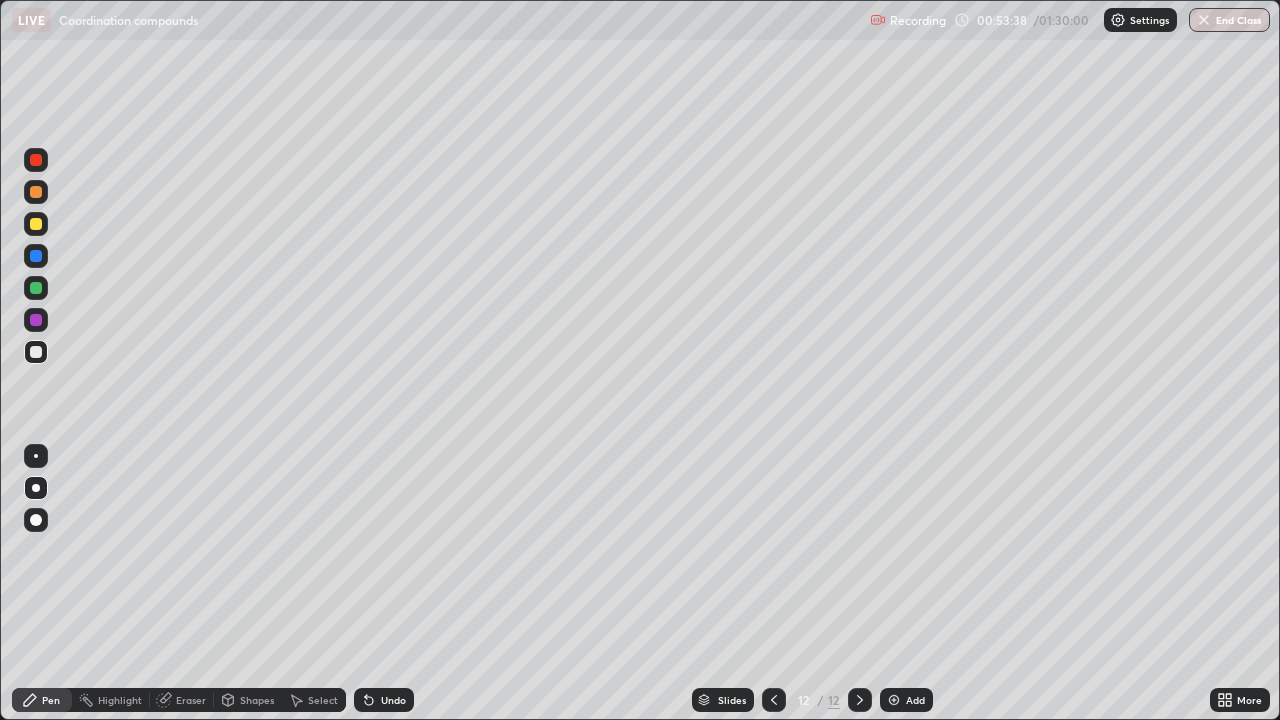 click at bounding box center [36, 224] 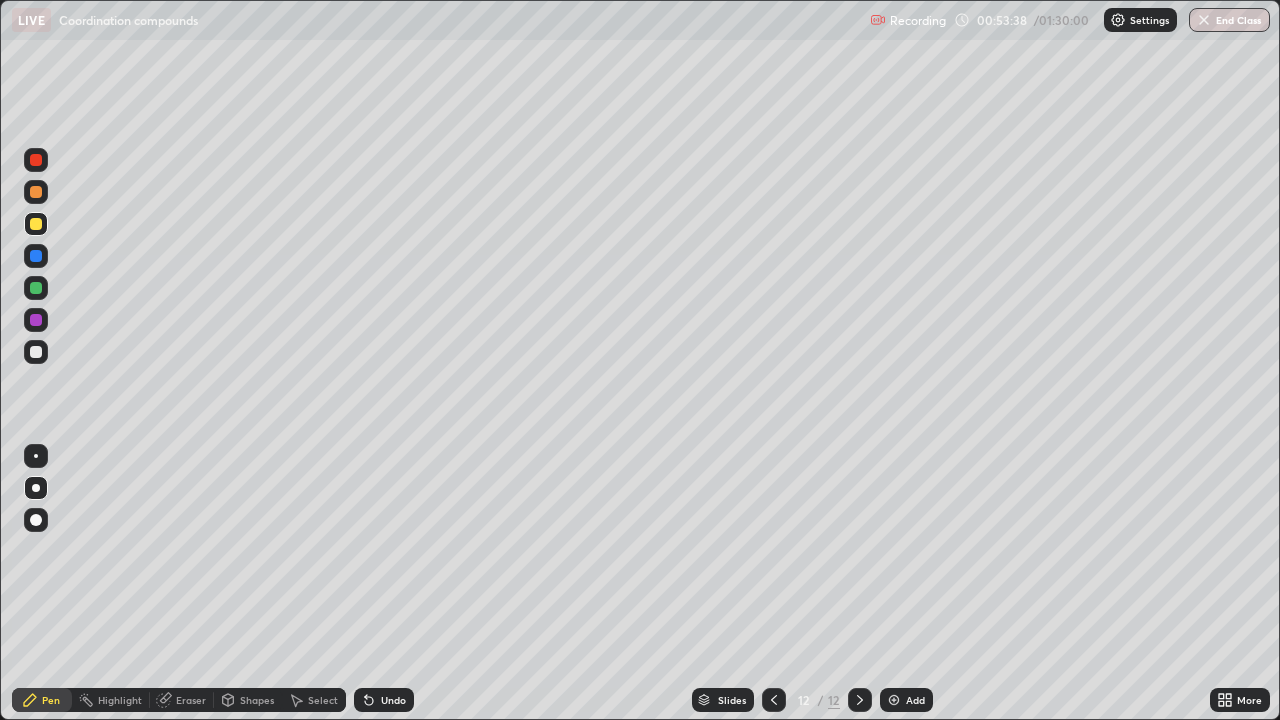 click at bounding box center (36, 224) 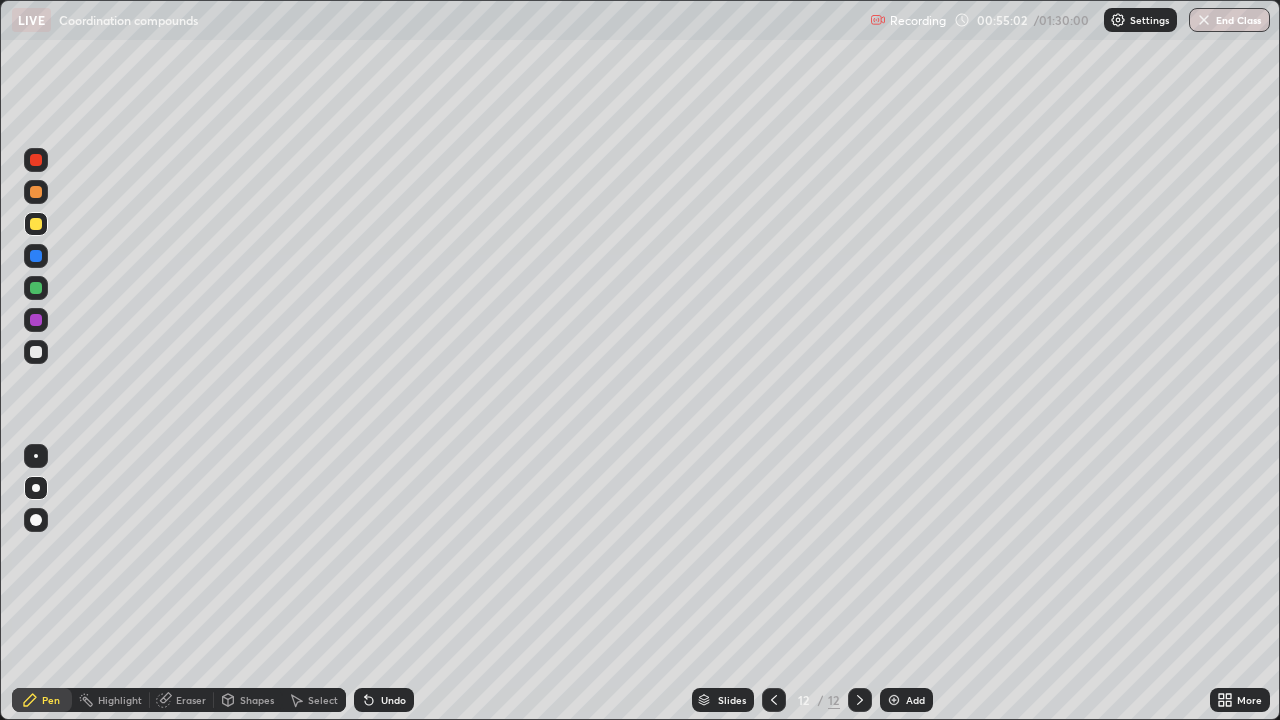 click at bounding box center [36, 224] 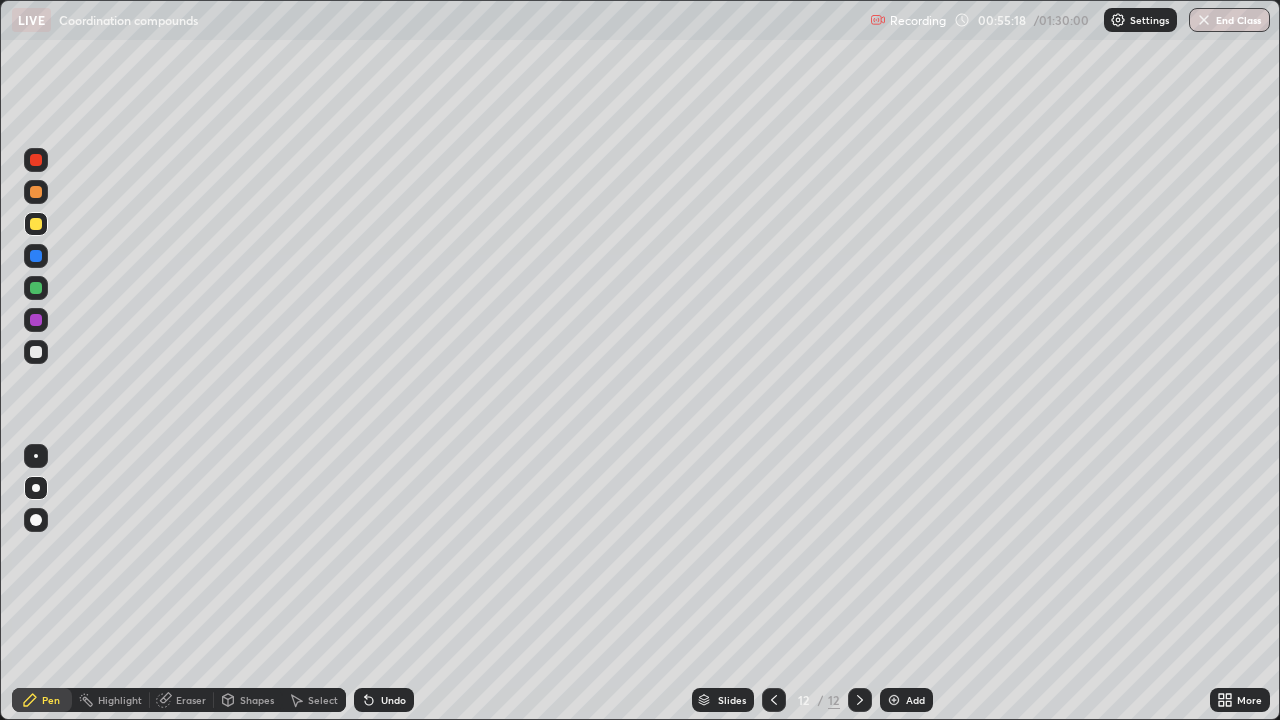 click on "Add" at bounding box center (915, 700) 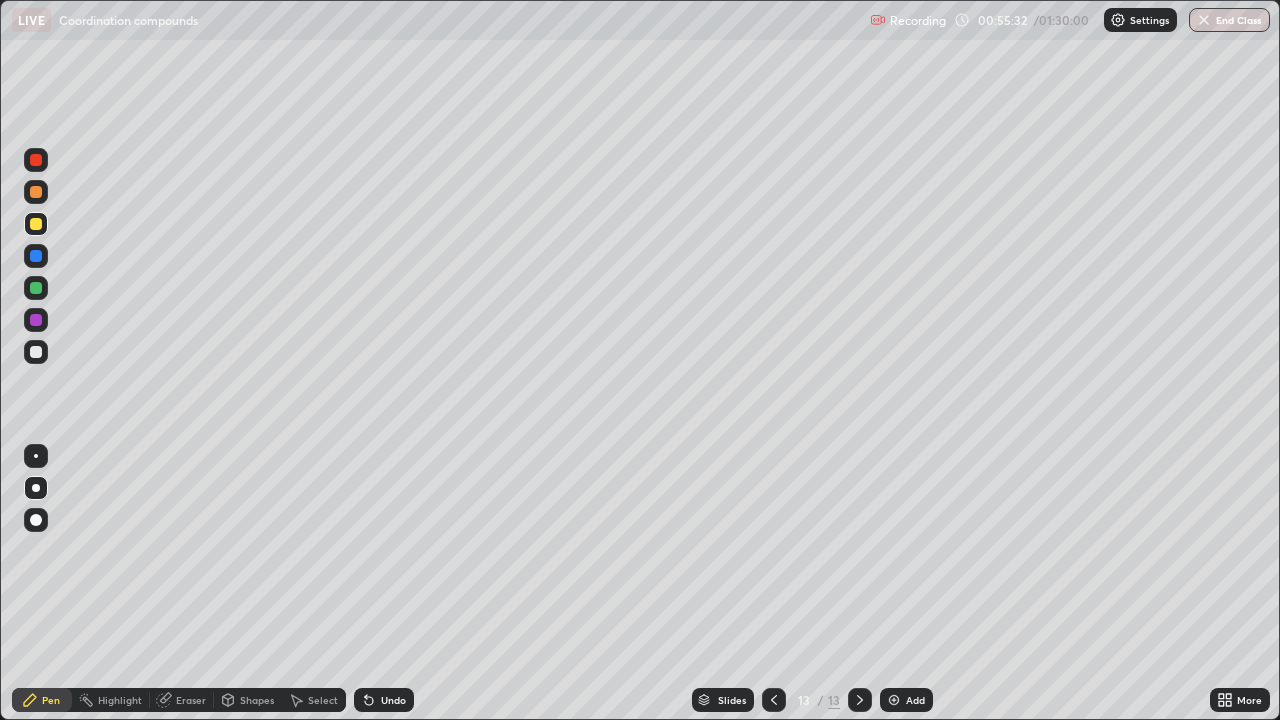 click at bounding box center (36, 352) 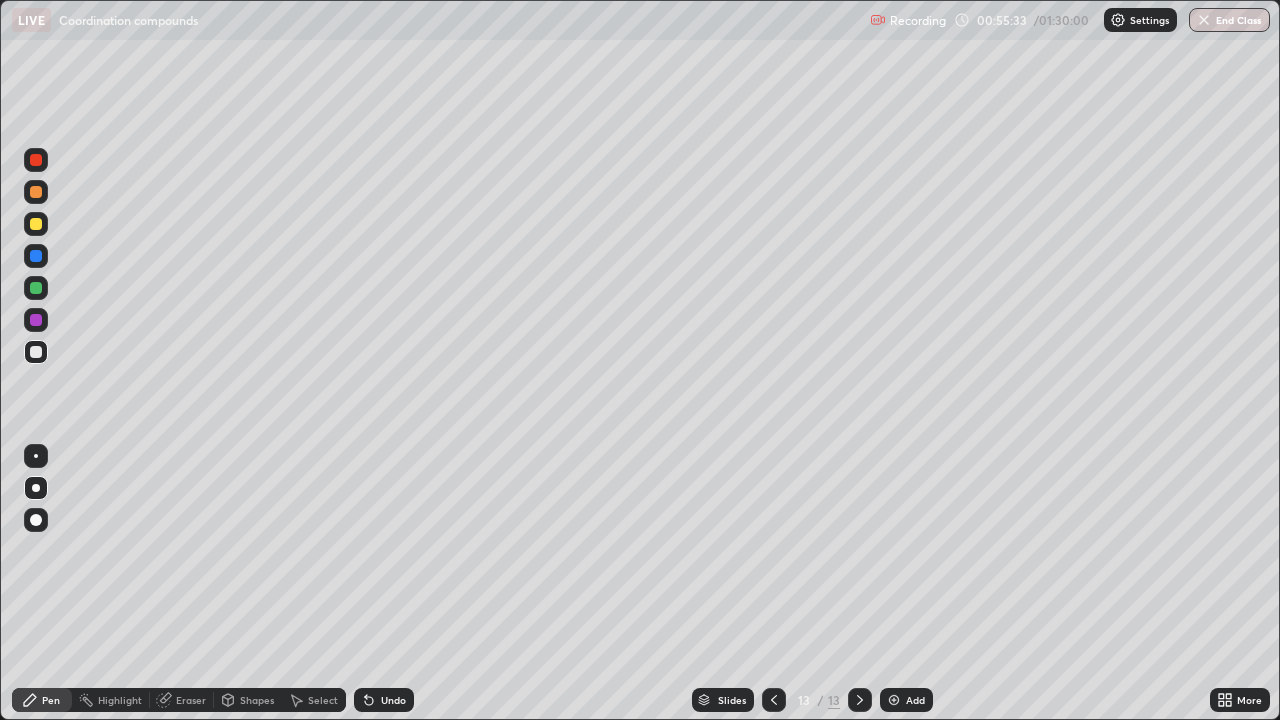 click at bounding box center [36, 352] 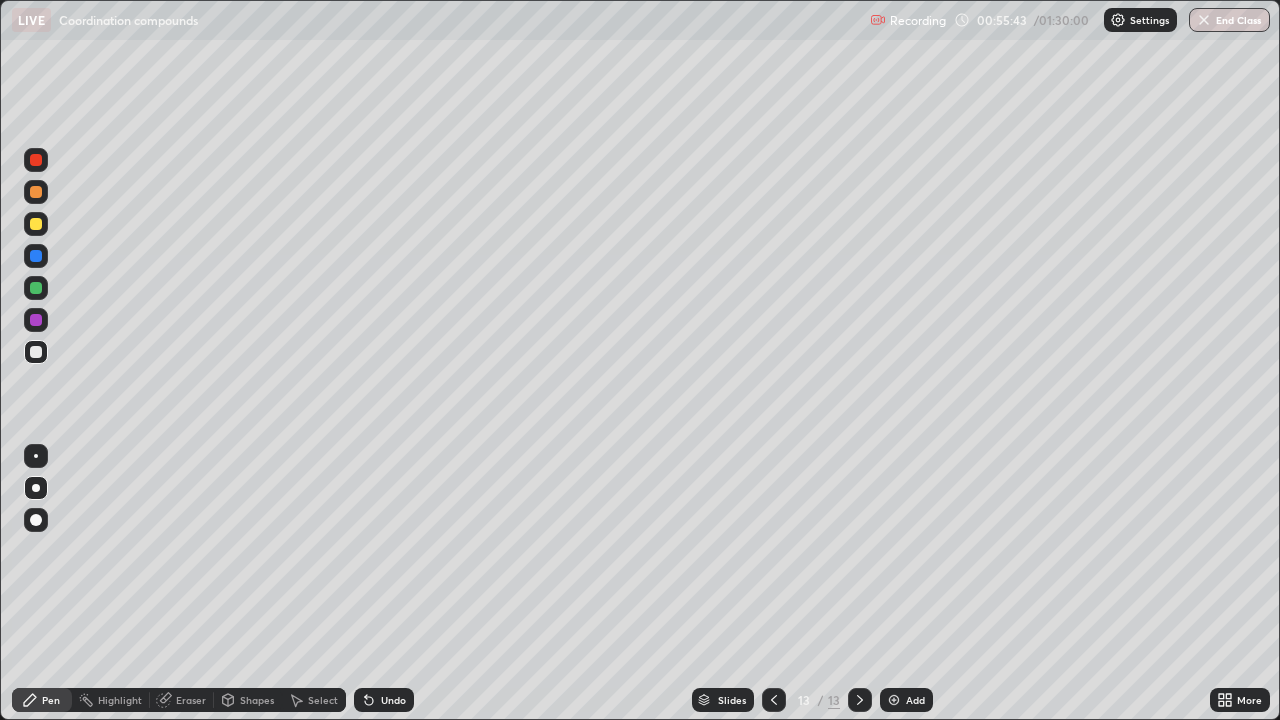 click at bounding box center (36, 192) 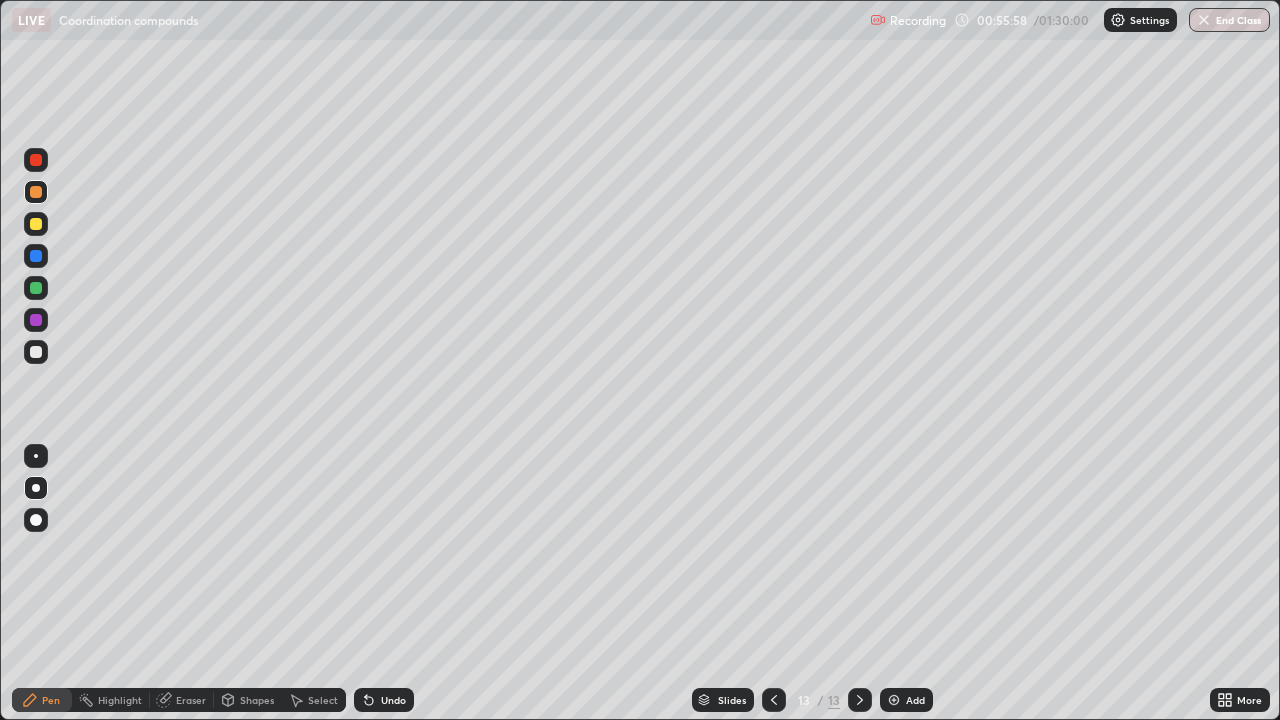 click on "Undo" at bounding box center [393, 700] 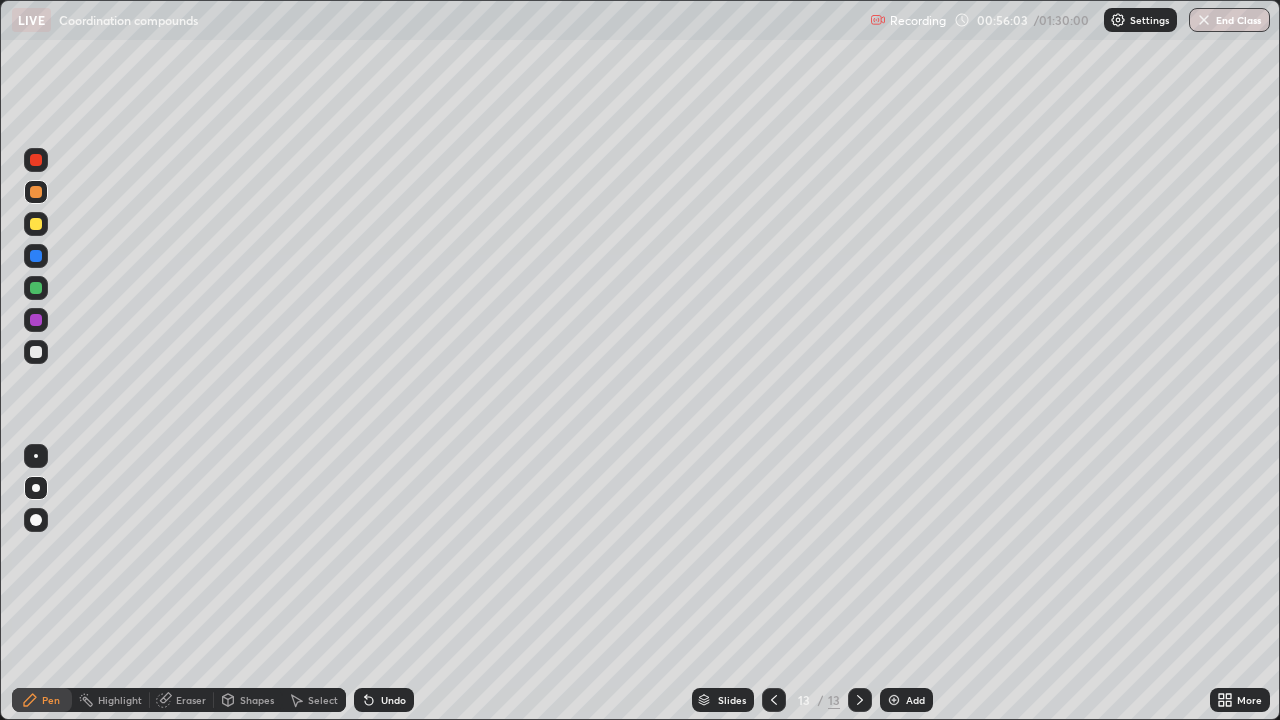 click at bounding box center (36, 352) 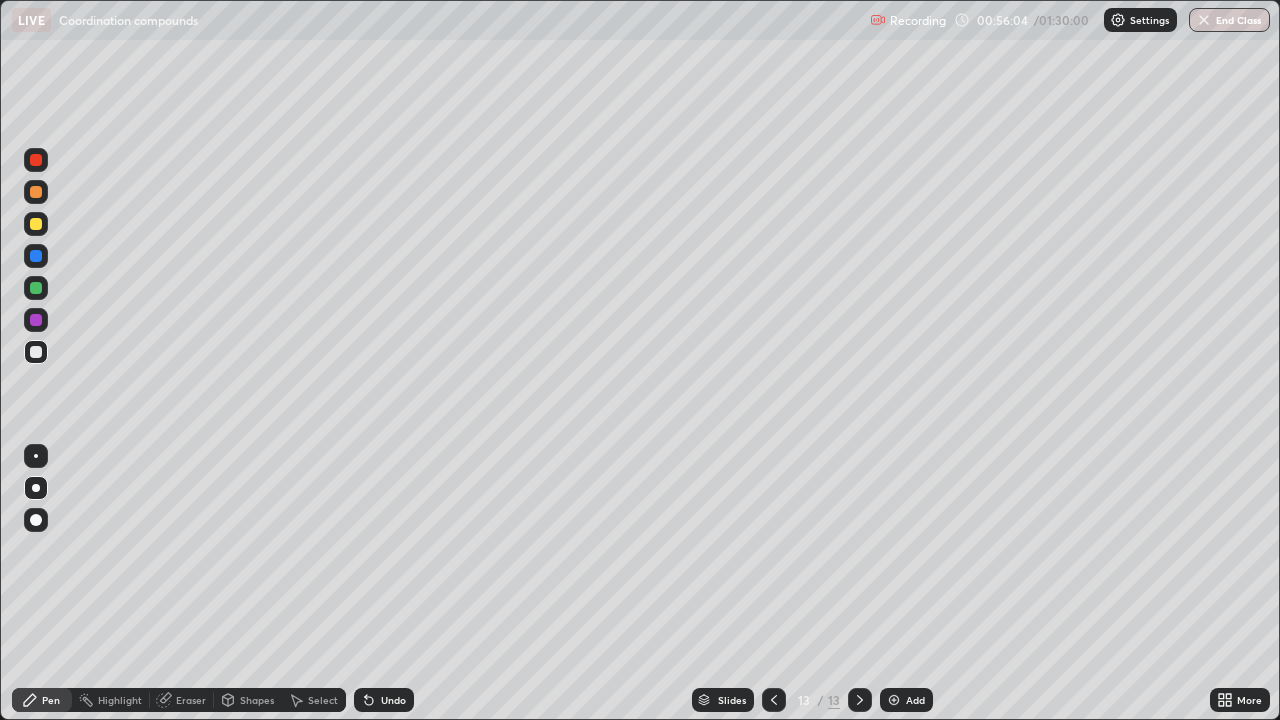 click at bounding box center (36, 352) 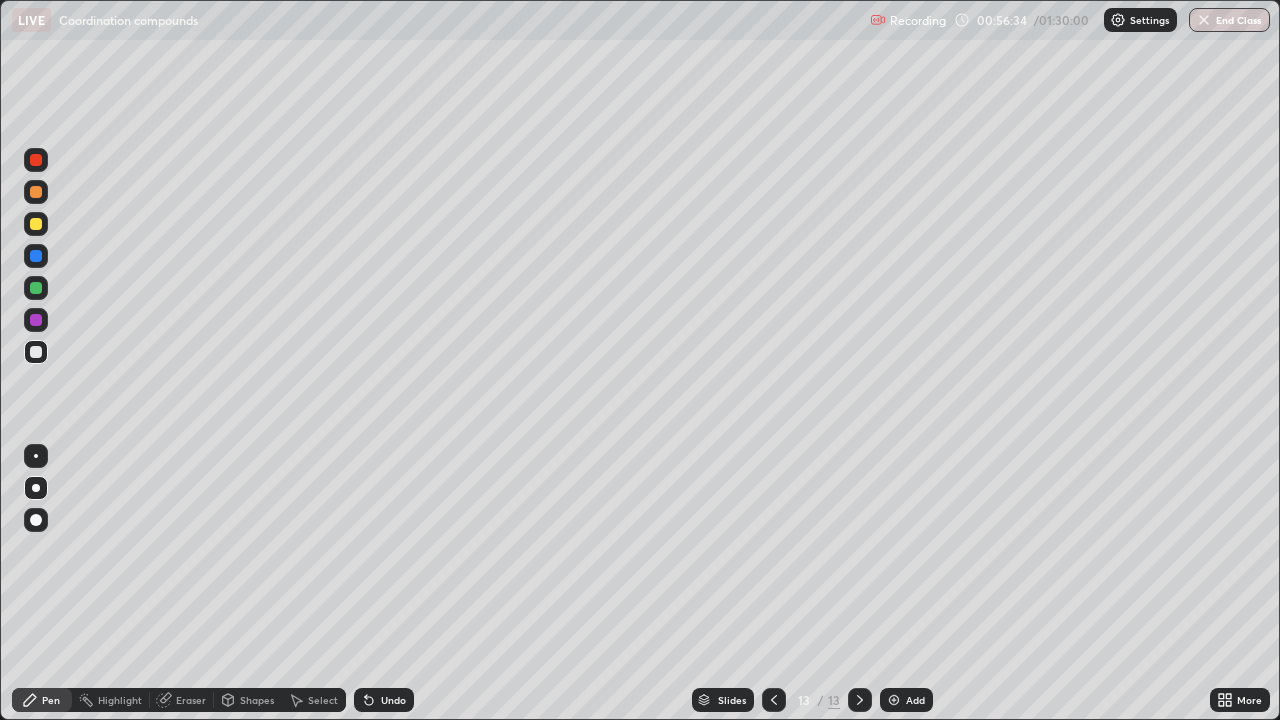 click 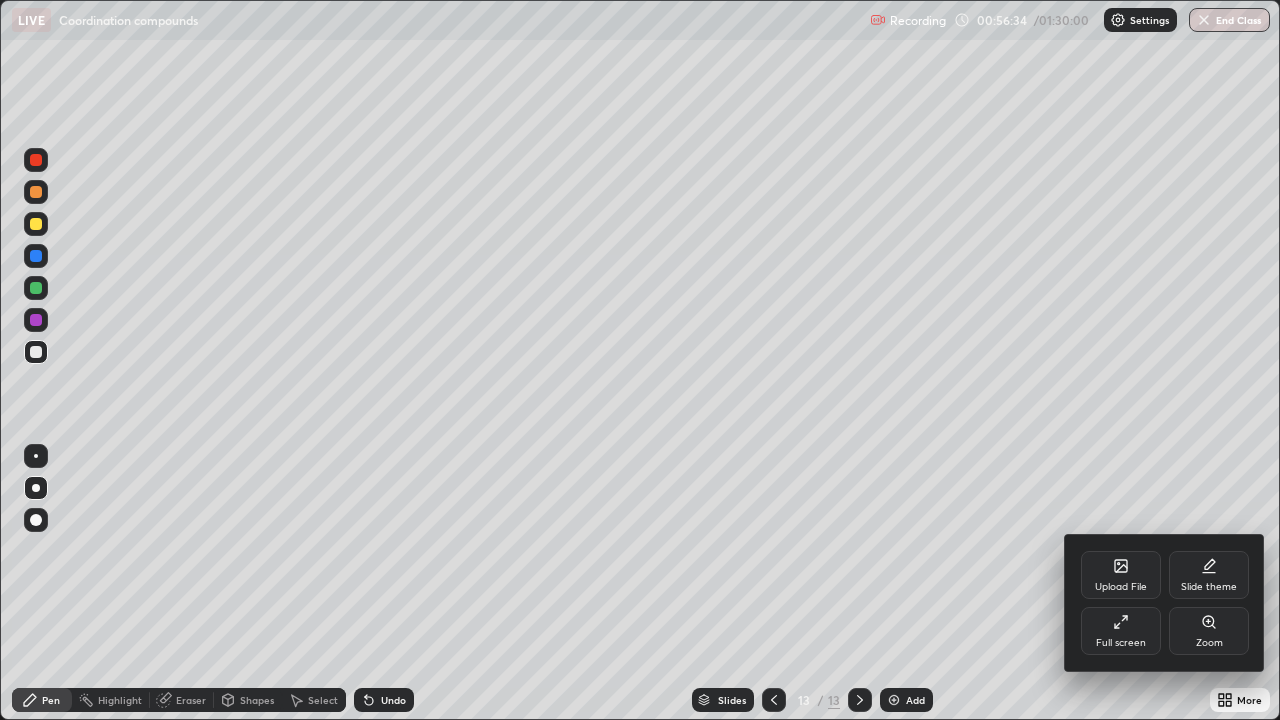 click on "Full screen" at bounding box center [1121, 643] 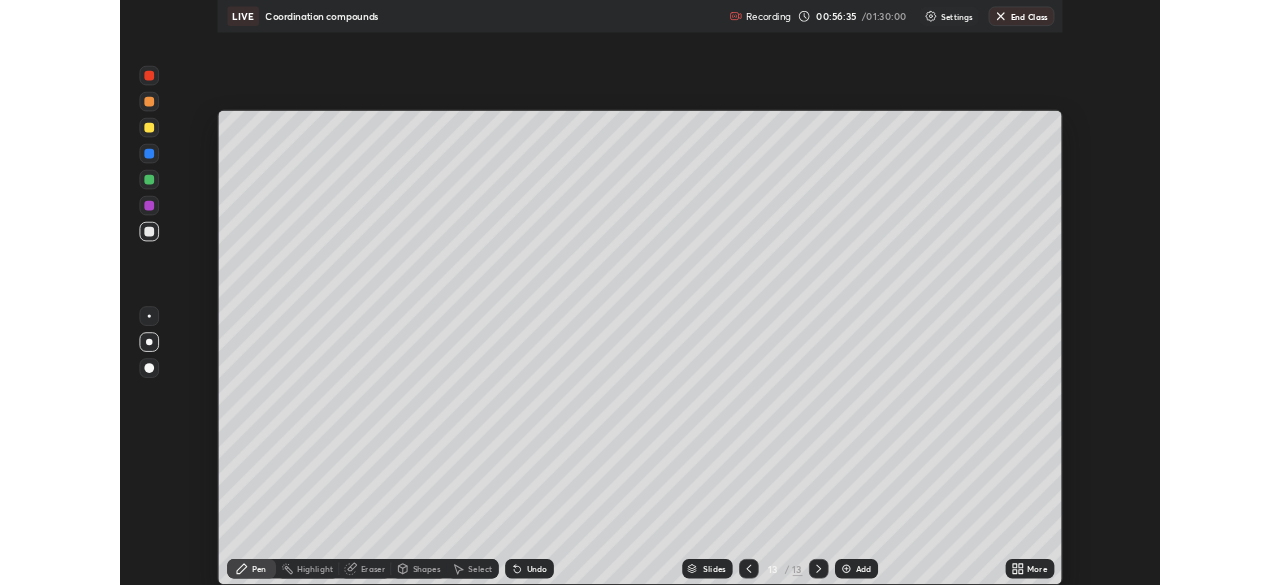 scroll, scrollTop: 585, scrollLeft: 1280, axis: both 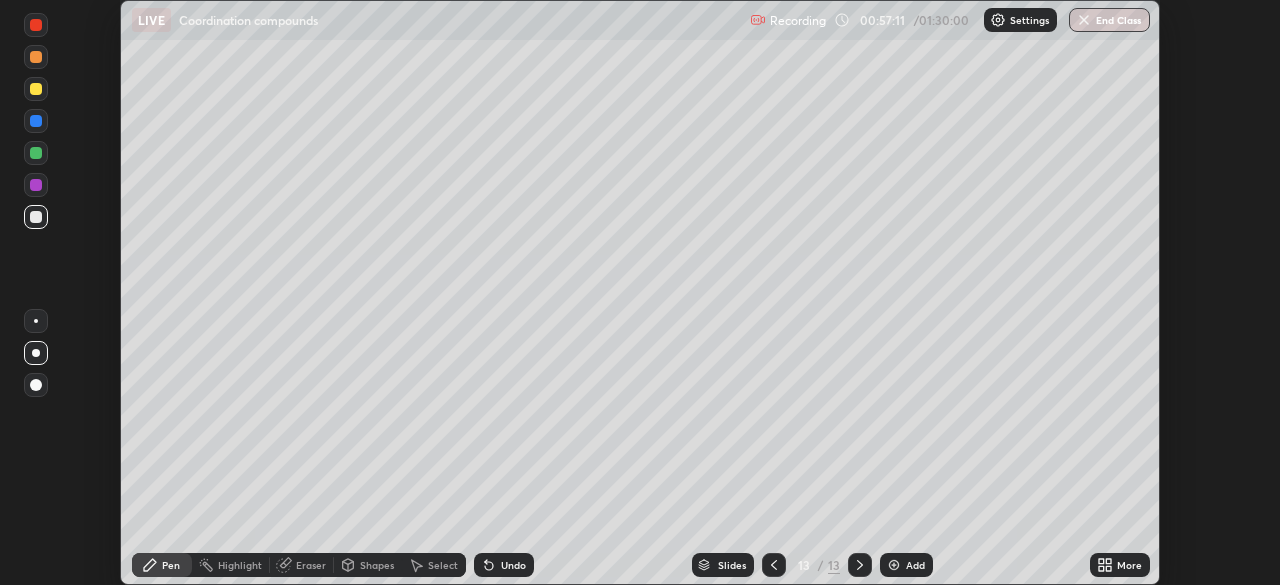 click at bounding box center [36, 89] 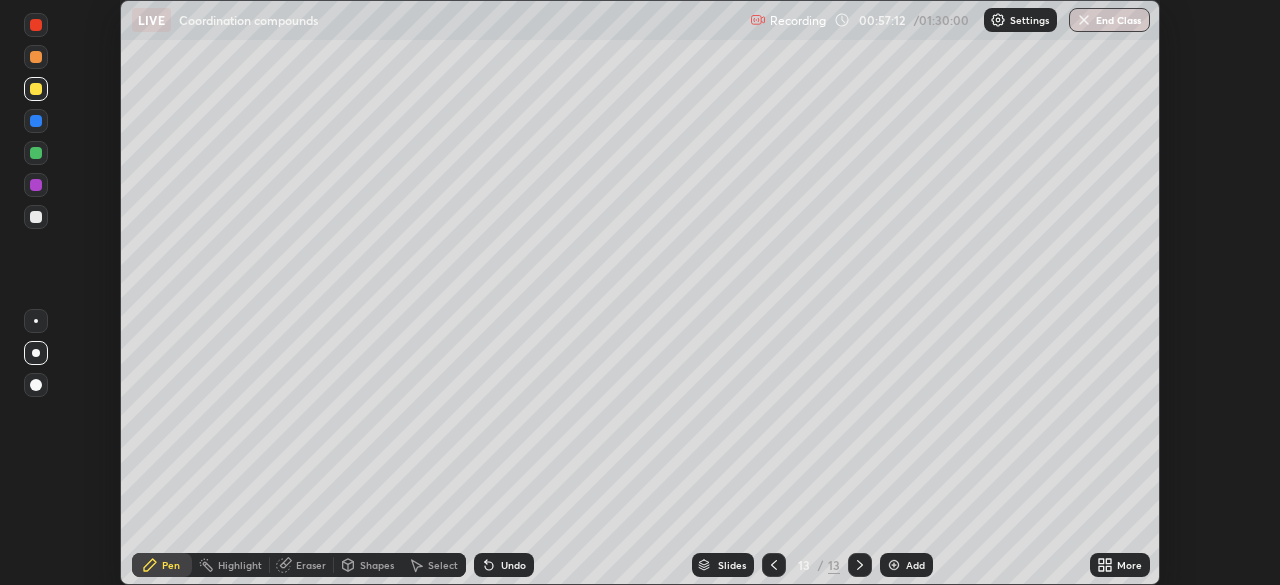 click at bounding box center (36, 89) 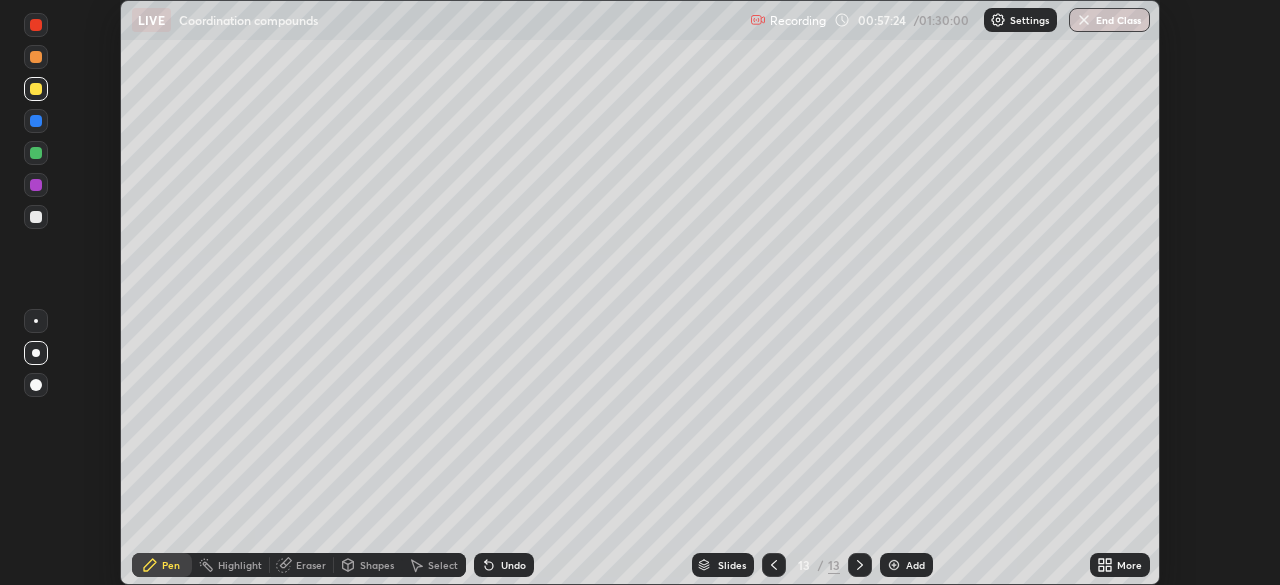 click at bounding box center (36, 217) 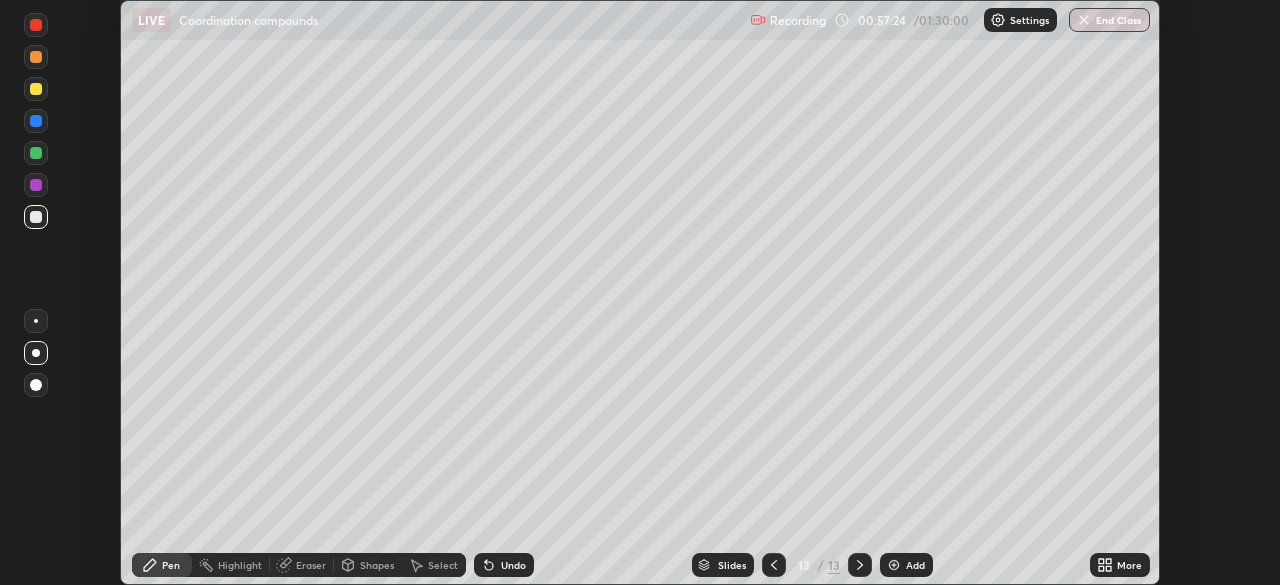 click at bounding box center [36, 217] 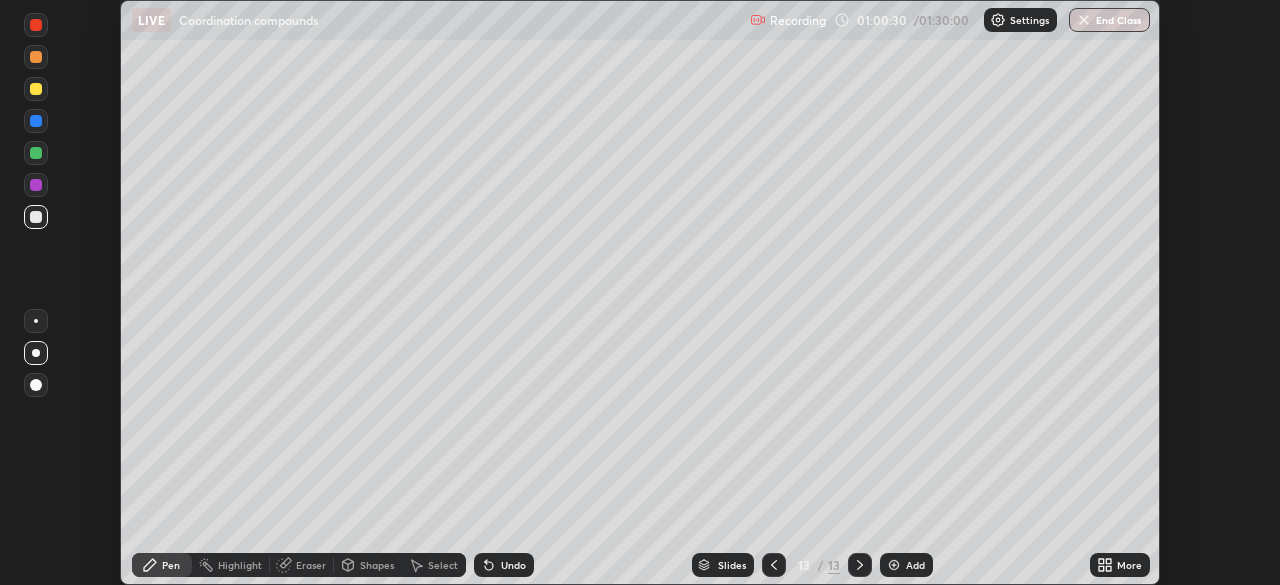 click at bounding box center (36, 57) 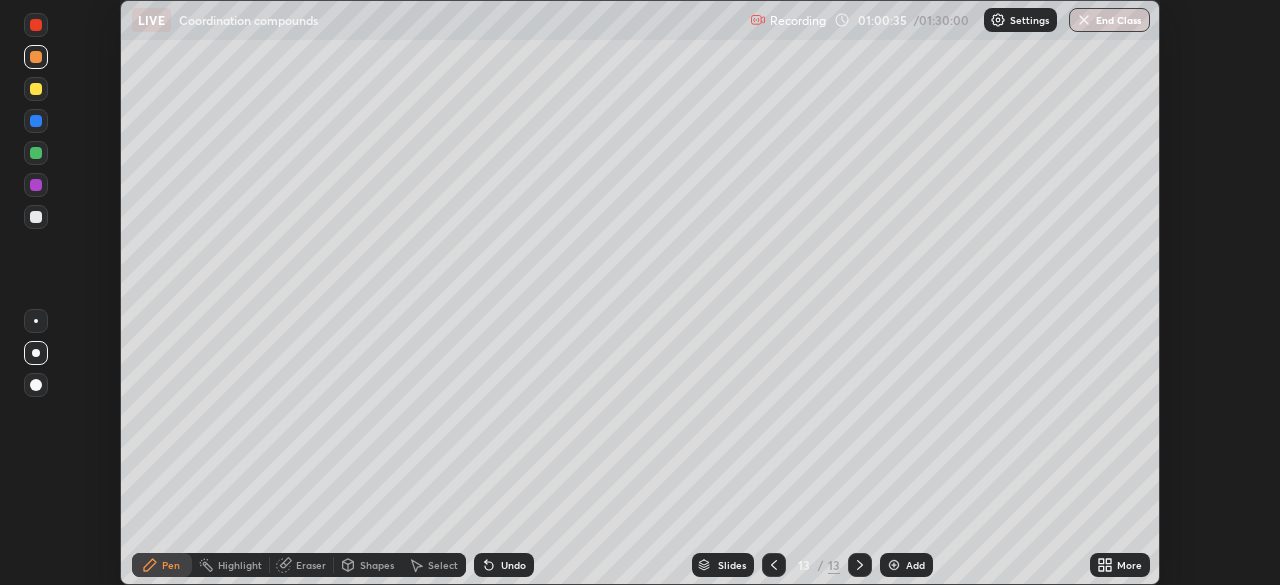 click at bounding box center [36, 217] 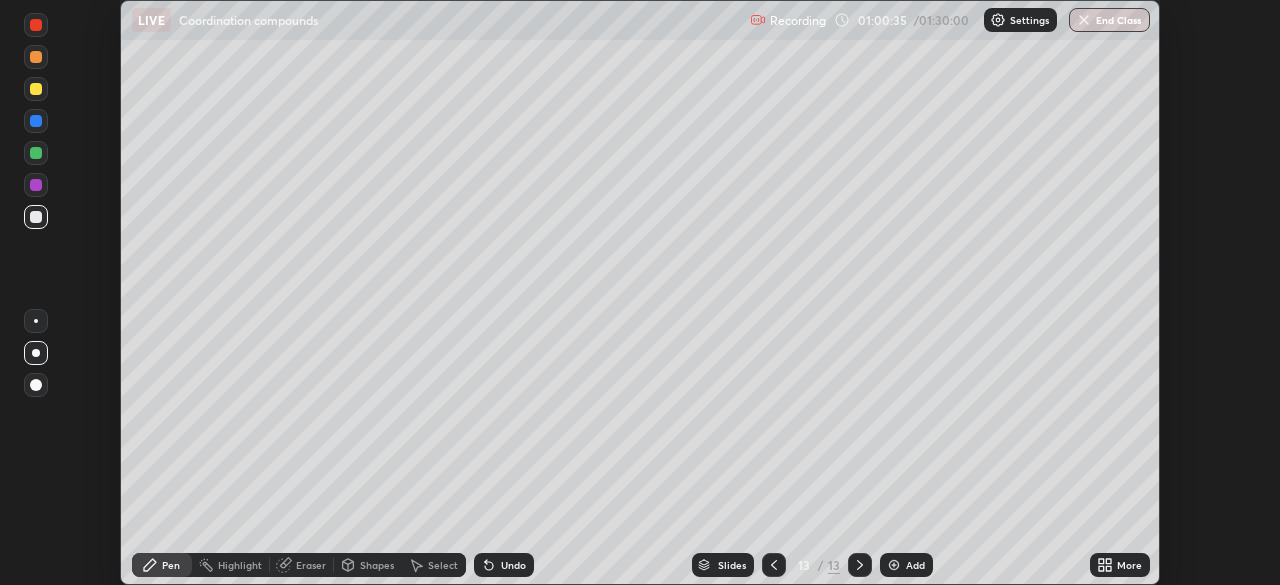 click at bounding box center [36, 217] 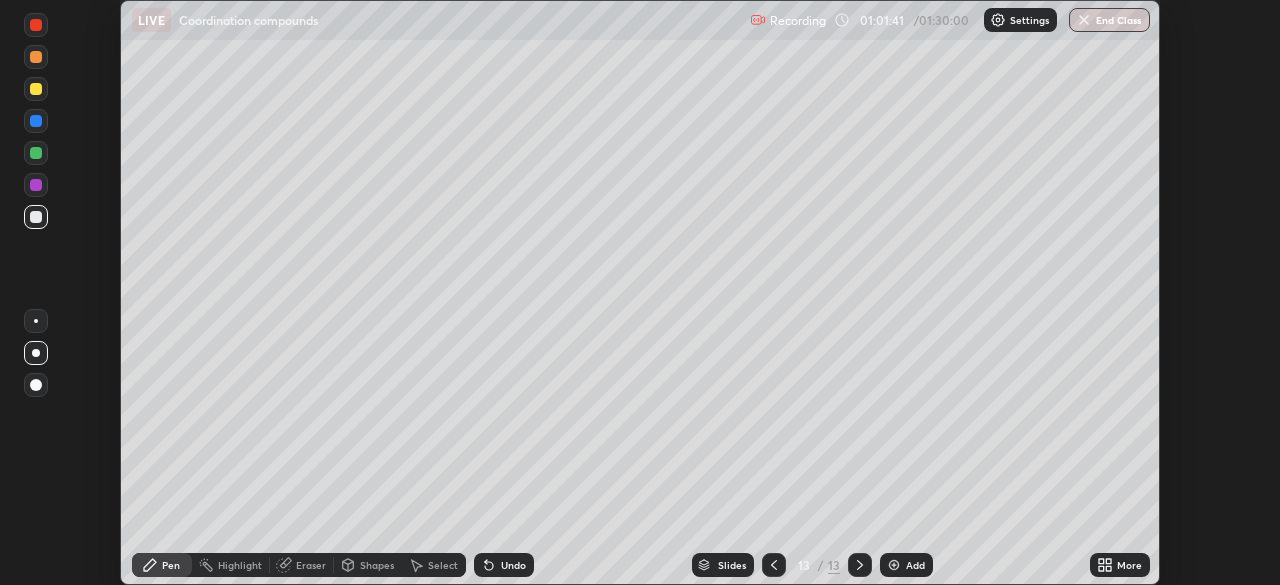click at bounding box center [36, 217] 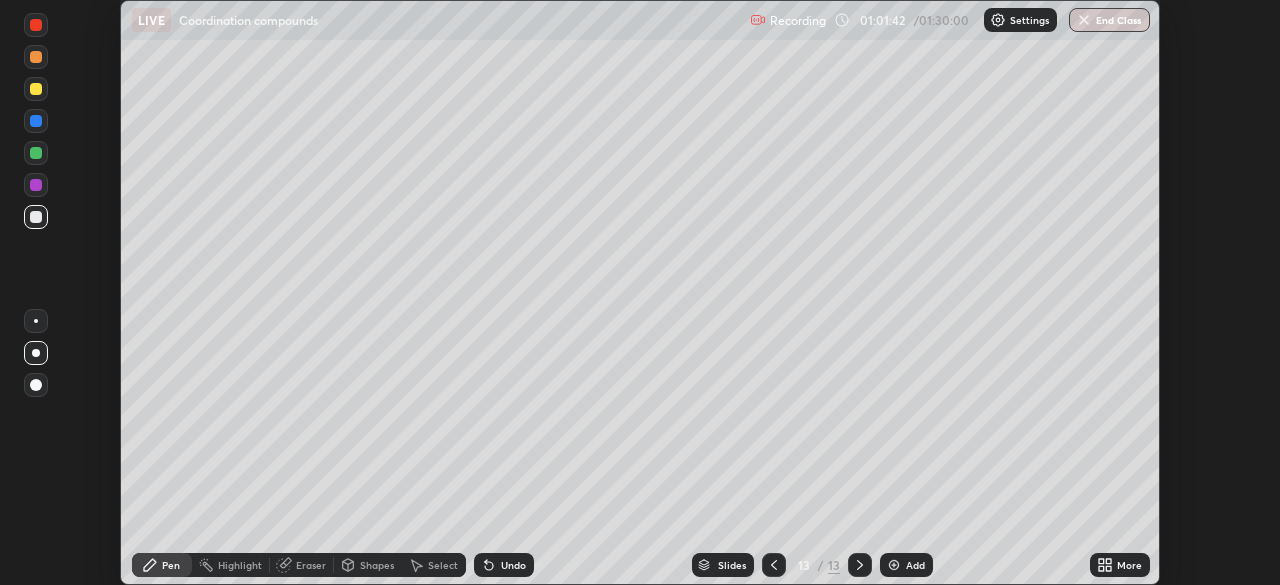 click at bounding box center (36, 57) 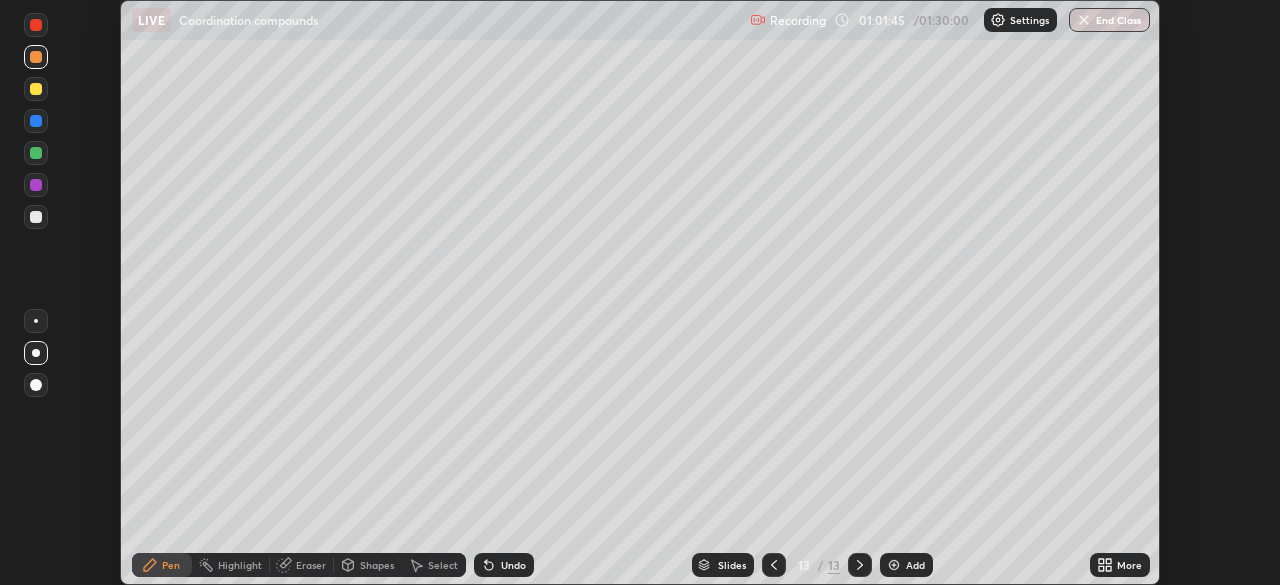 click at bounding box center [36, 89] 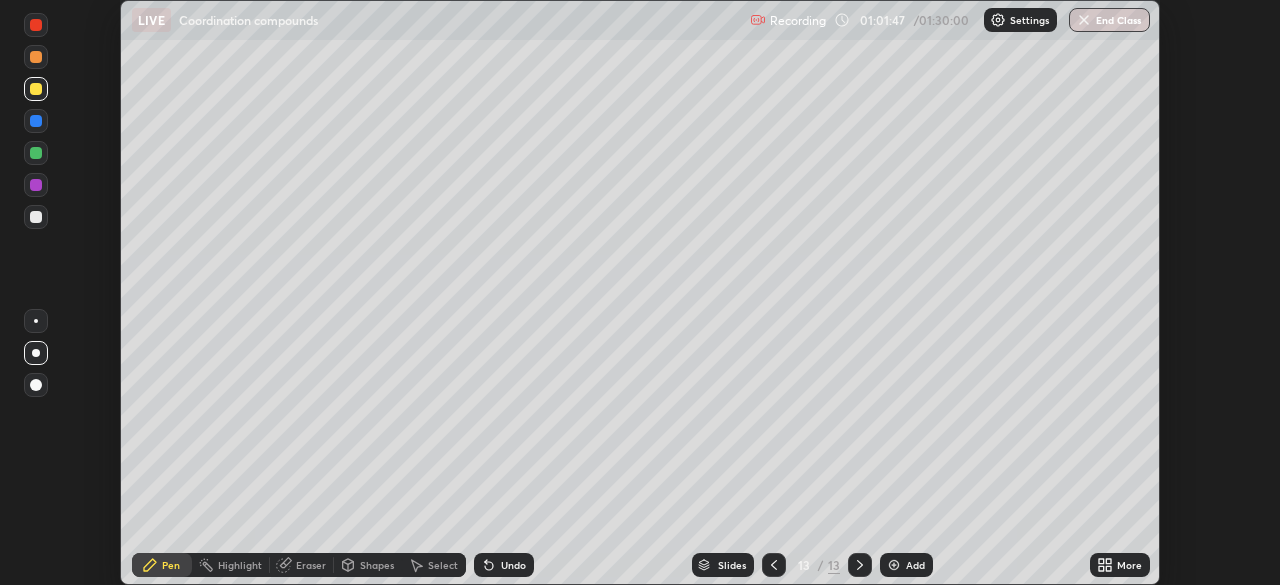 click at bounding box center [36, 217] 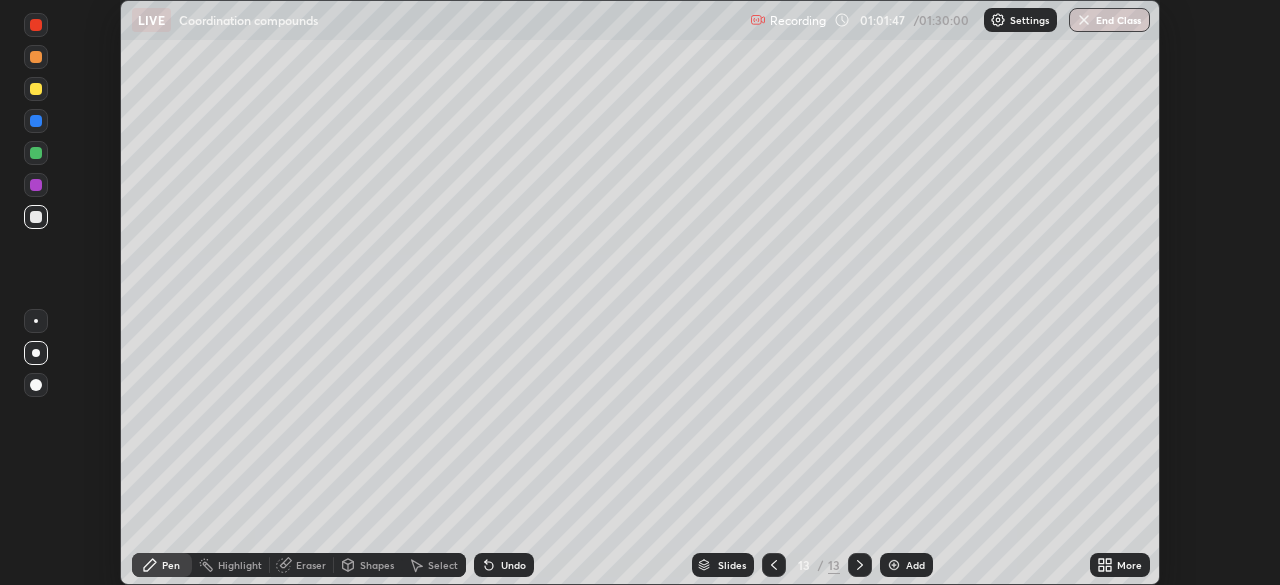 click at bounding box center [36, 217] 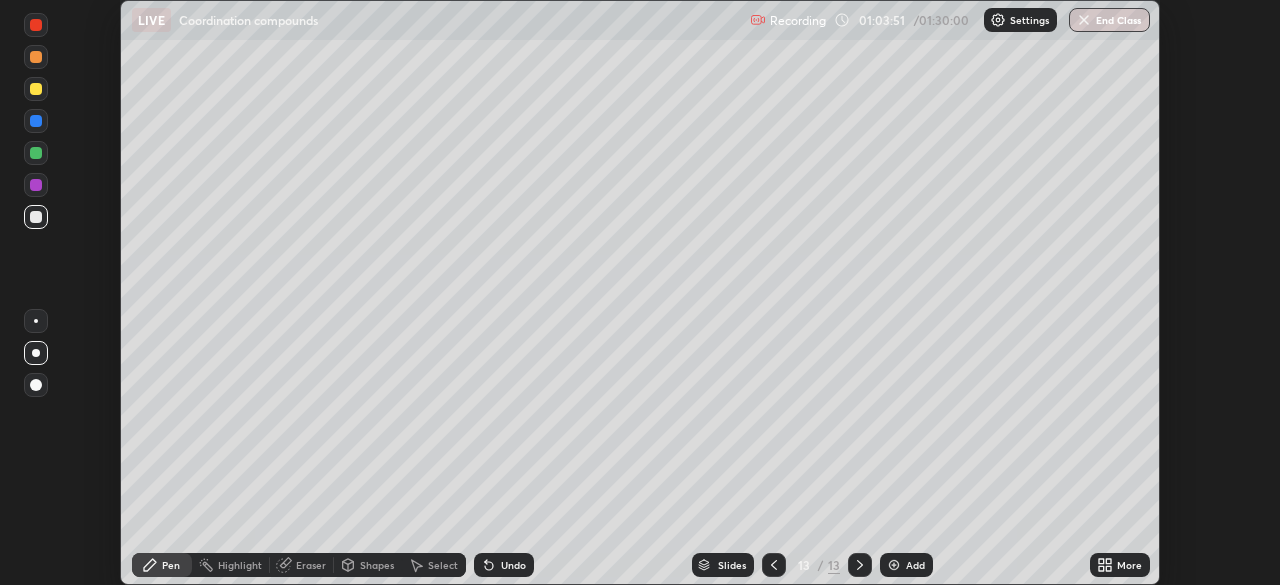 click at bounding box center [36, 217] 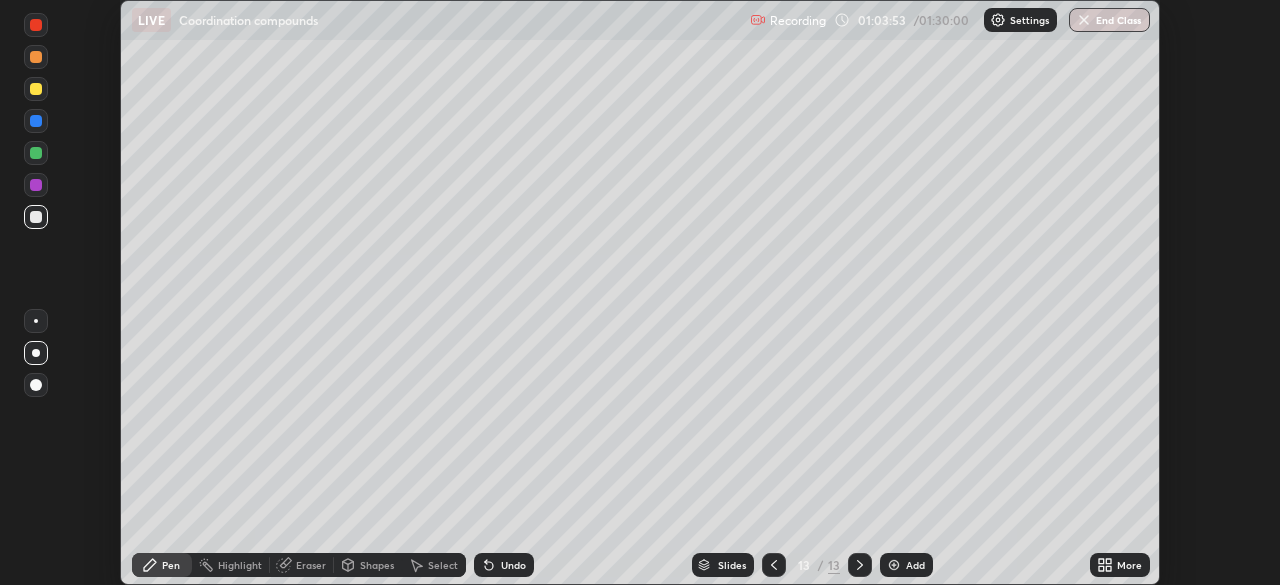 click at bounding box center [36, 57] 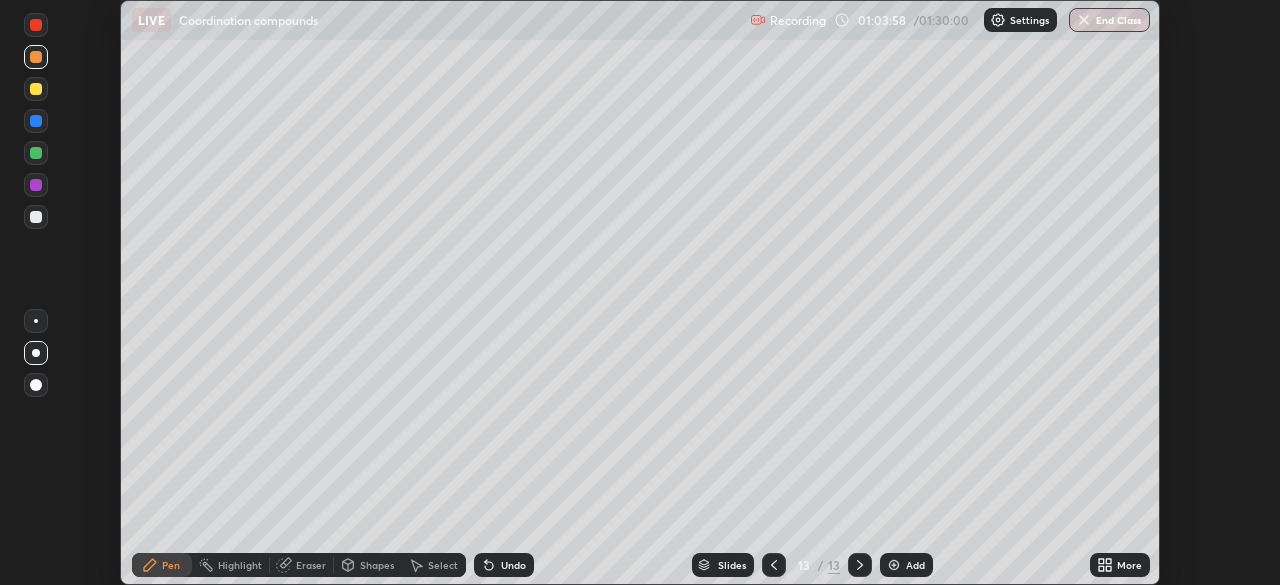 click at bounding box center (36, 217) 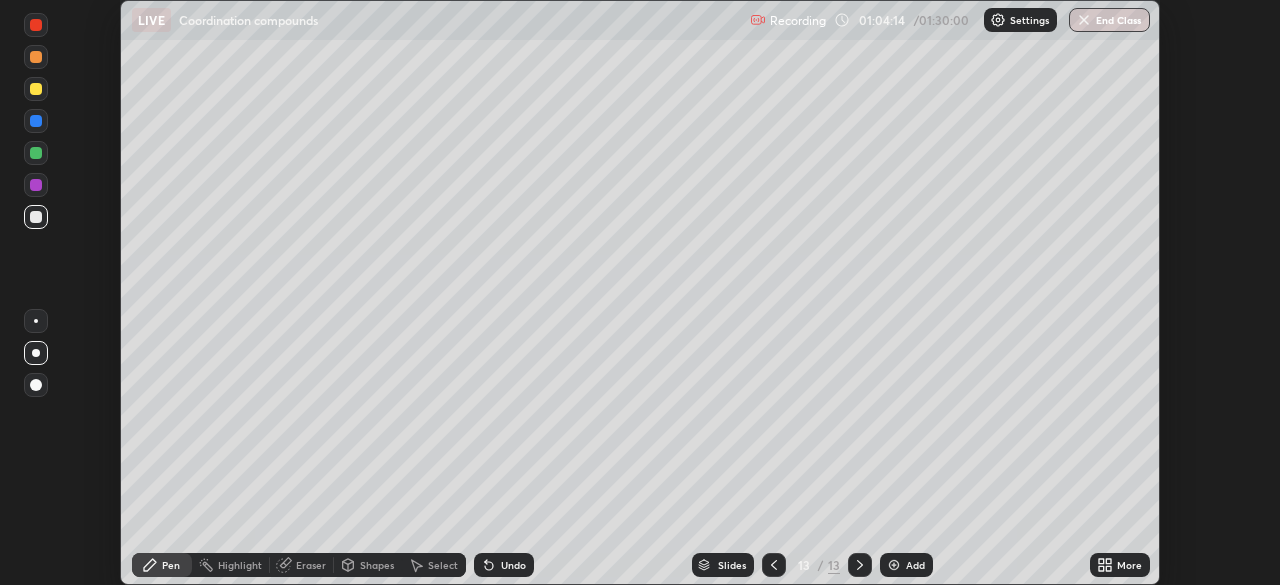 click 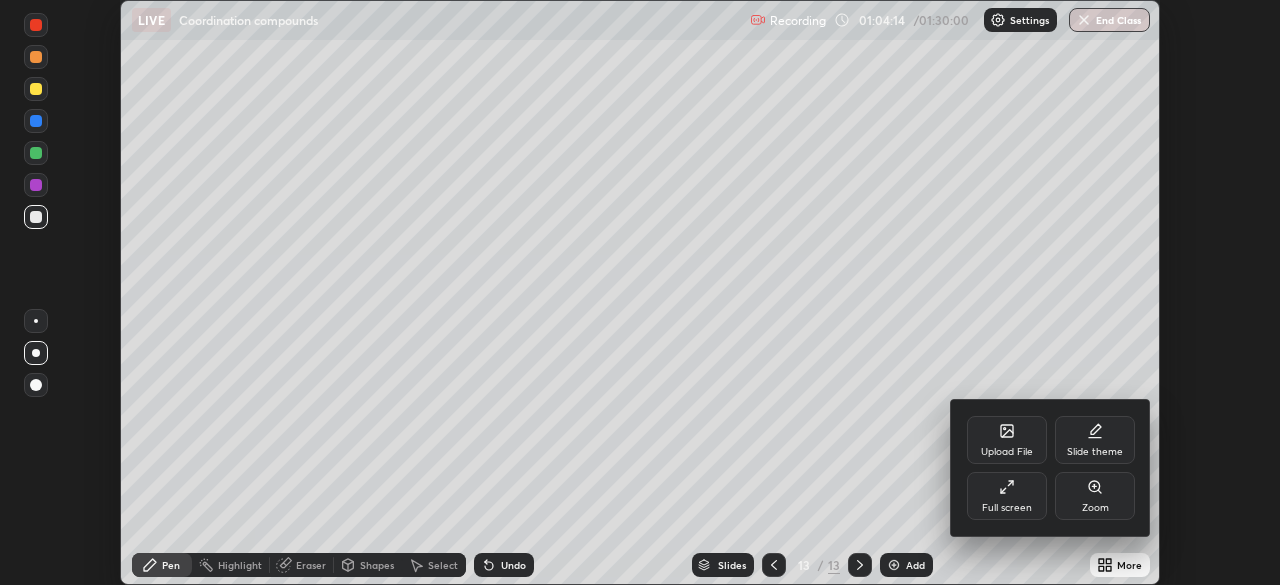 click on "Full screen" at bounding box center [1007, 508] 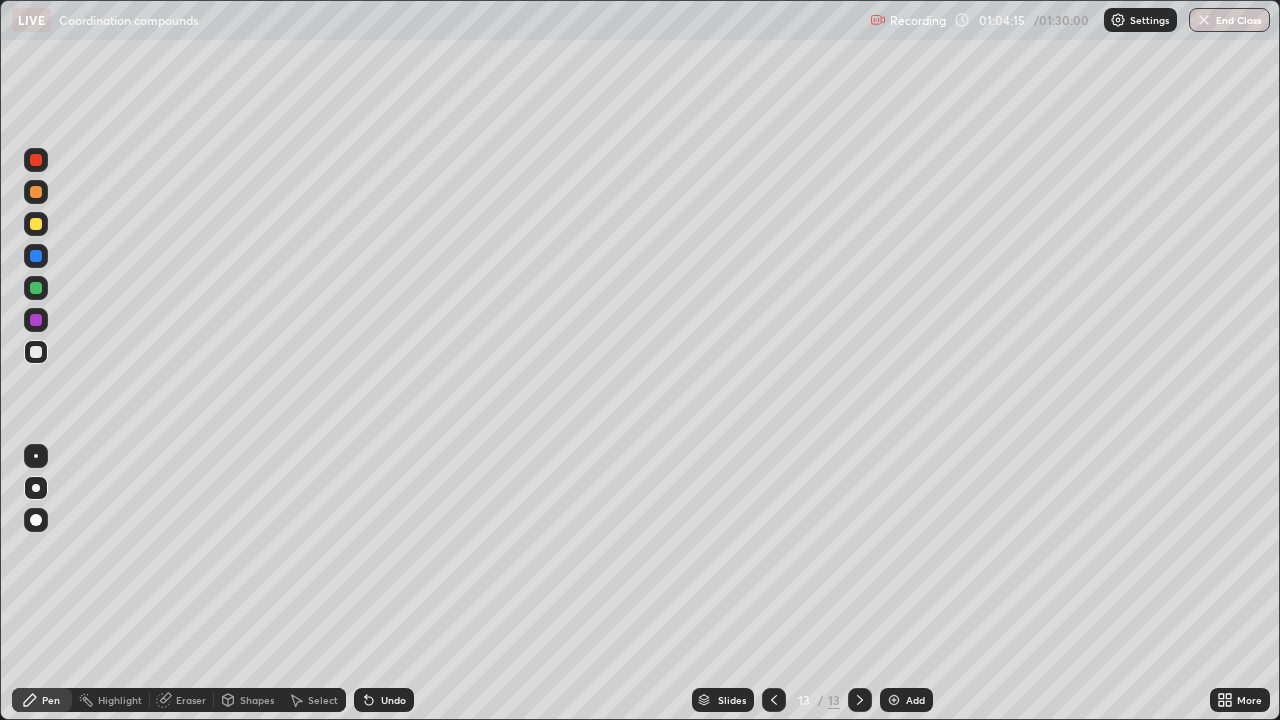 scroll, scrollTop: 99280, scrollLeft: 98720, axis: both 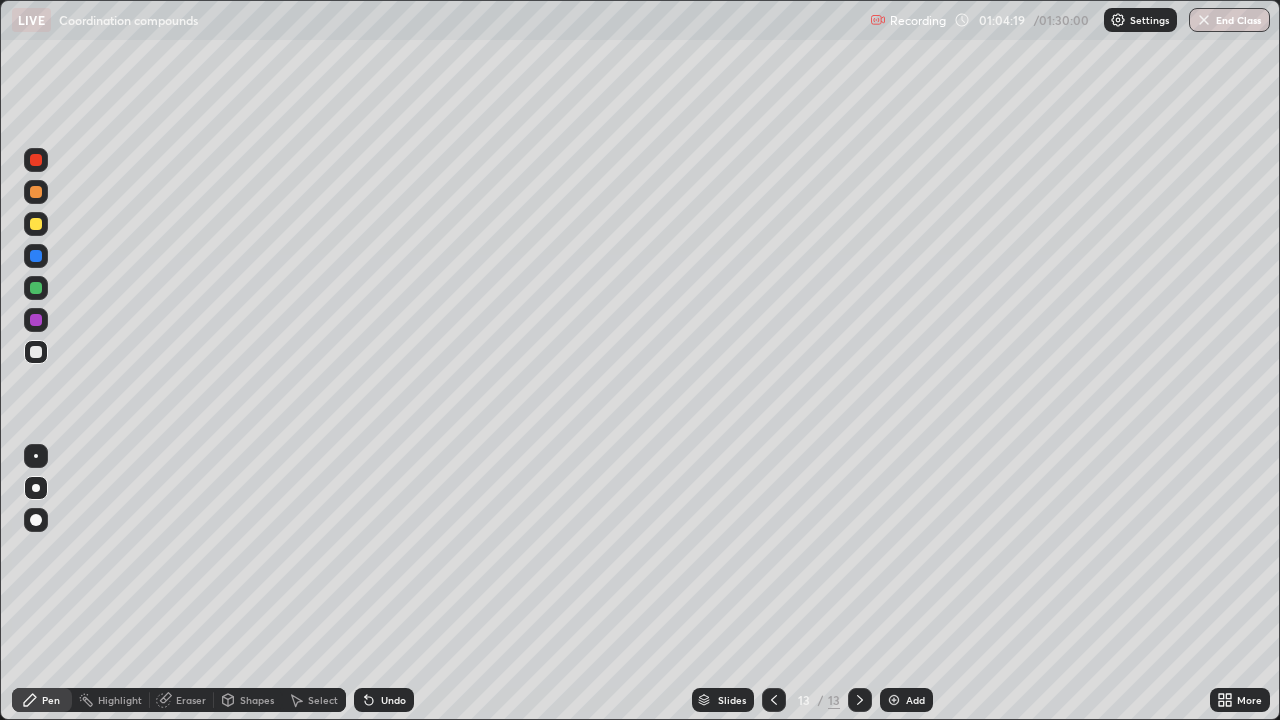 click on "Undo" at bounding box center [393, 700] 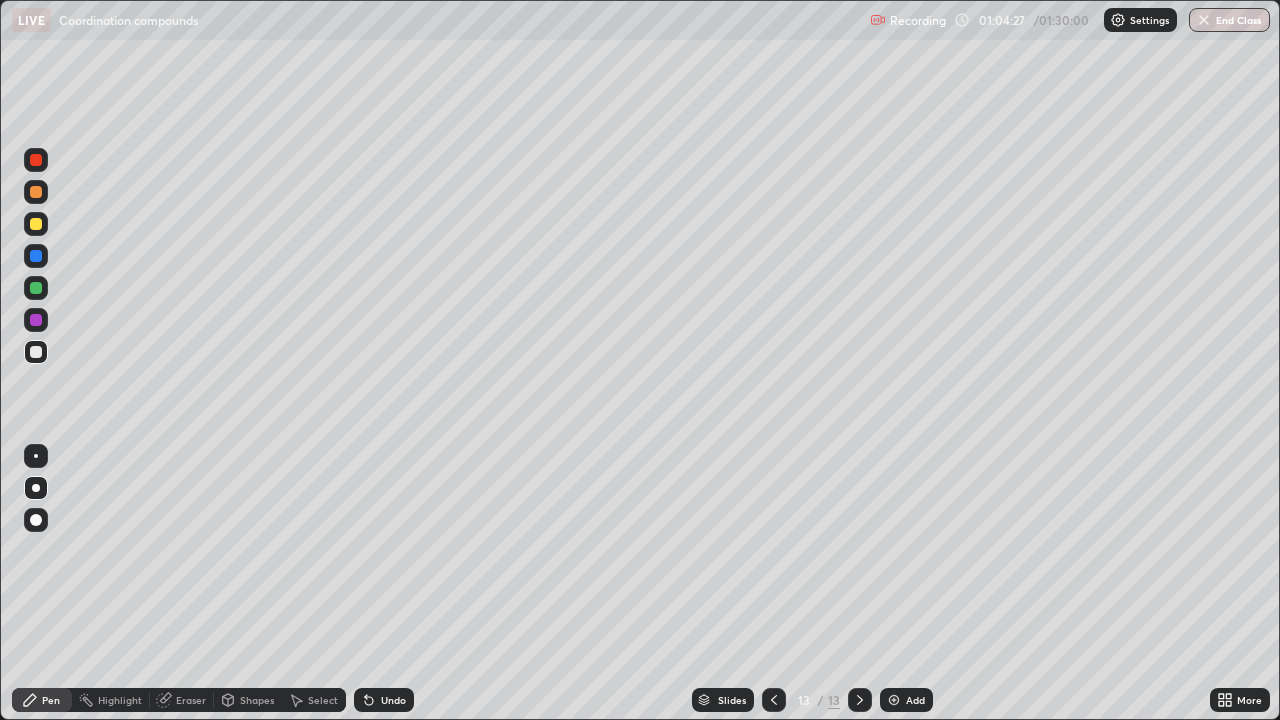 click on "Select" at bounding box center (323, 700) 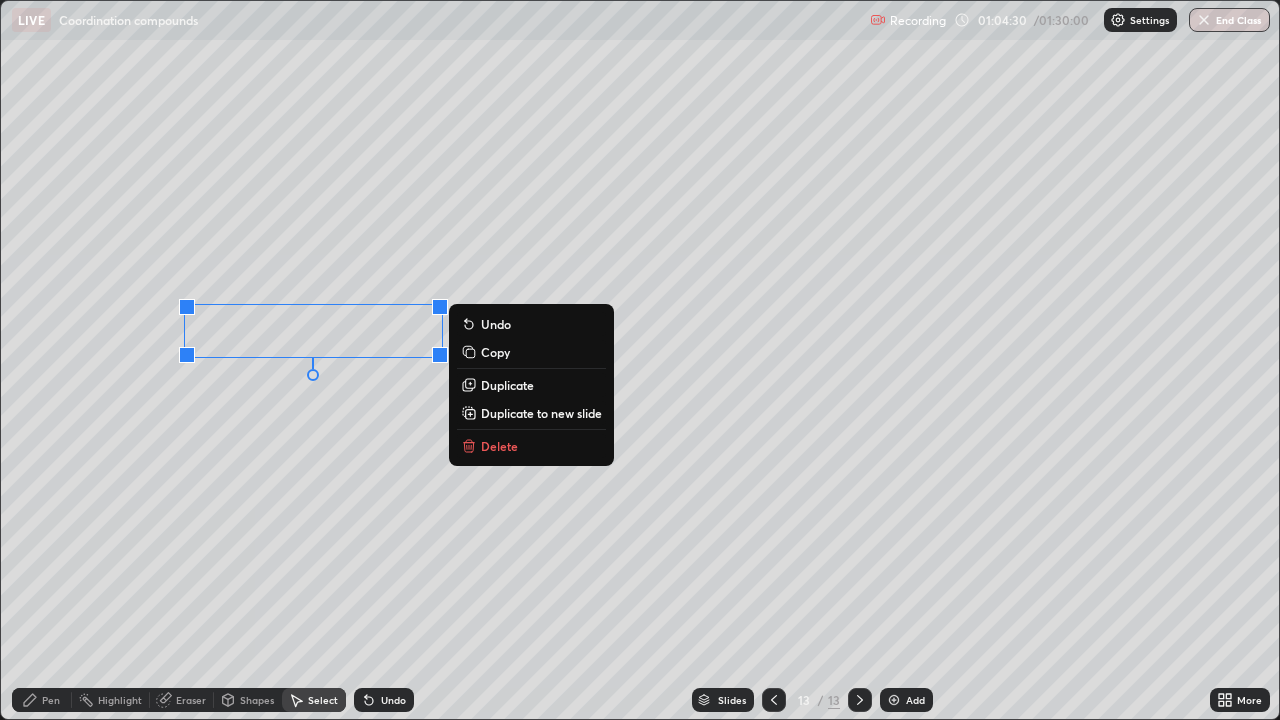 click on "0 ° Undo Copy Duplicate Duplicate to new slide Delete" at bounding box center (640, 360) 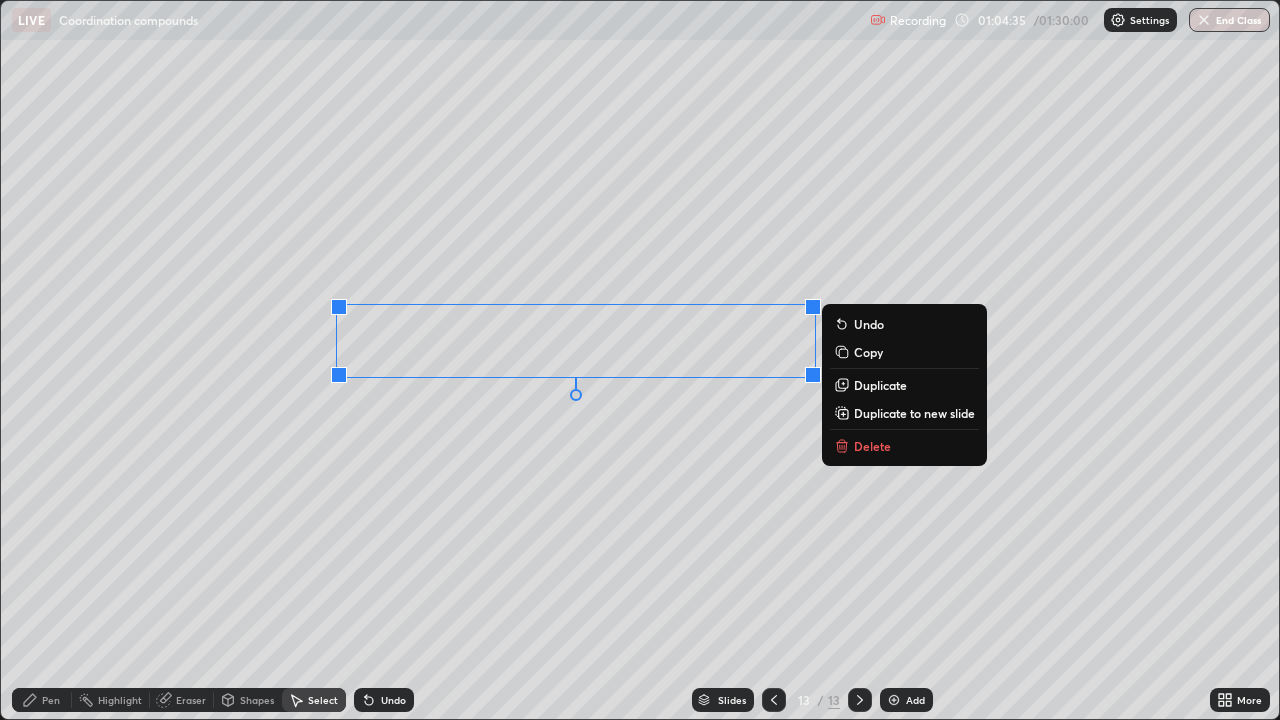 click on "Duplicate to new slide" at bounding box center [914, 413] 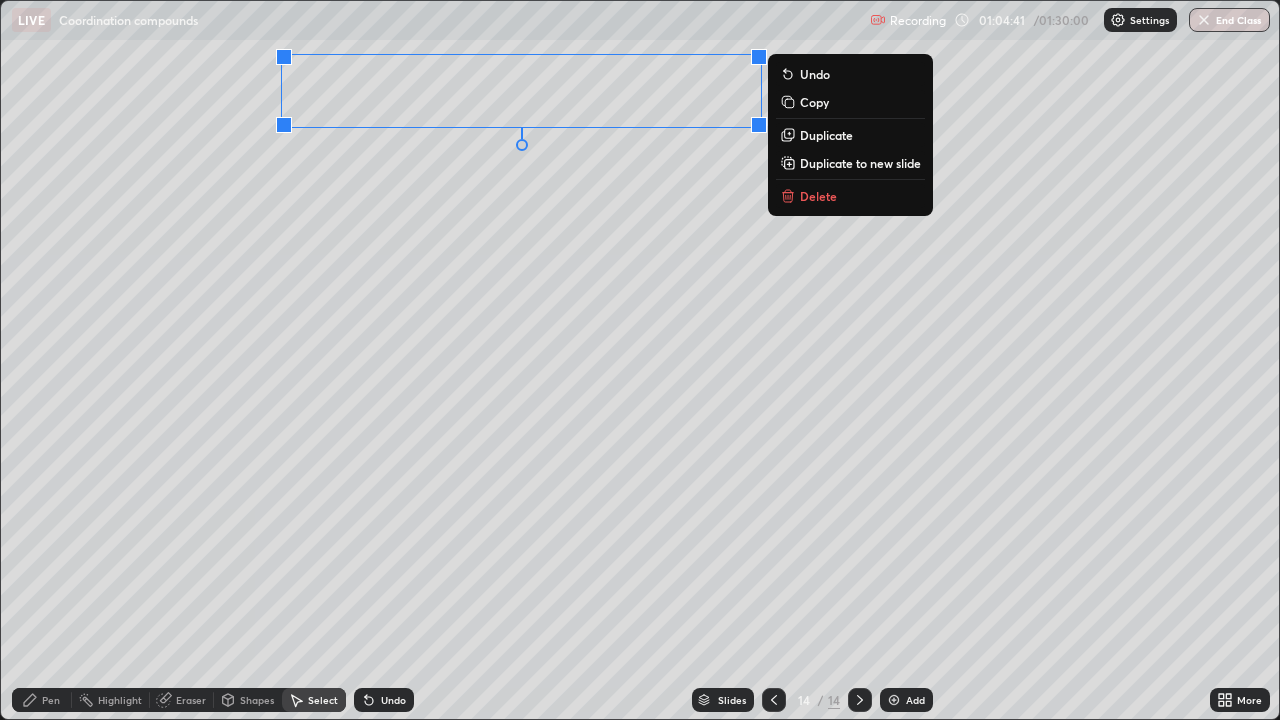 click on "Pen" at bounding box center (51, 700) 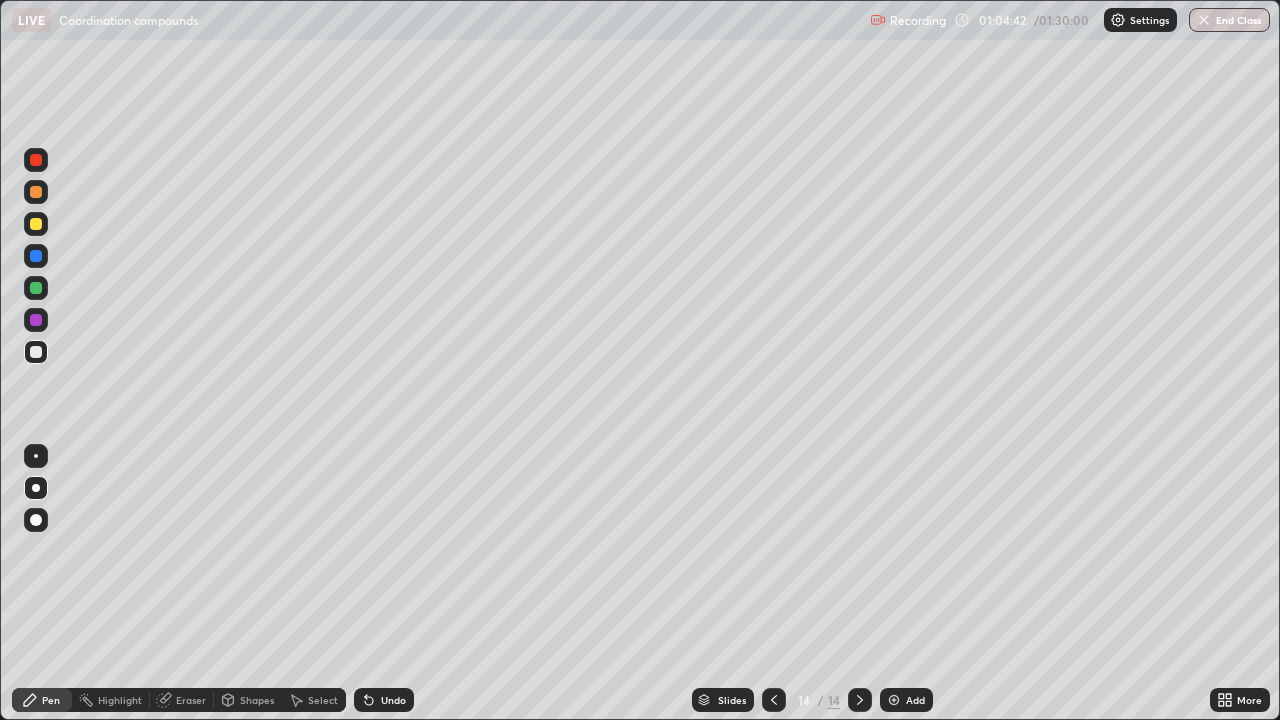 click at bounding box center [36, 160] 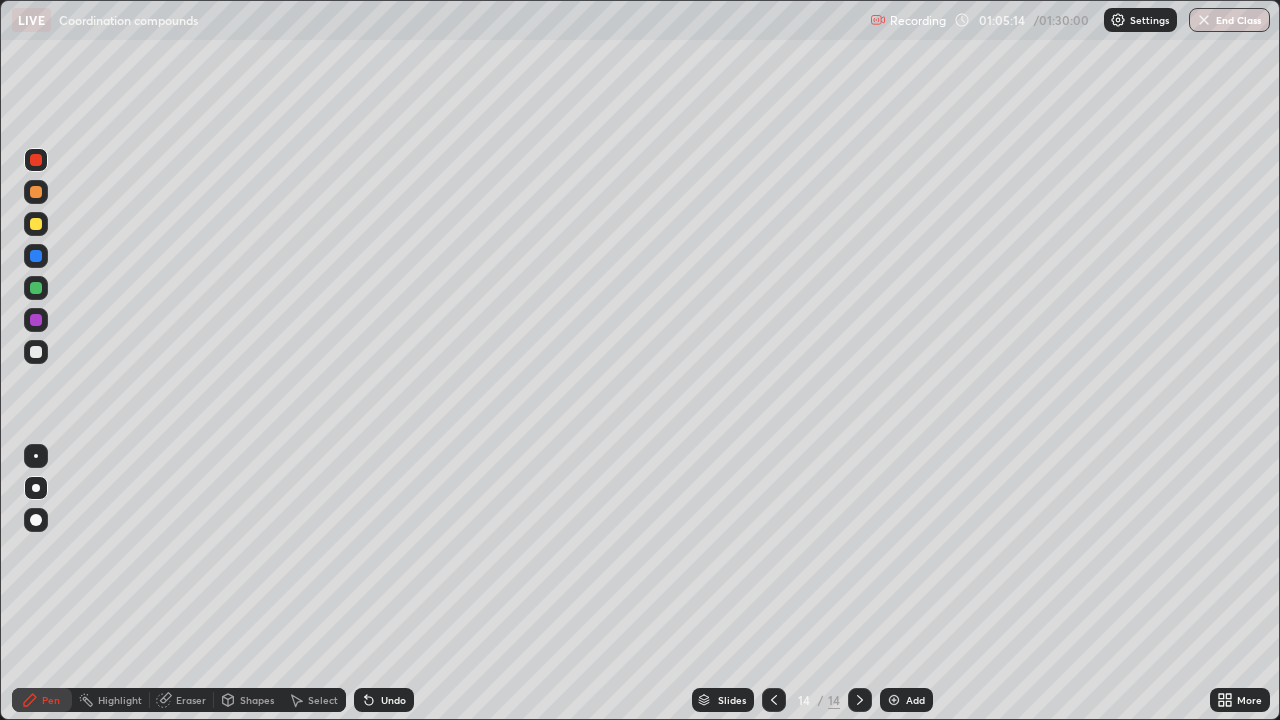 click at bounding box center (36, 352) 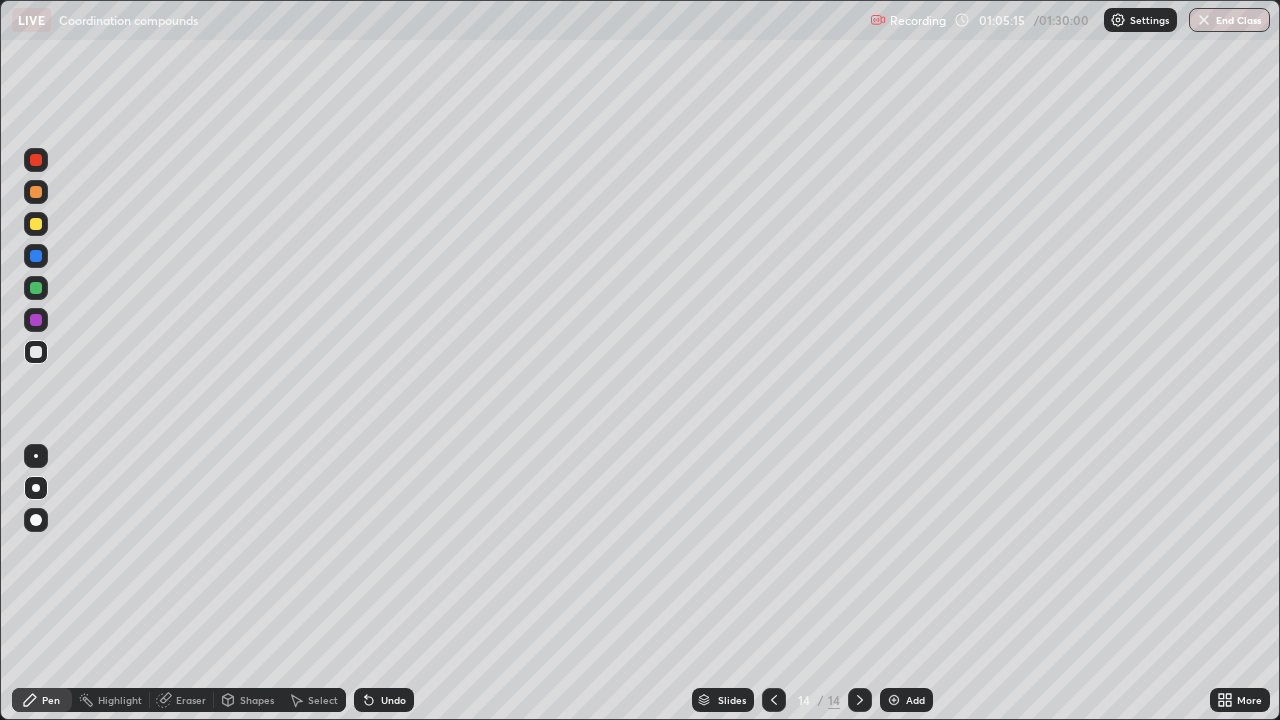 click at bounding box center [36, 352] 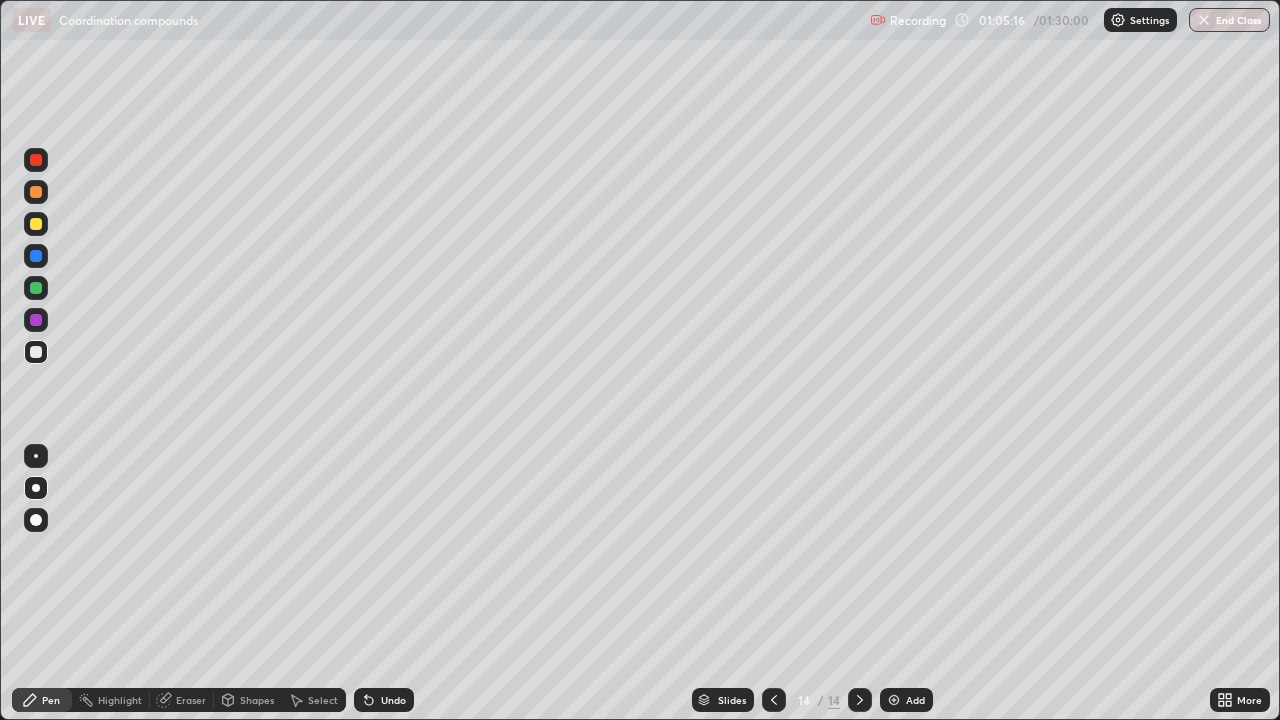click at bounding box center [36, 352] 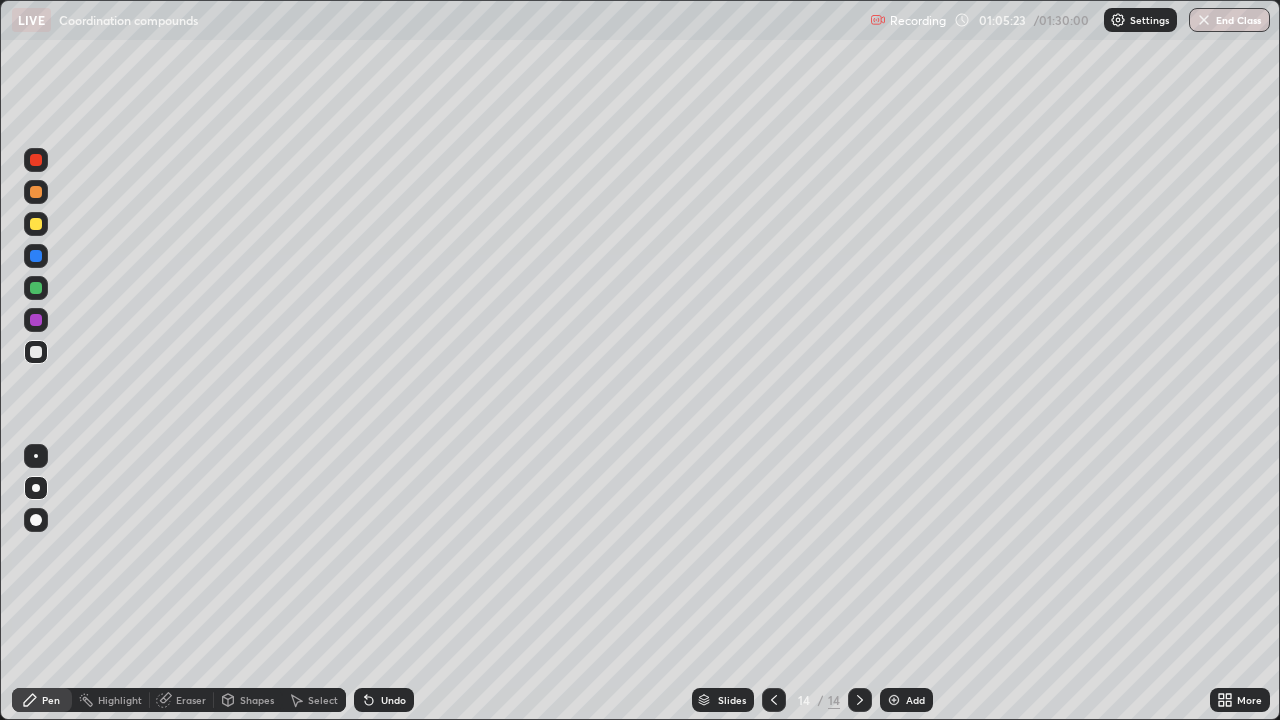 click at bounding box center [36, 160] 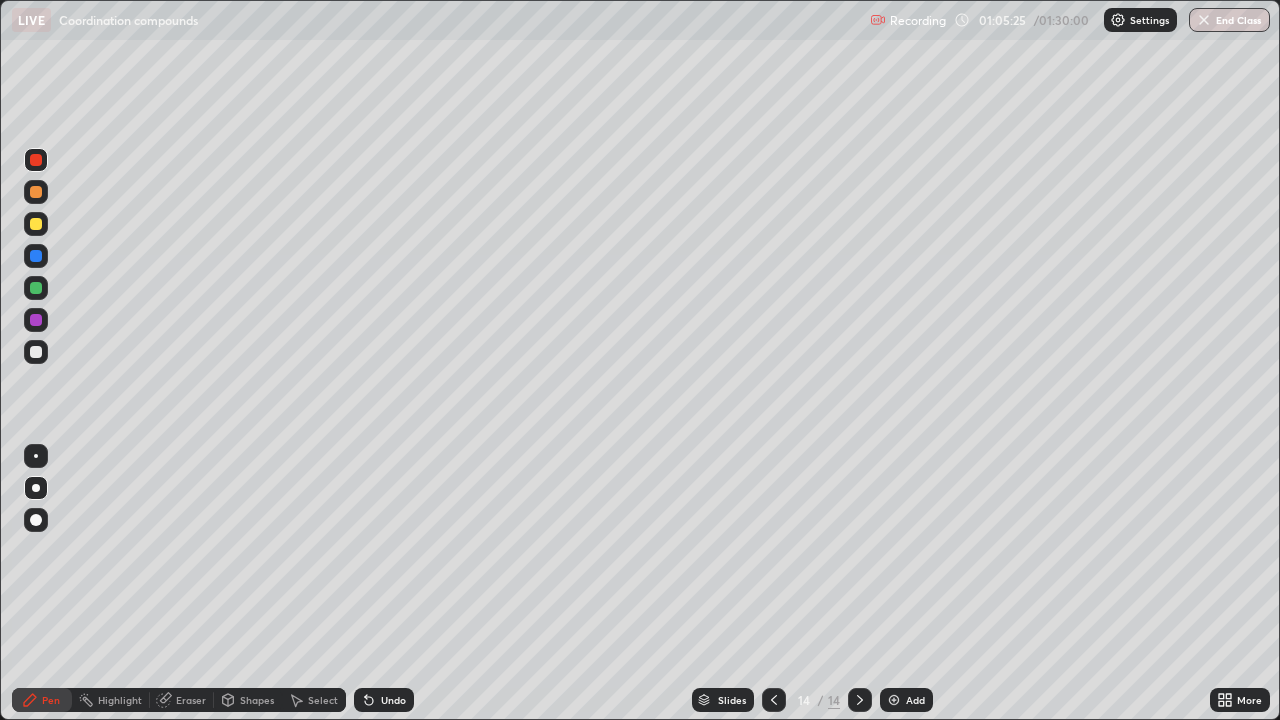 click at bounding box center [36, 352] 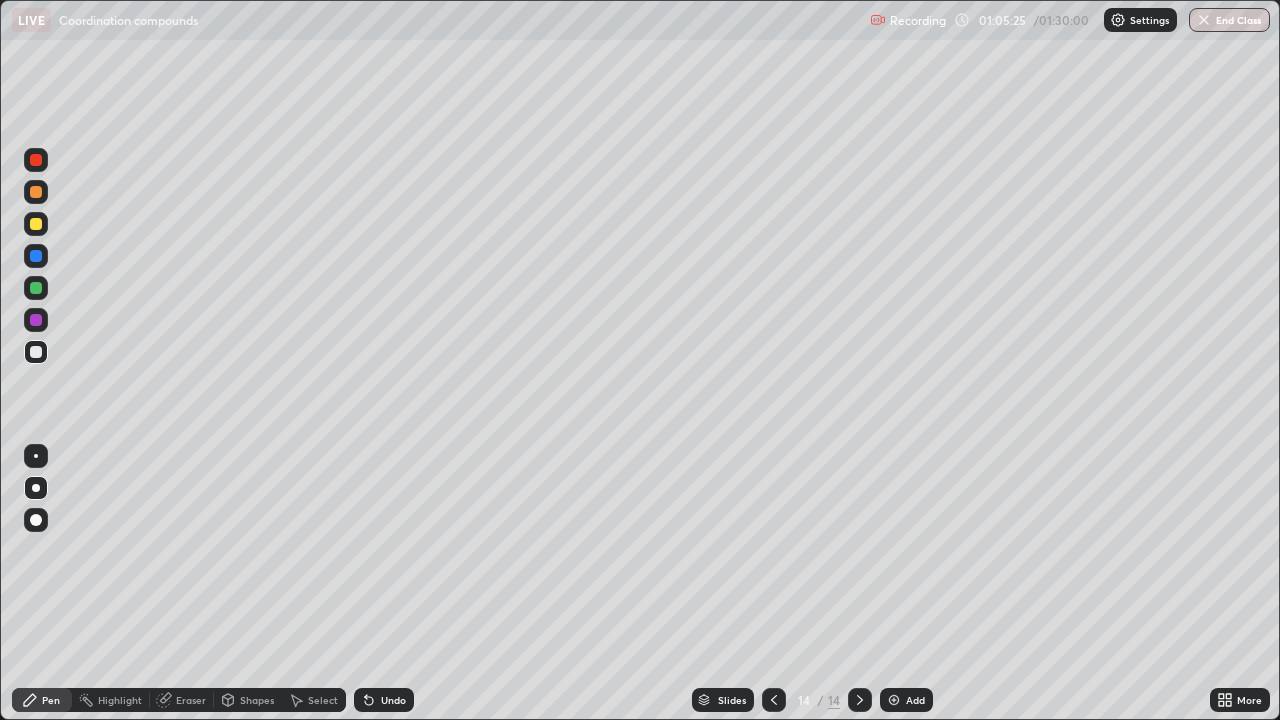 click at bounding box center [36, 352] 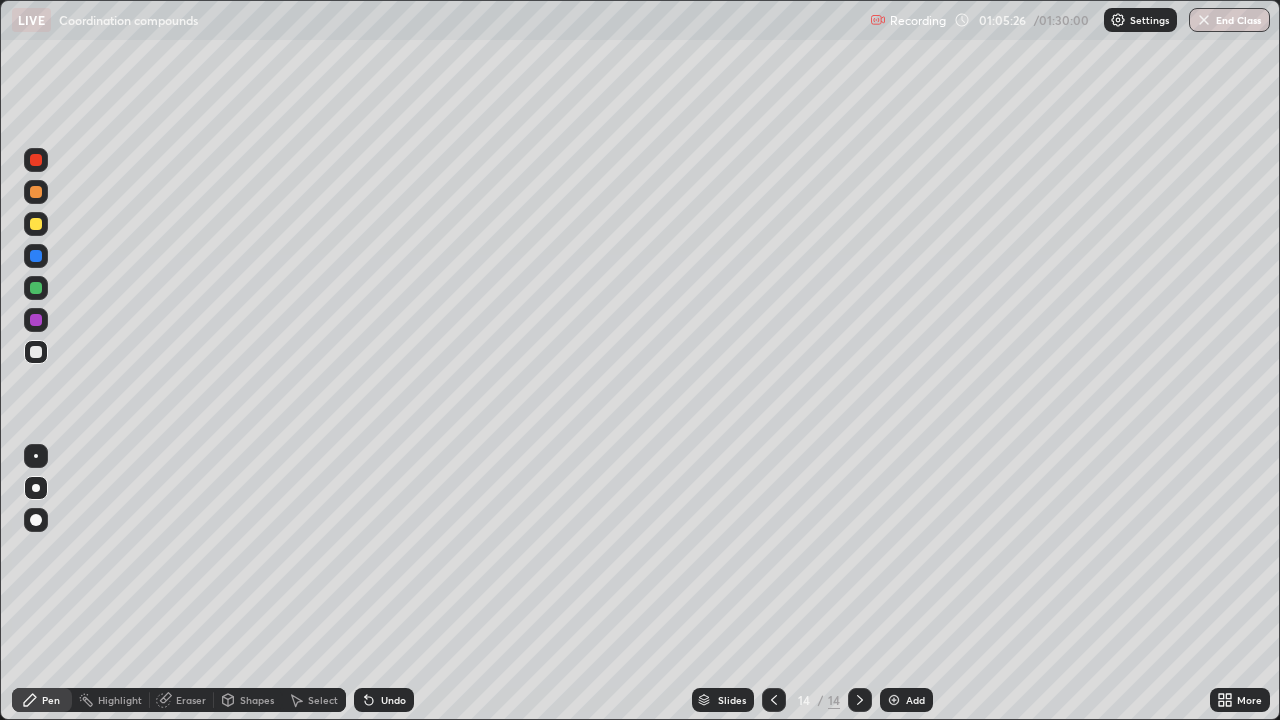 click on "Eraser" at bounding box center [191, 700] 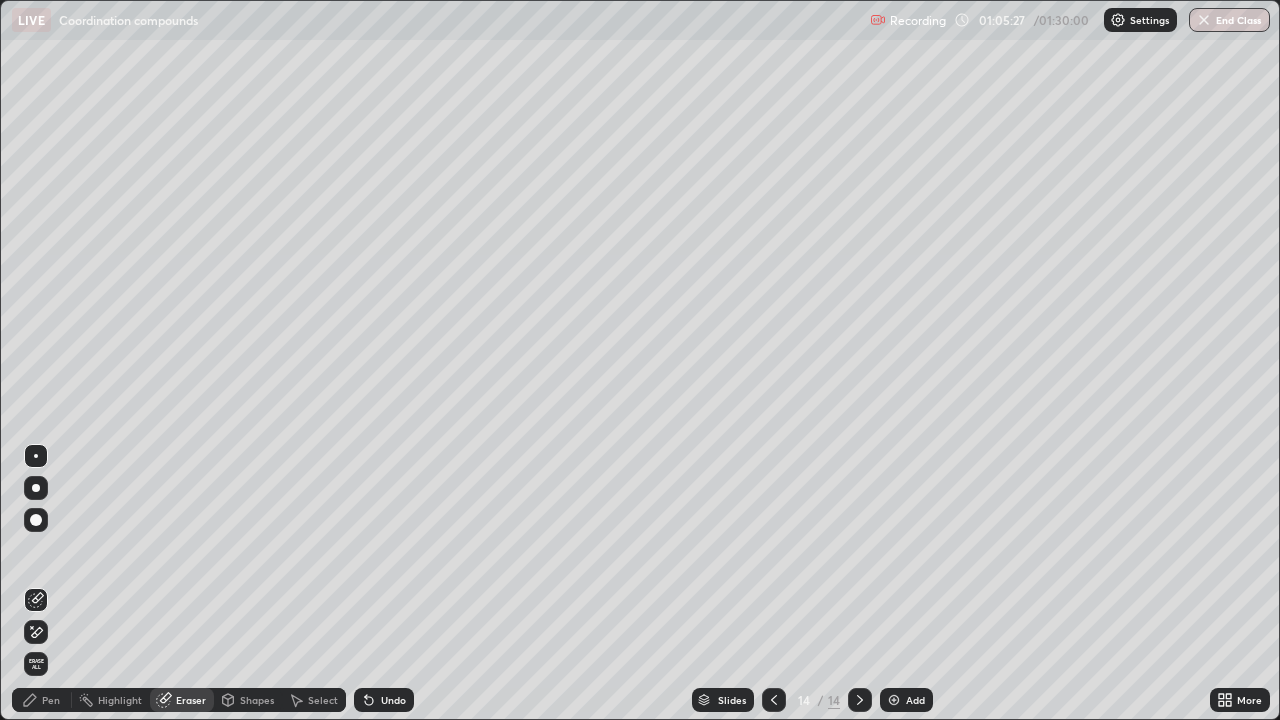 click 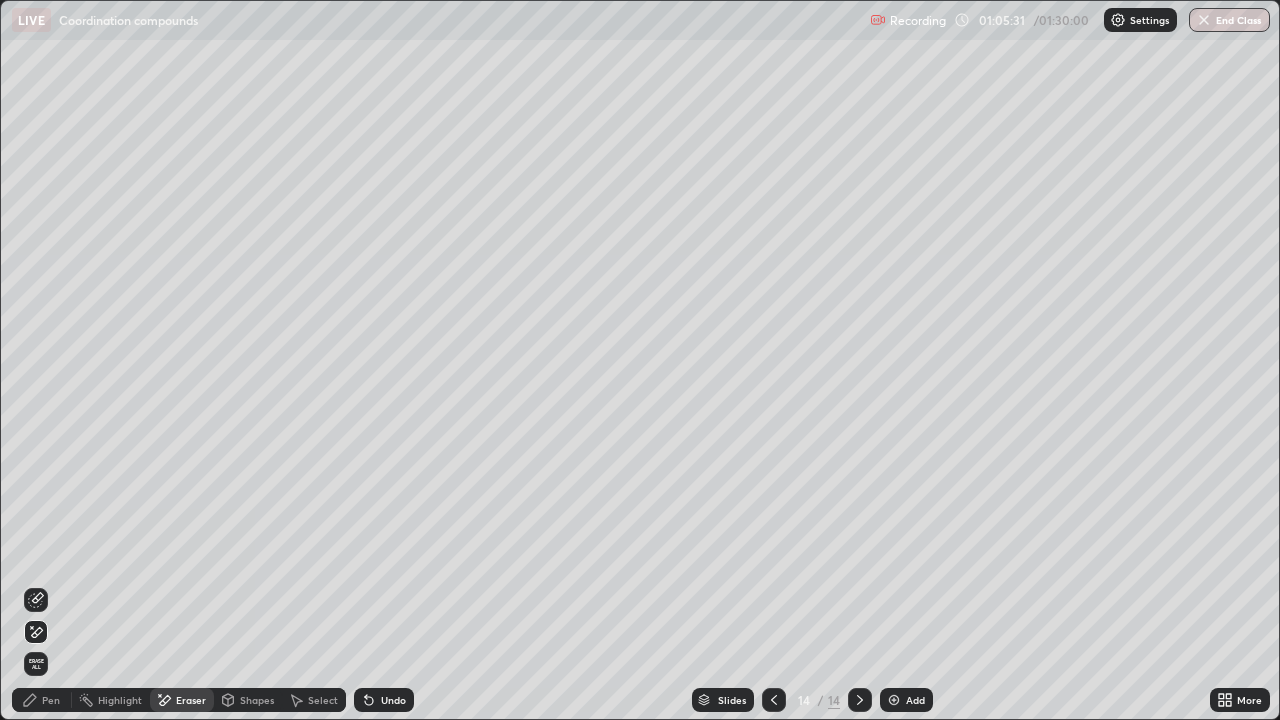 click on "Pen" at bounding box center (51, 700) 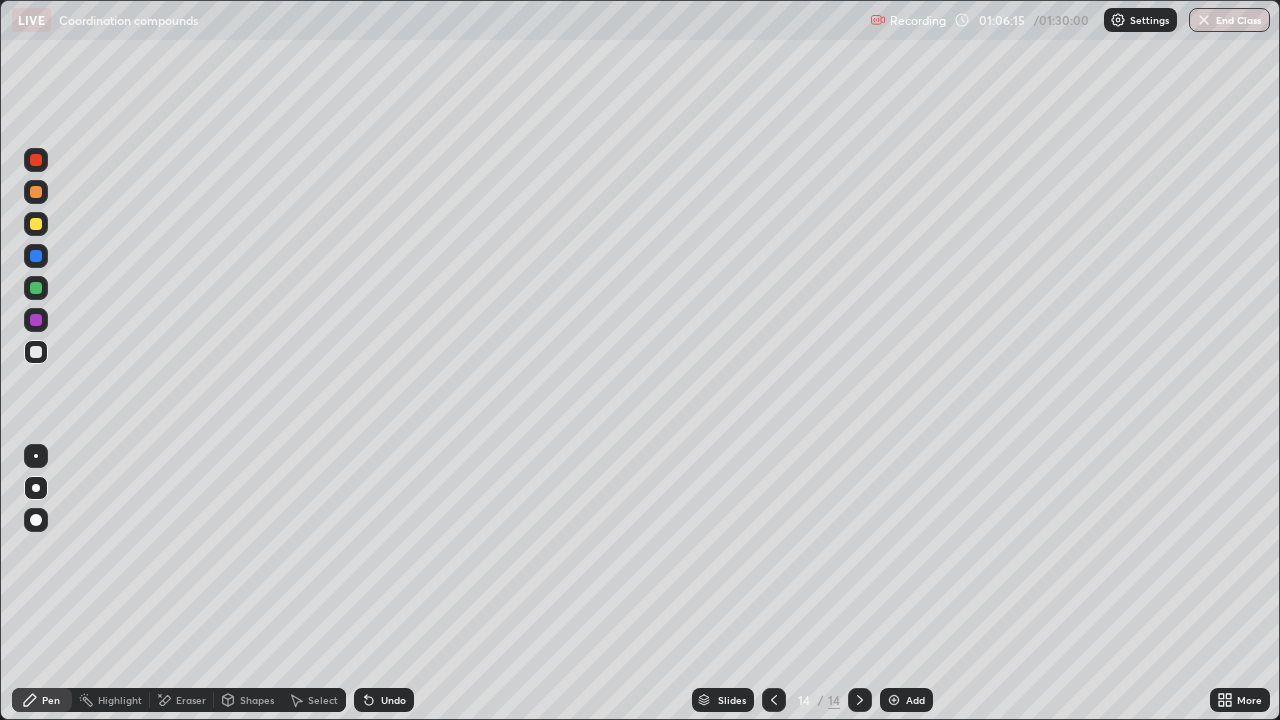 click at bounding box center [36, 192] 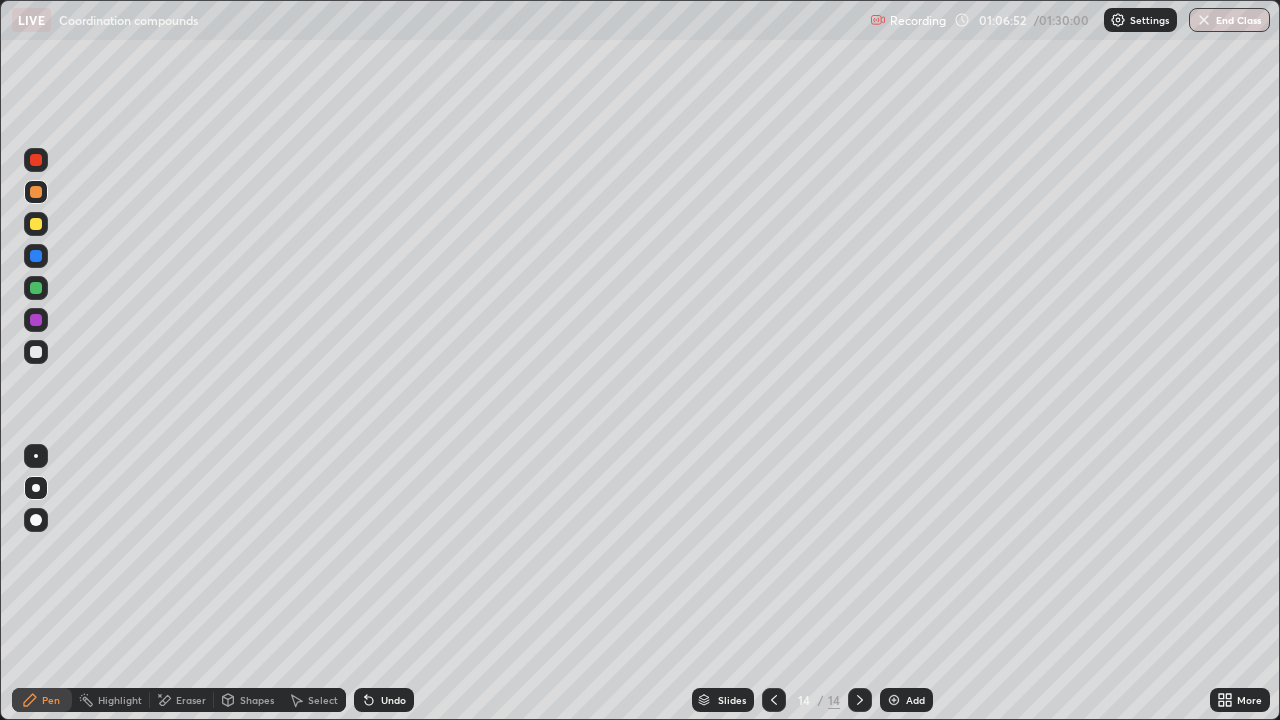 click at bounding box center [36, 352] 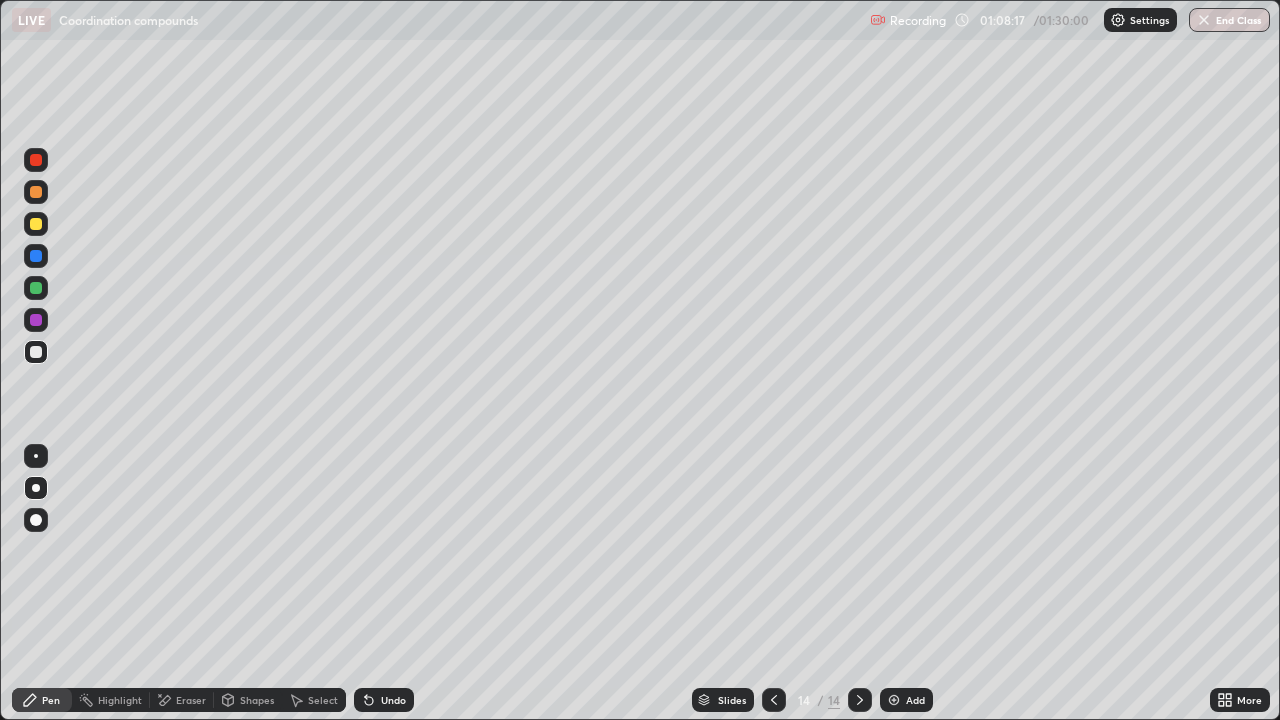 click on "Eraser" at bounding box center [191, 700] 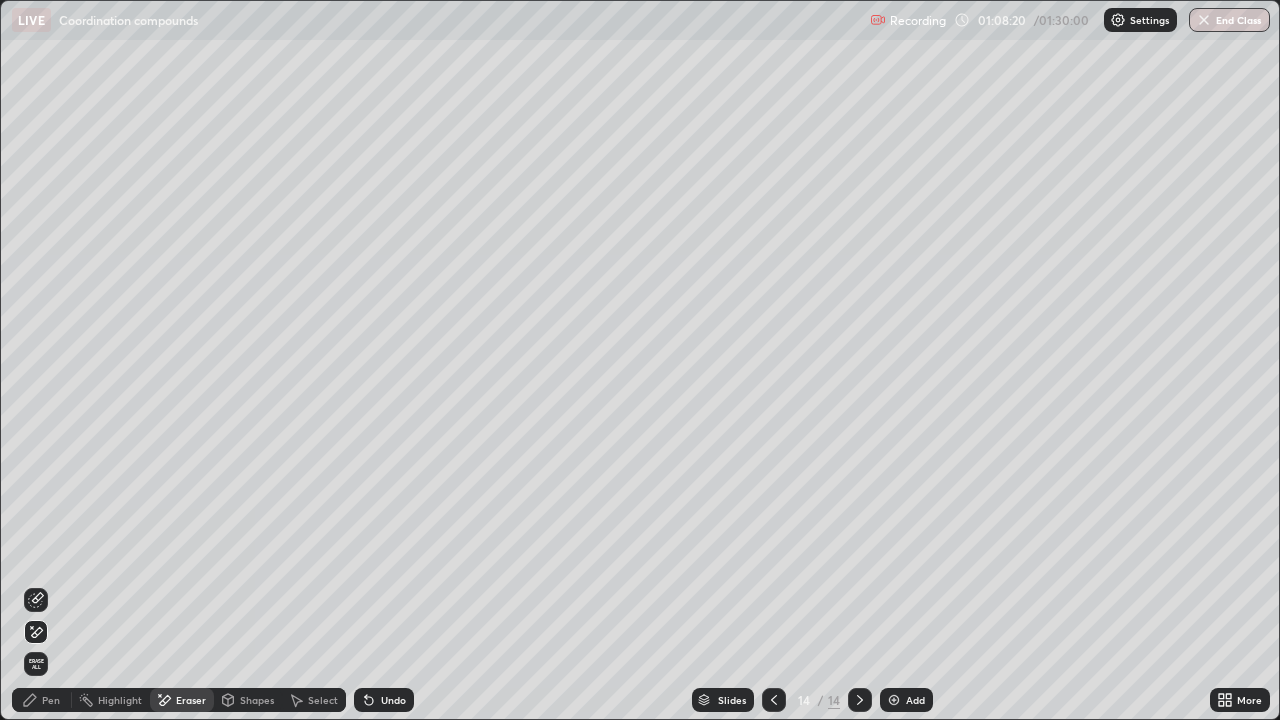 click on "Pen" at bounding box center (51, 700) 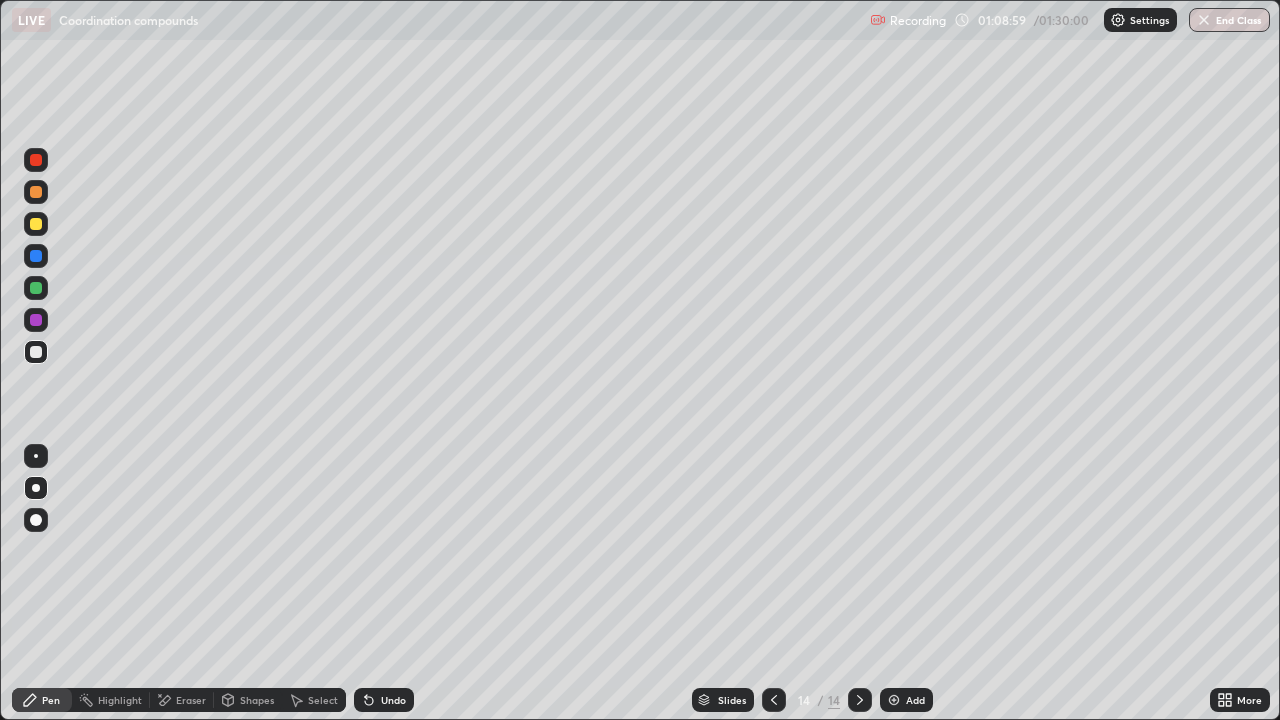 click on "Eraser" at bounding box center (191, 700) 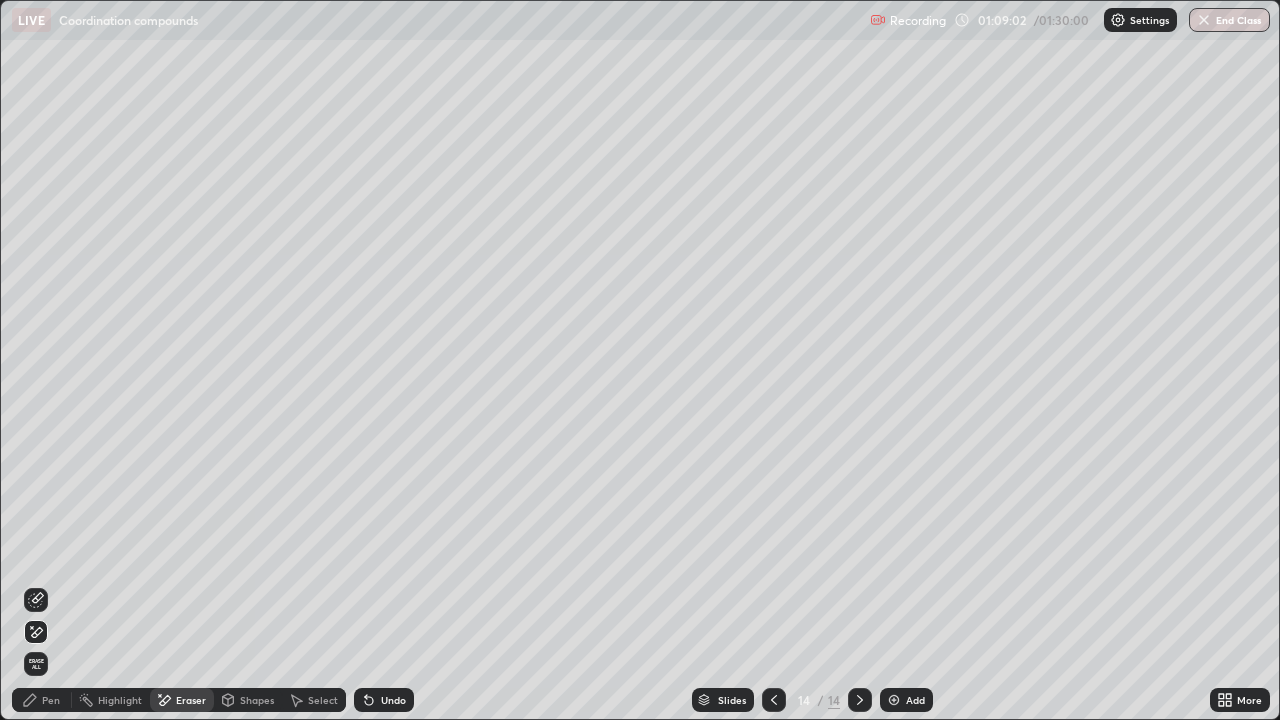click on "Pen" at bounding box center (51, 700) 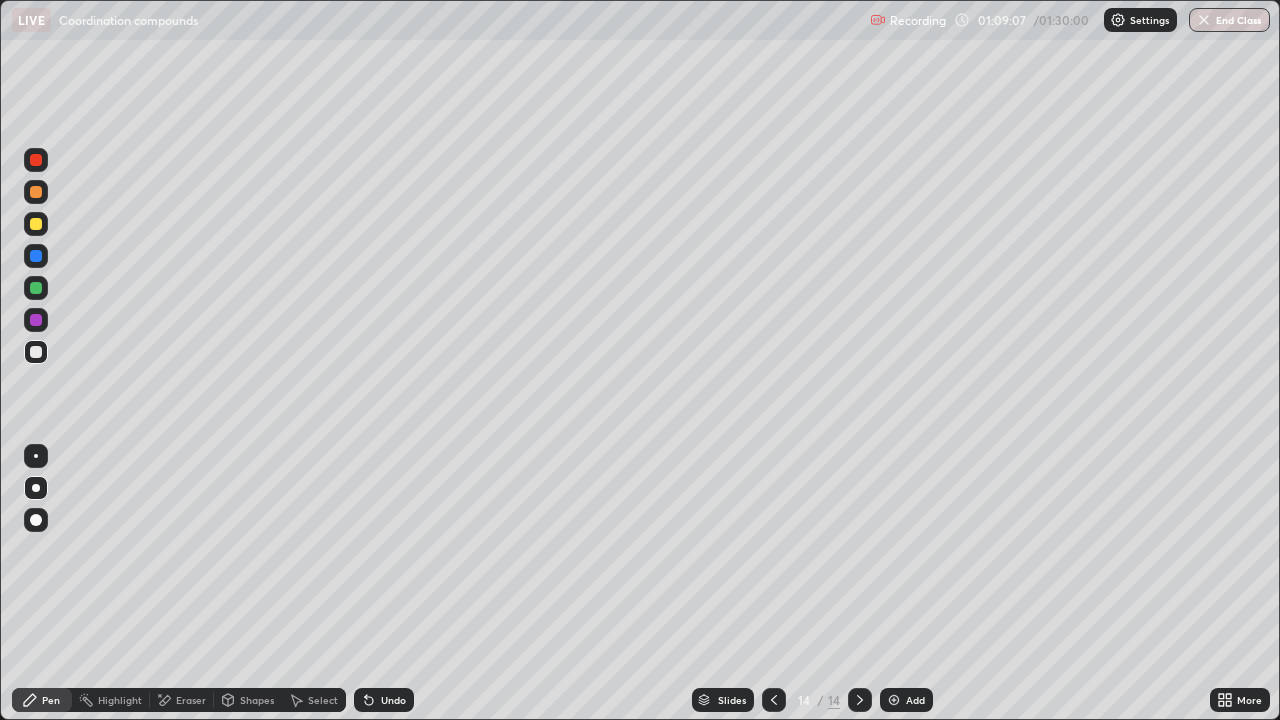 click on "Undo" at bounding box center (393, 700) 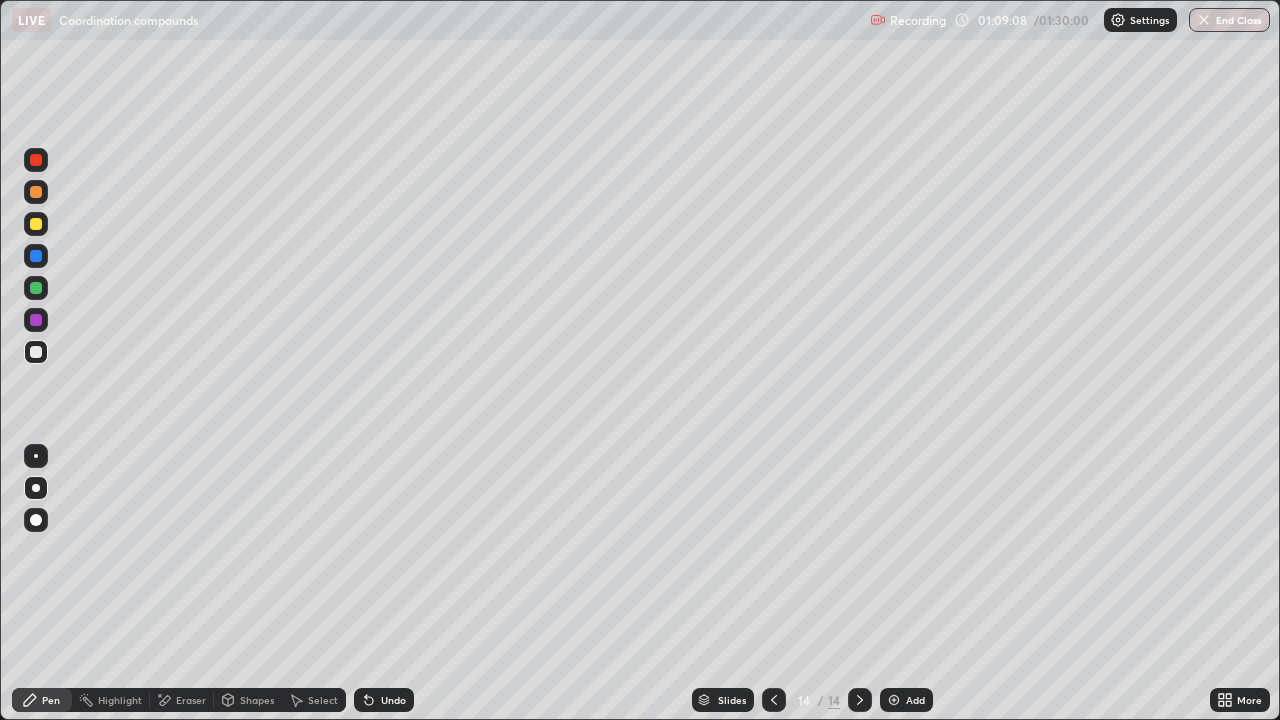 click on "Undo" at bounding box center (393, 700) 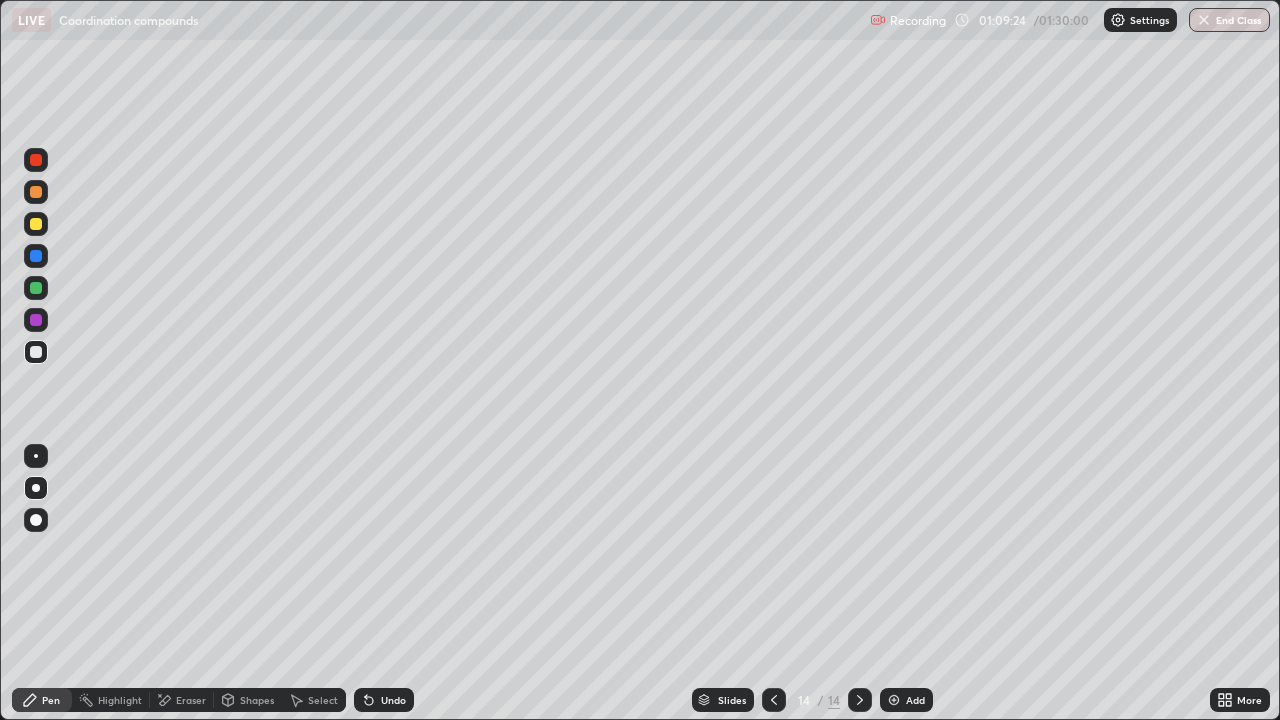 click at bounding box center (36, 192) 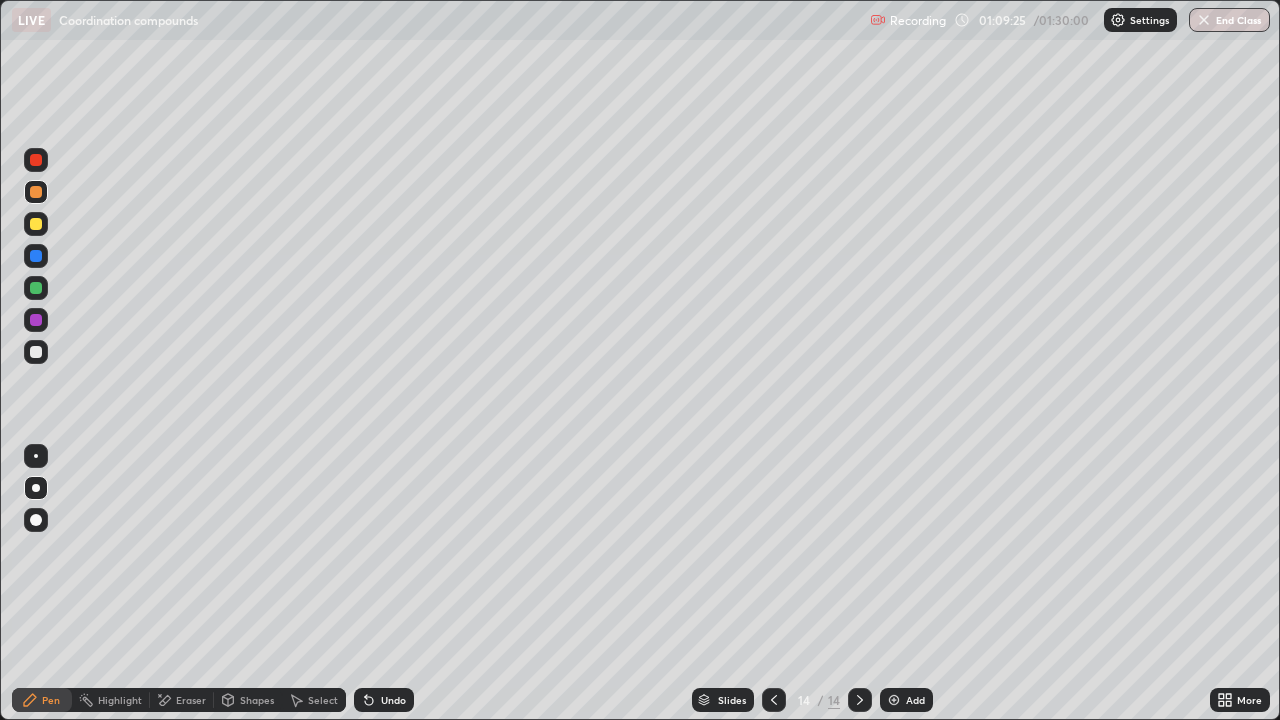 click at bounding box center (36, 224) 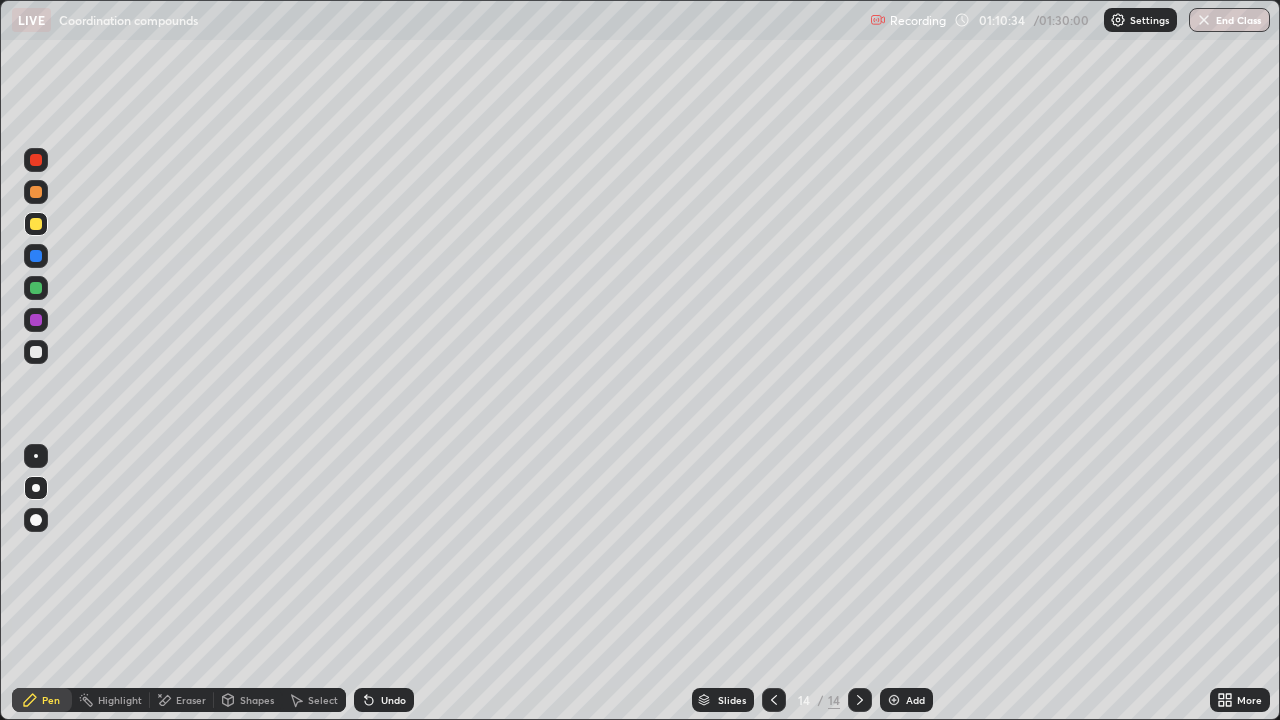 click at bounding box center [36, 192] 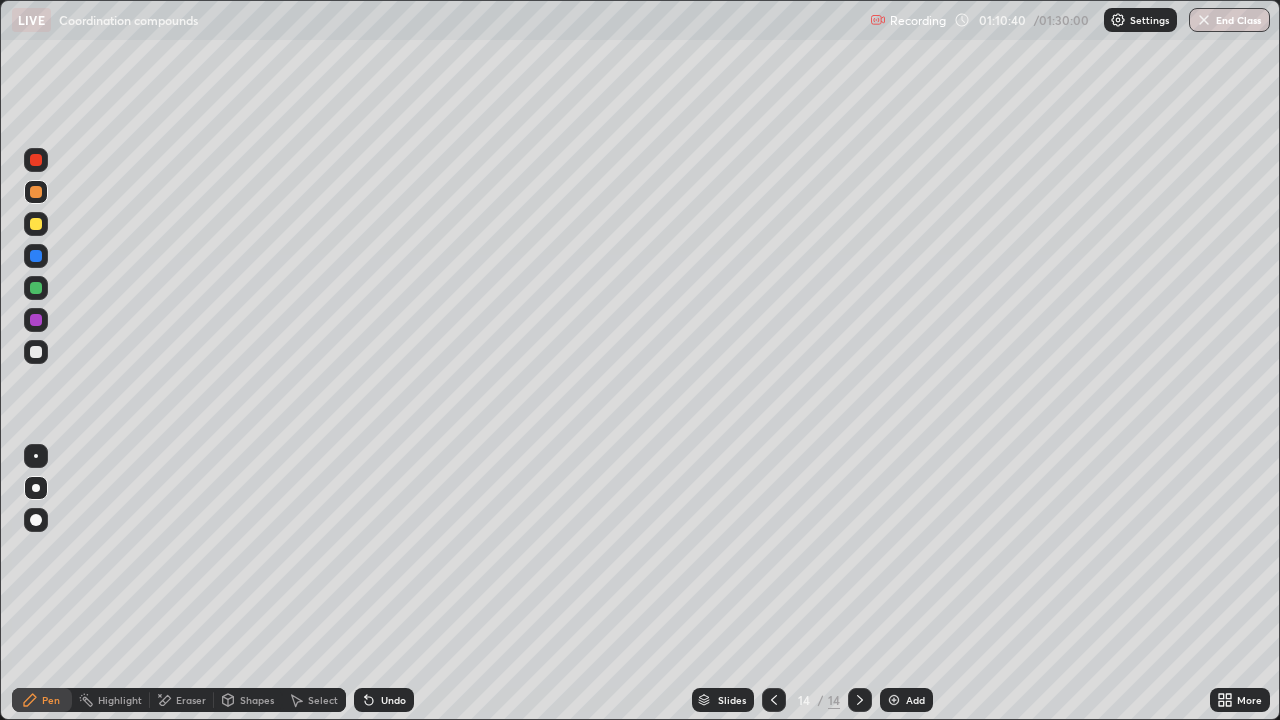click at bounding box center [36, 352] 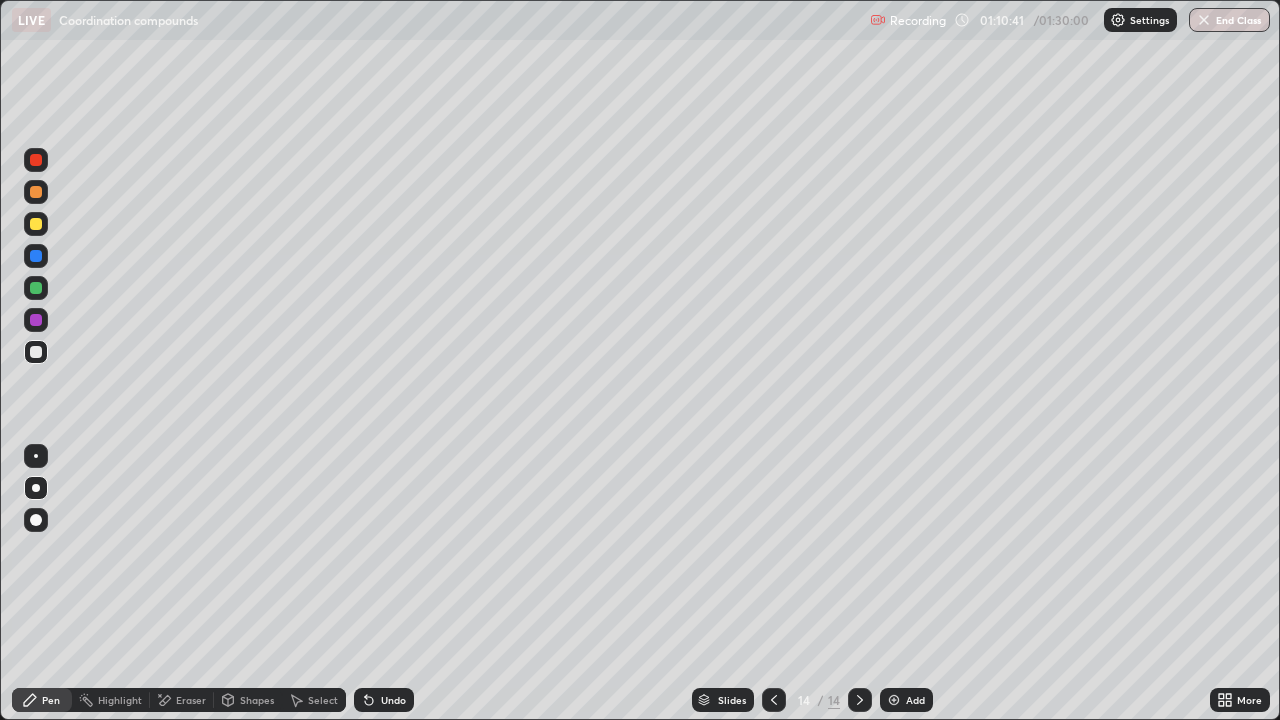 click at bounding box center [36, 352] 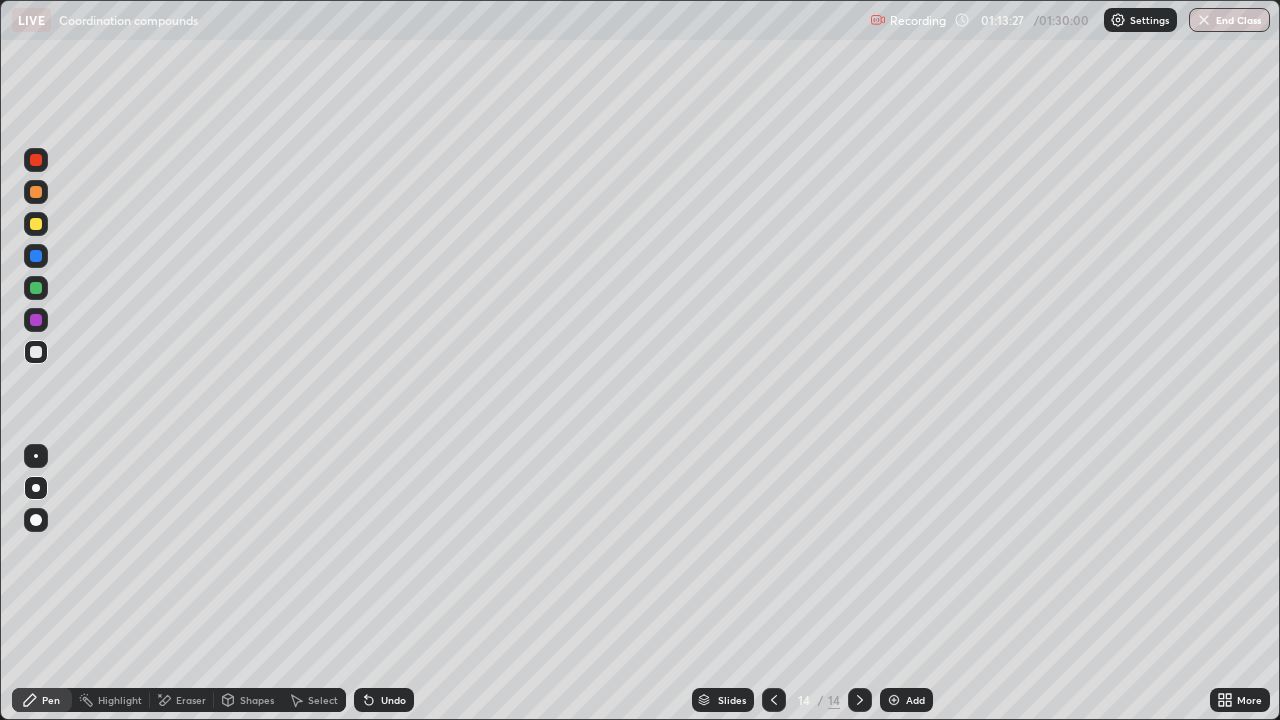 click 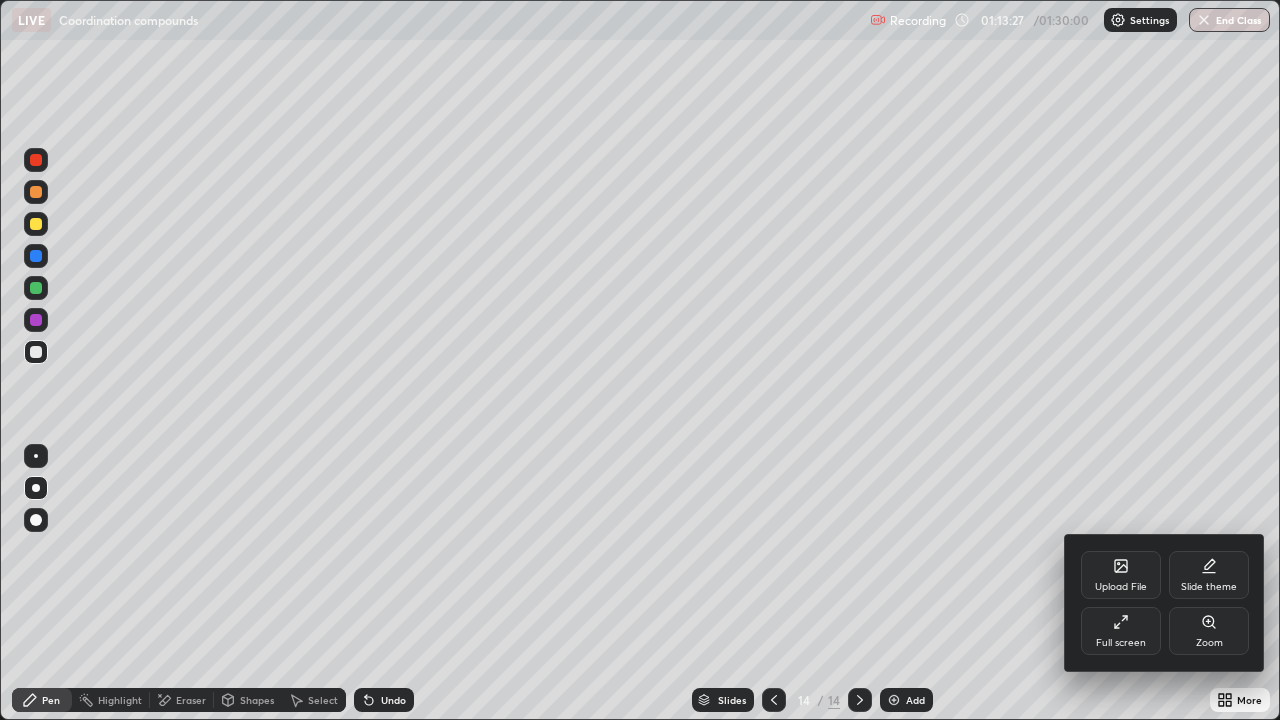 click on "Full screen" at bounding box center [1121, 643] 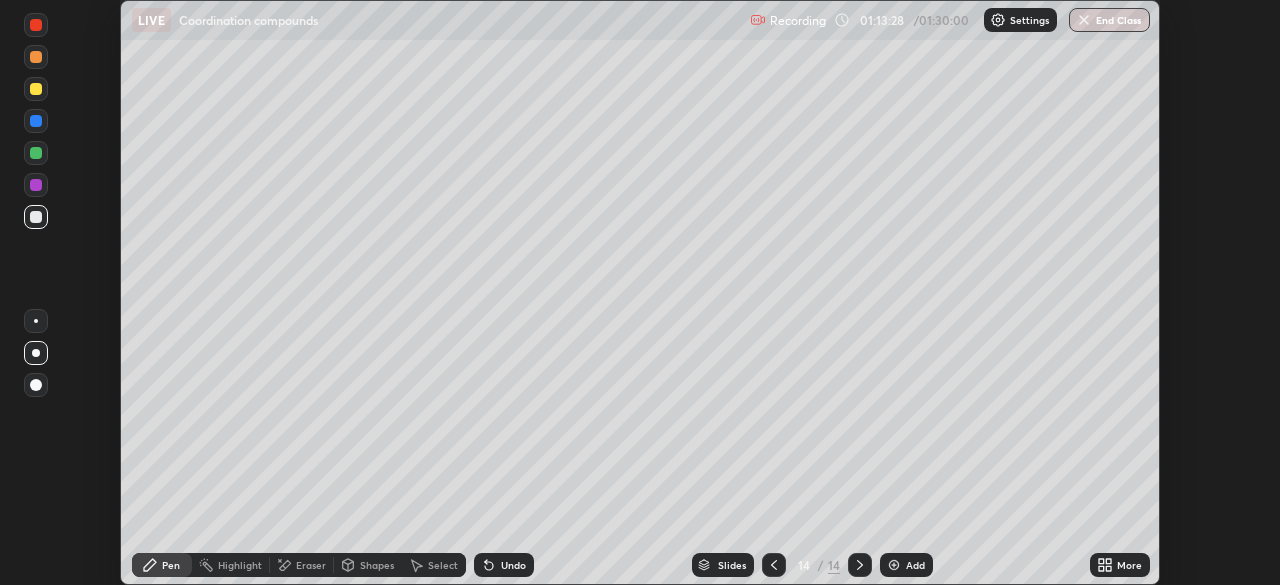 scroll, scrollTop: 585, scrollLeft: 1280, axis: both 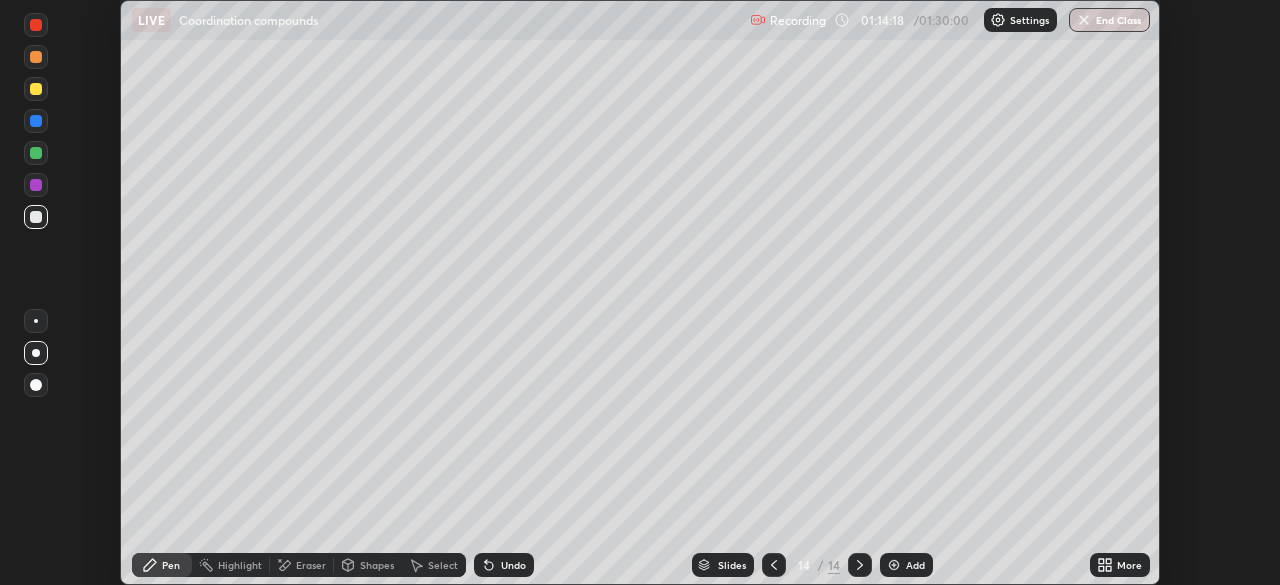 click at bounding box center (894, 565) 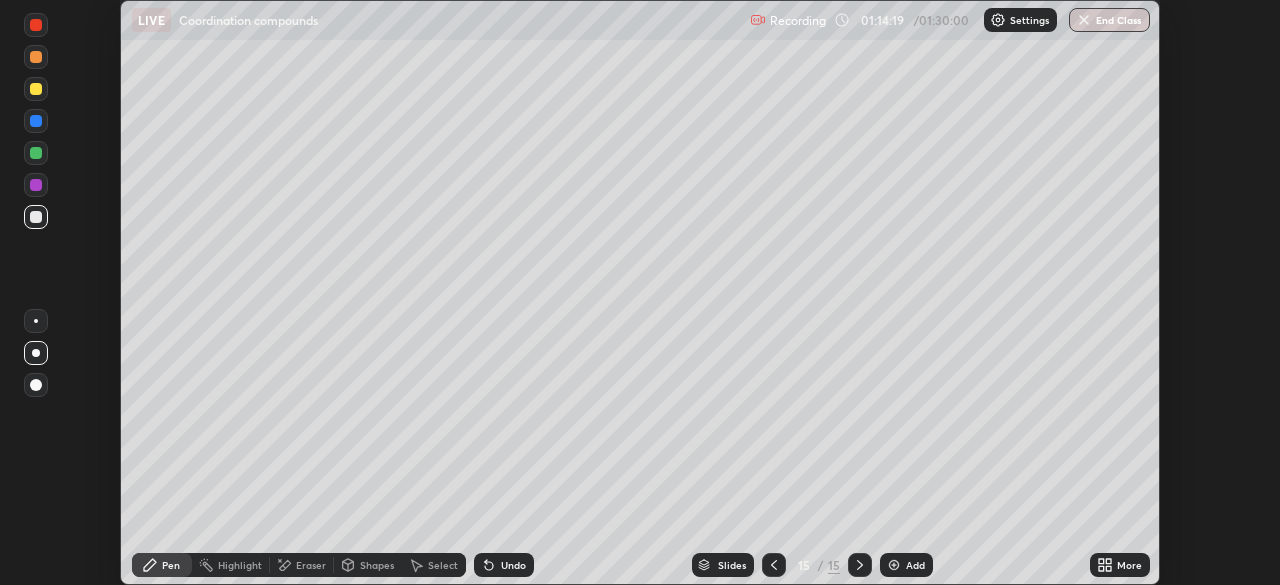 click at bounding box center (36, 89) 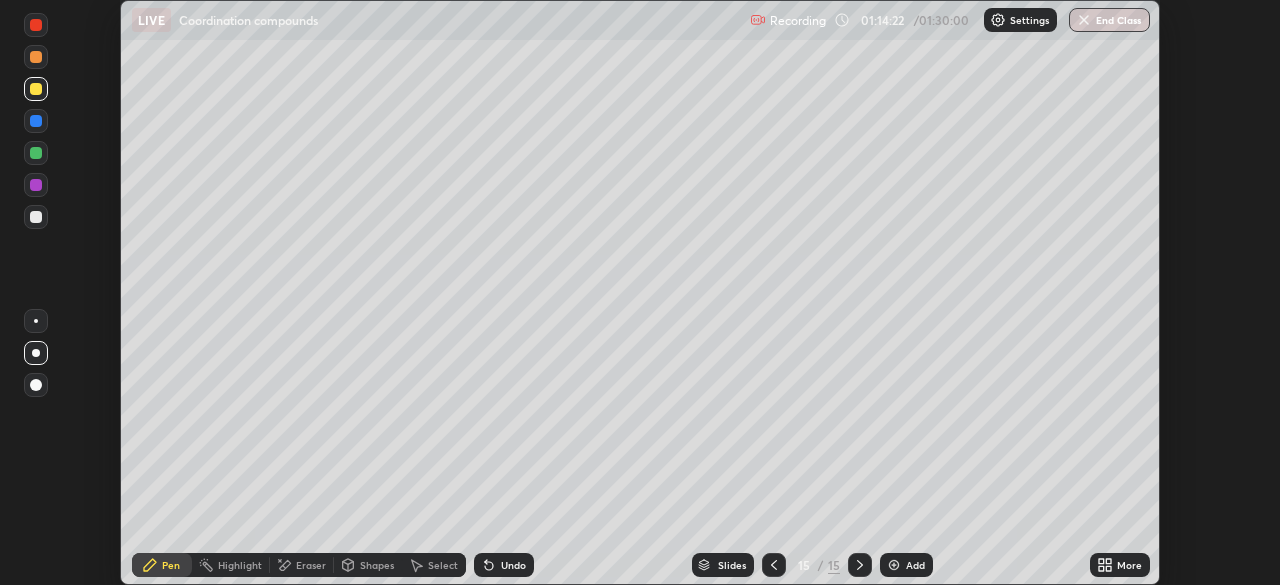 click at bounding box center [36, 217] 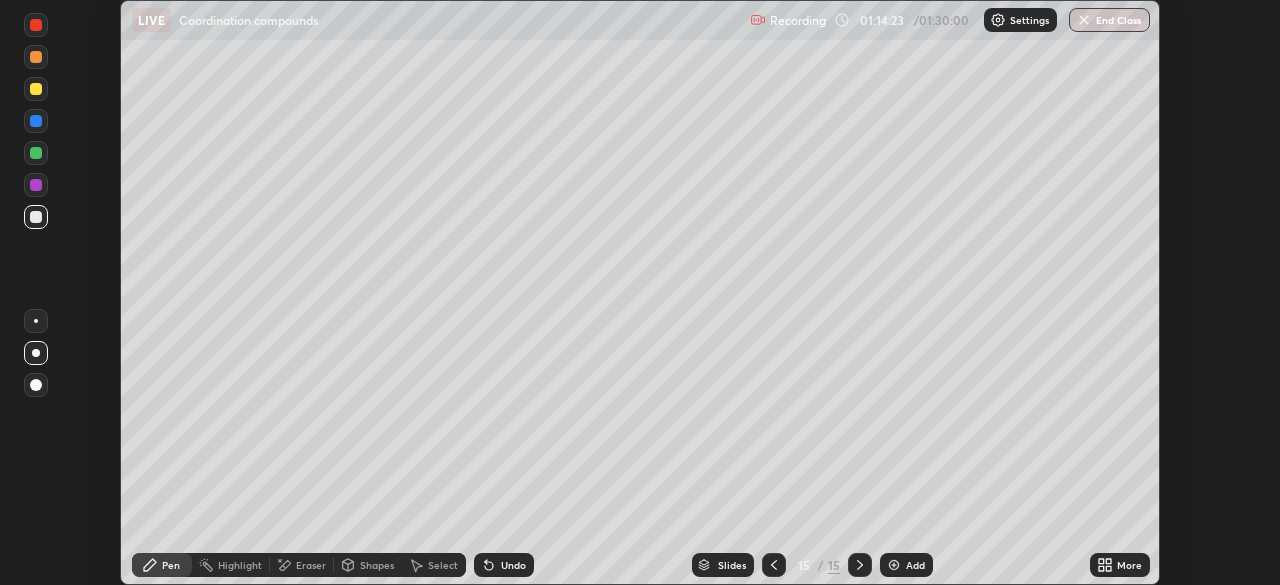 click at bounding box center [36, 57] 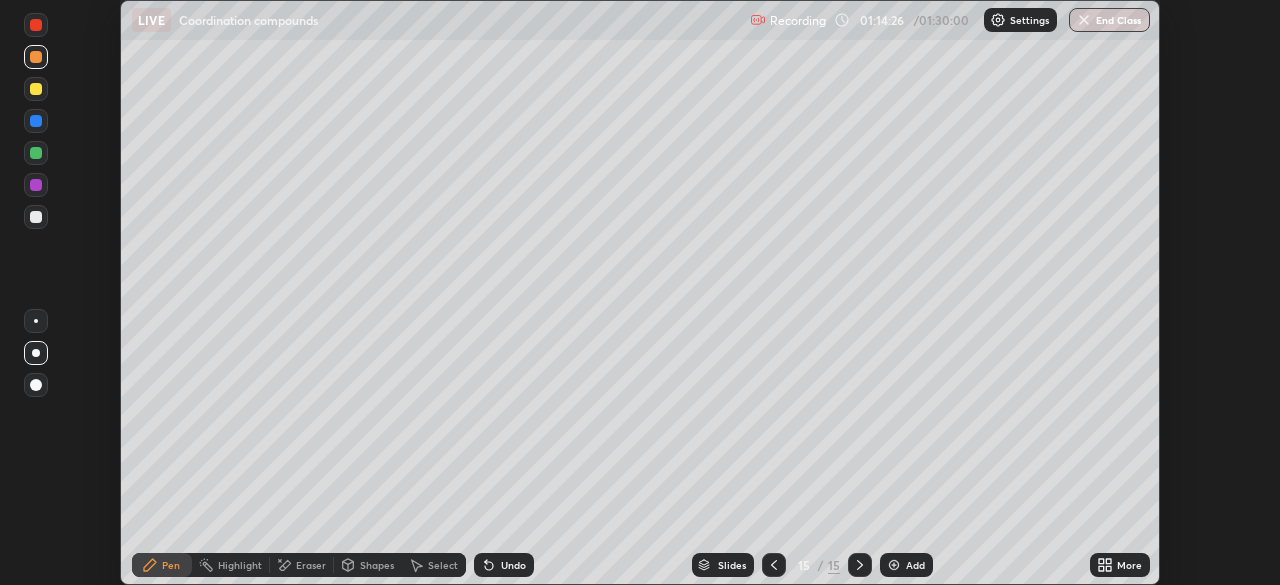 click on "Undo" at bounding box center [513, 565] 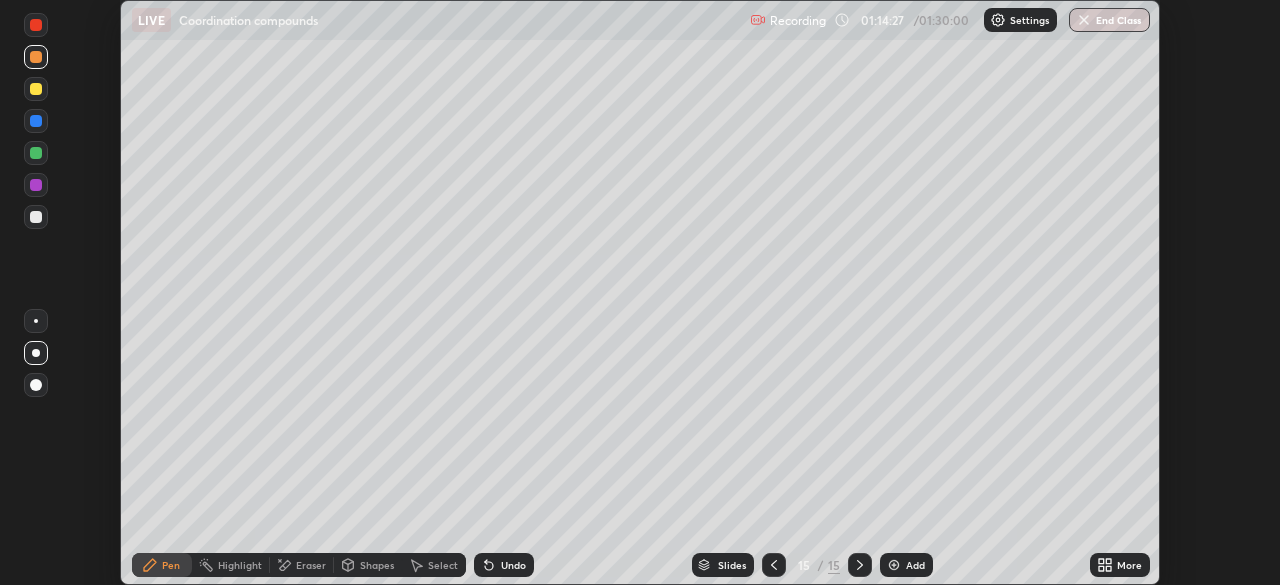 click at bounding box center [36, 217] 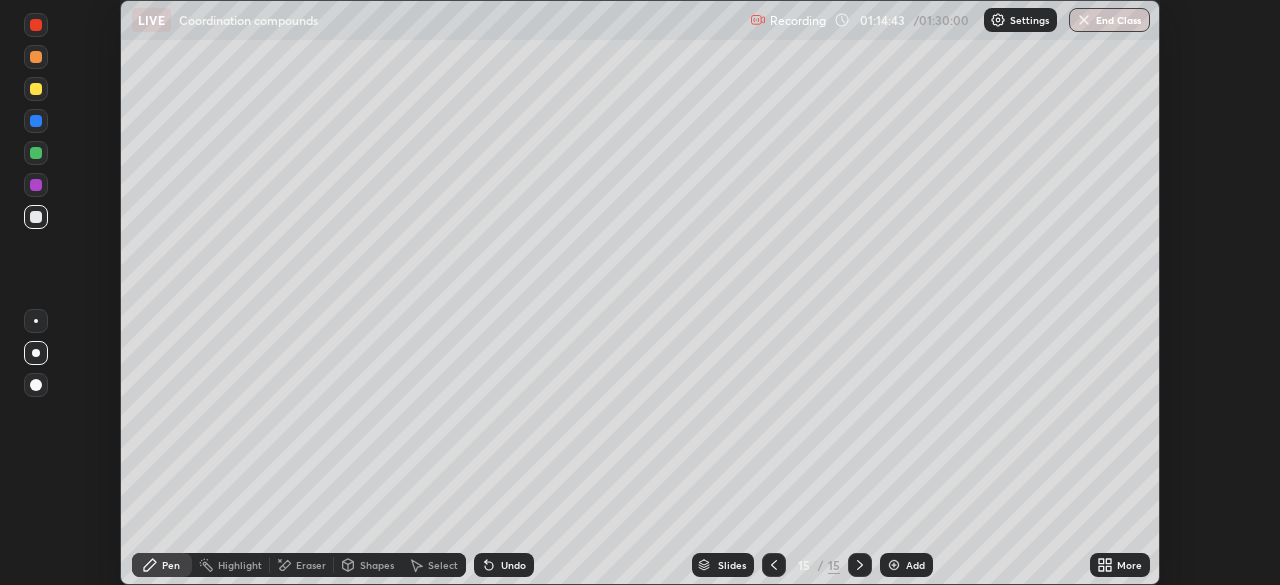click on "Undo" at bounding box center [513, 565] 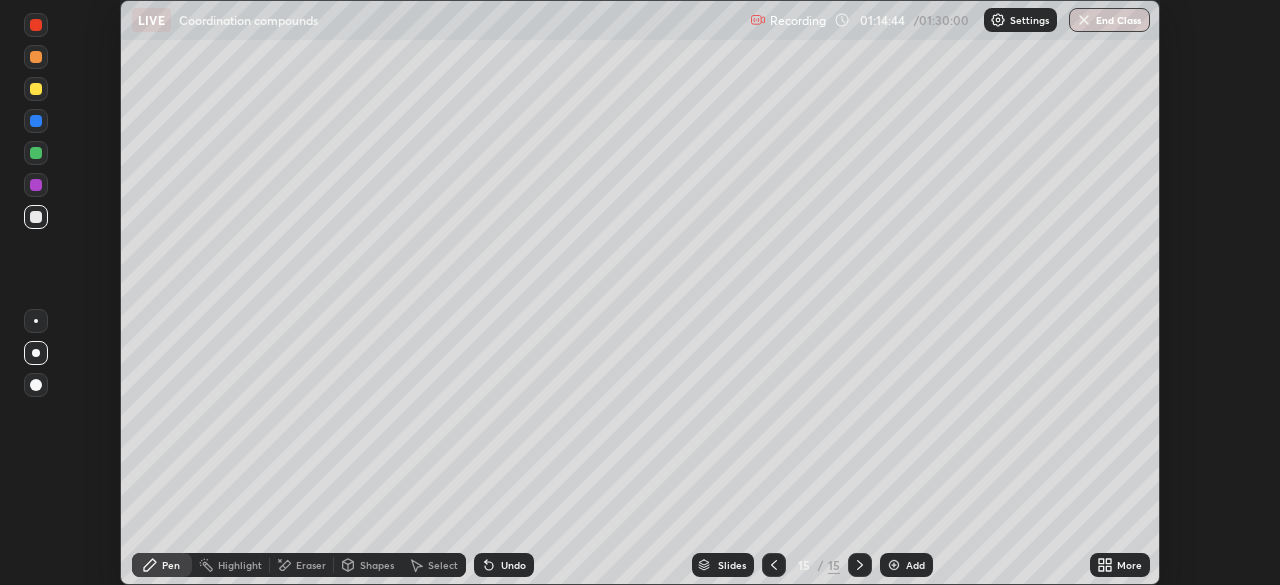 click on "Undo" at bounding box center [504, 565] 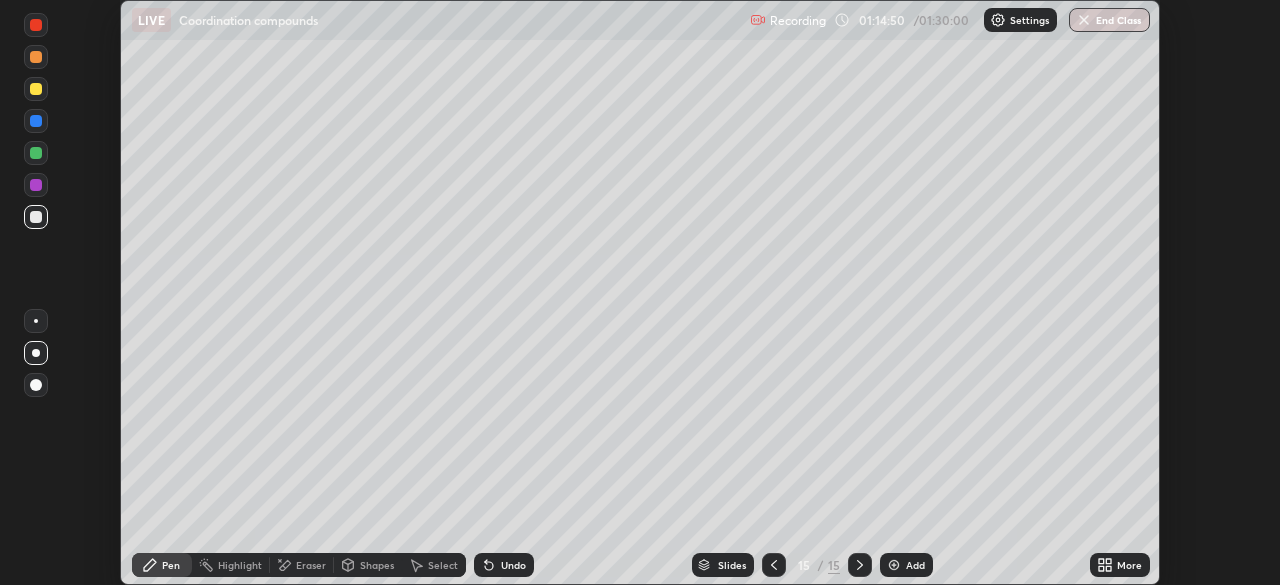 click at bounding box center [36, 89] 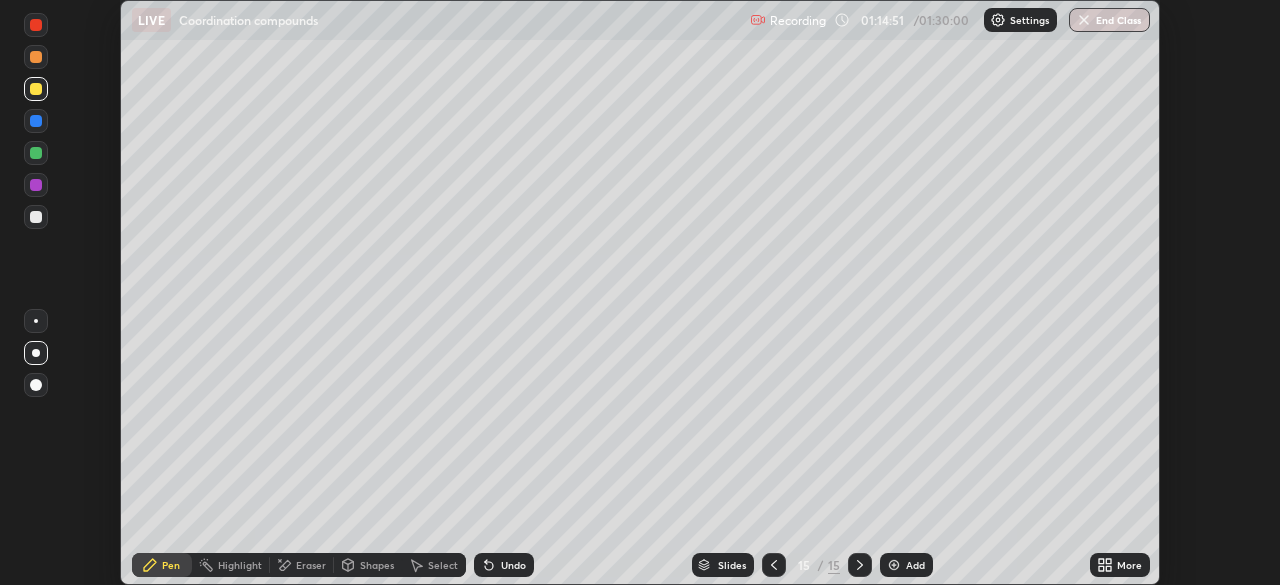 click at bounding box center [36, 89] 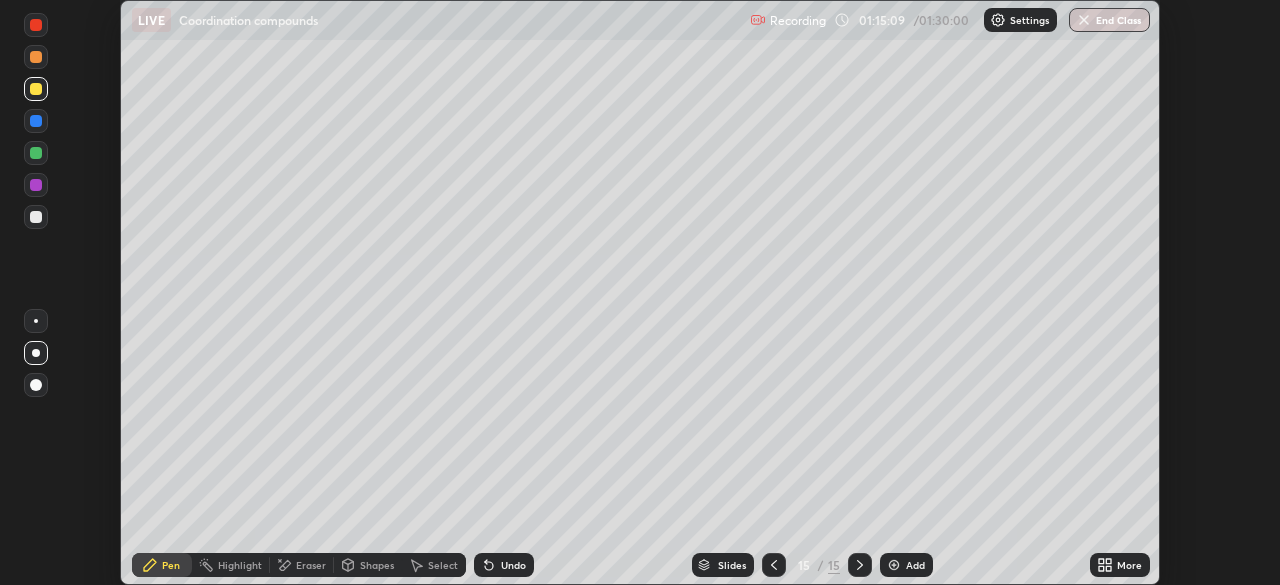 click on "Undo" at bounding box center (513, 565) 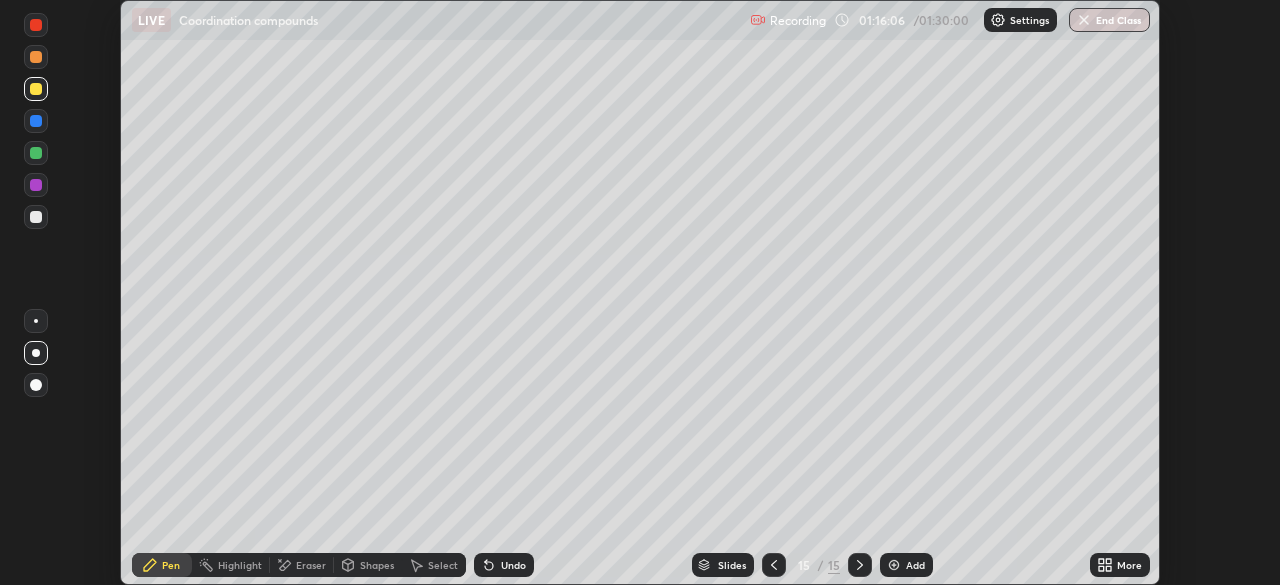click at bounding box center (36, 217) 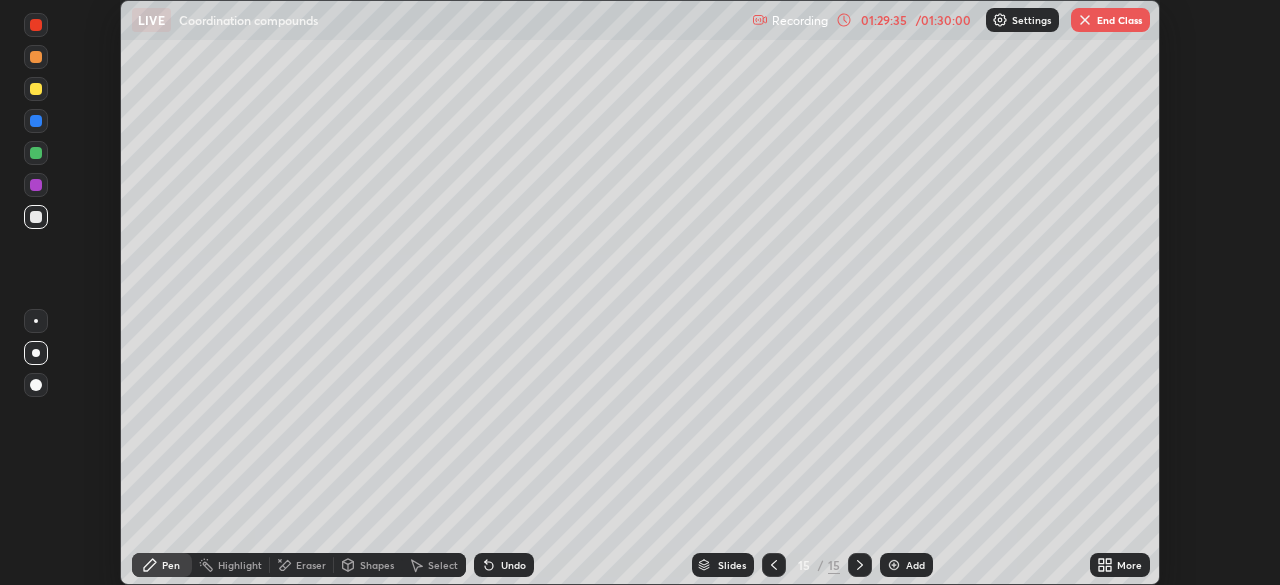 click on "End Class" at bounding box center (1110, 20) 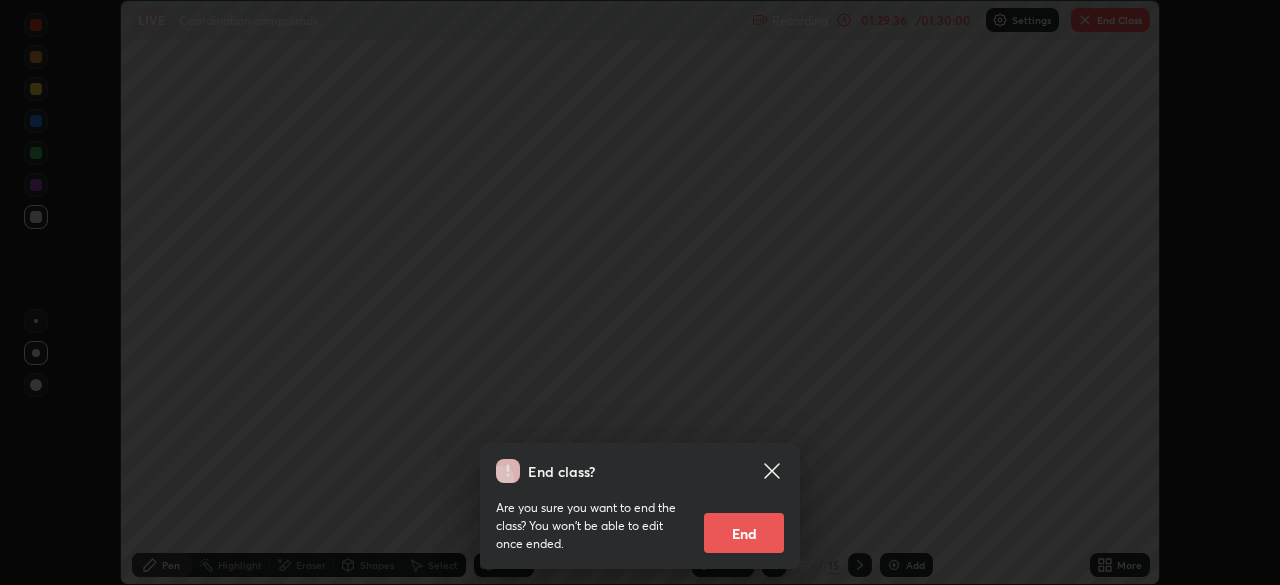 click on "End" at bounding box center [744, 533] 